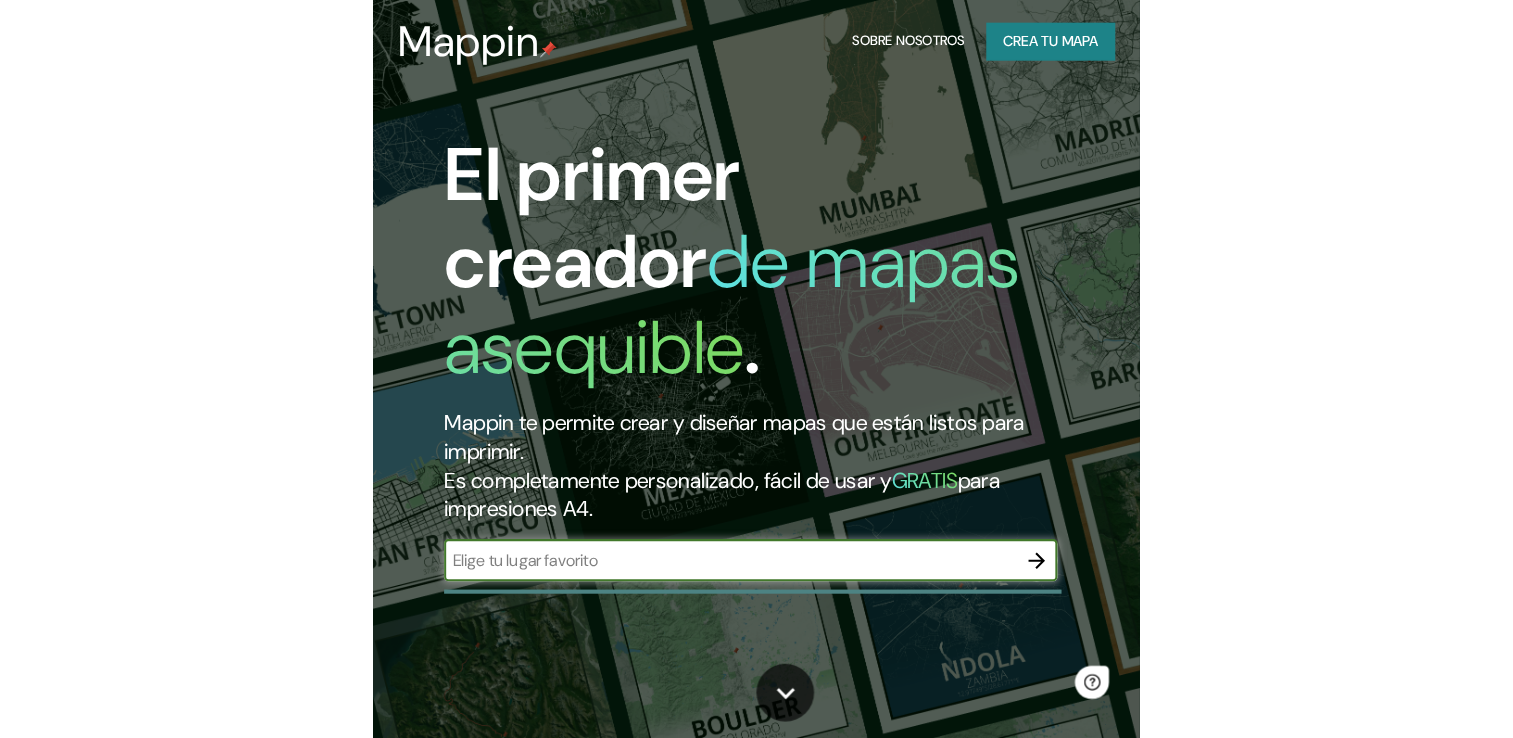 scroll, scrollTop: 0, scrollLeft: 0, axis: both 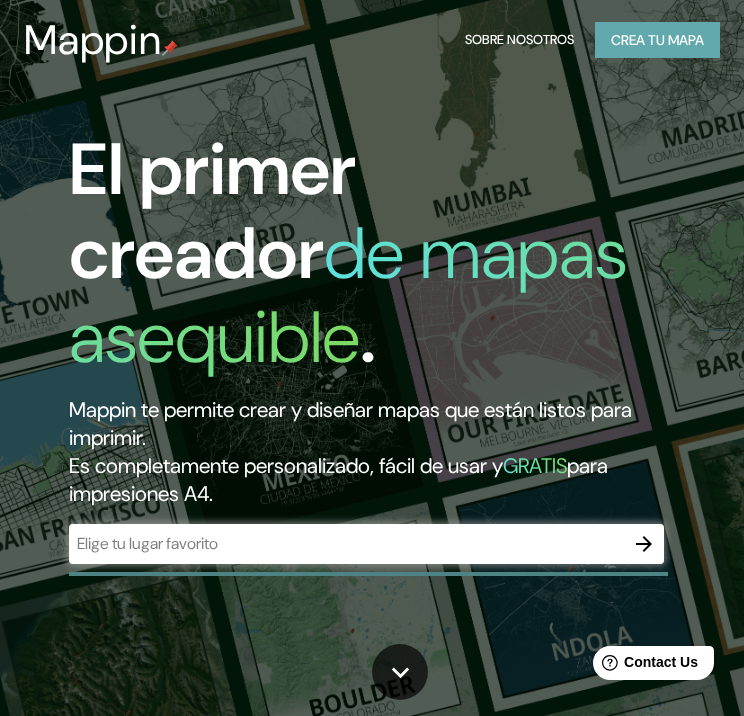 click on "Crea tu mapa" at bounding box center (657, 40) 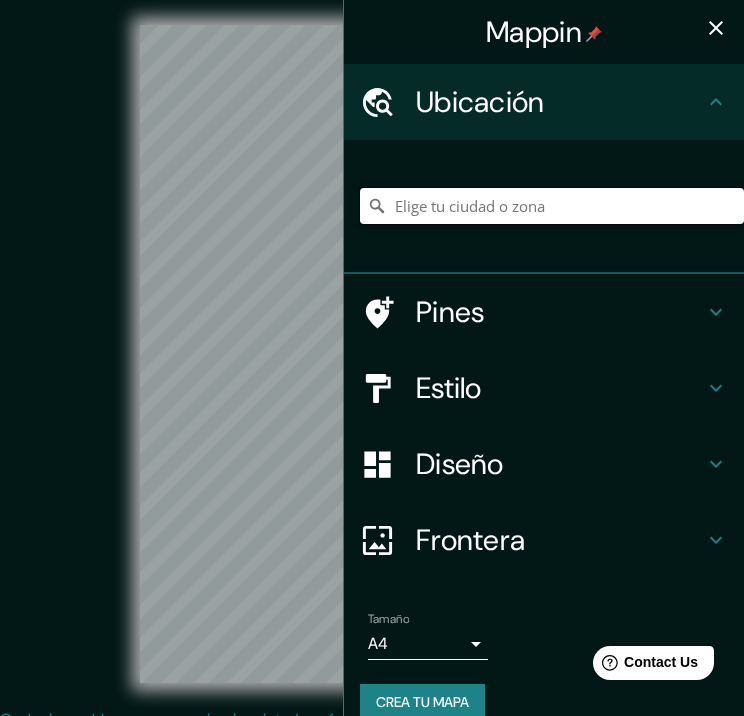 click at bounding box center [552, 206] 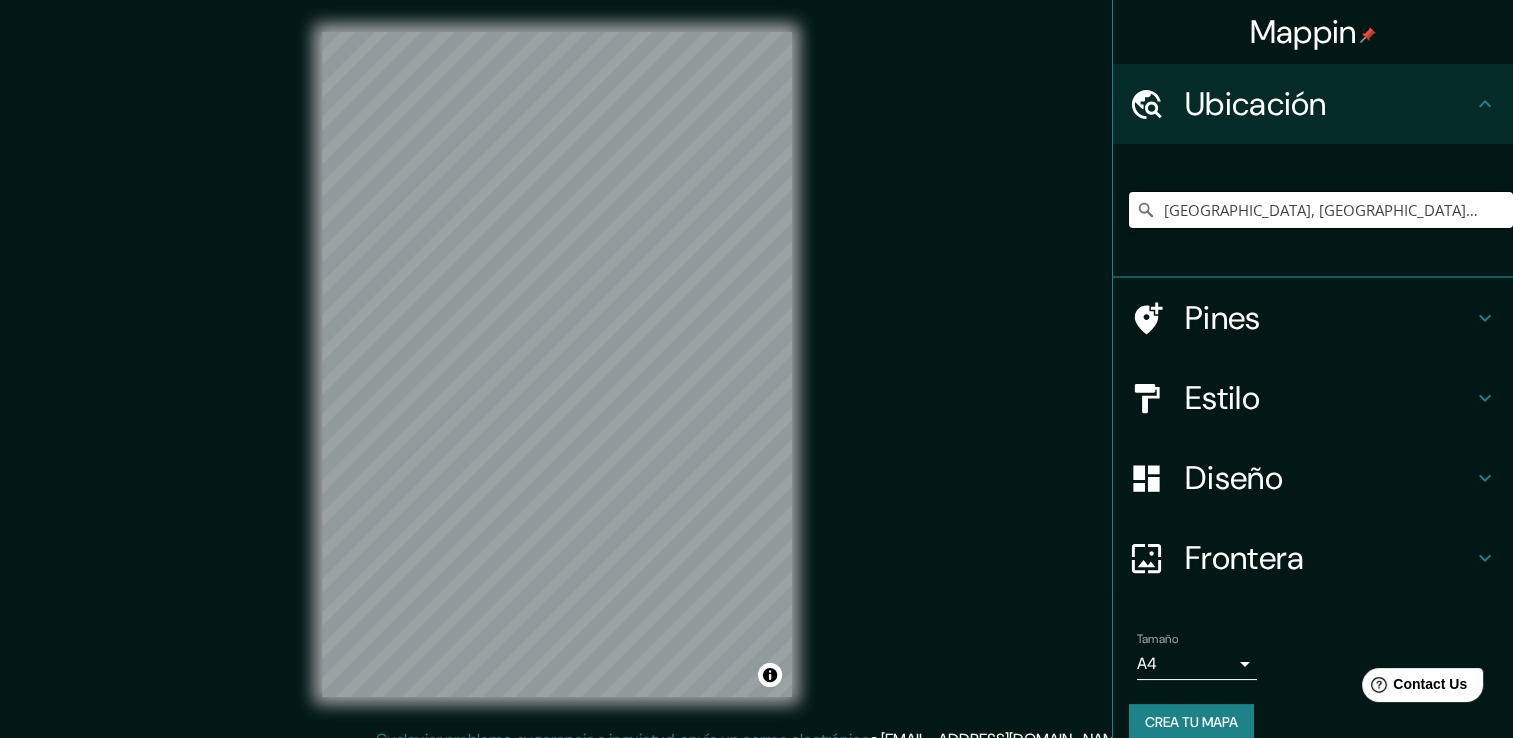 type on "[GEOGRAPHIC_DATA], [GEOGRAPHIC_DATA], [GEOGRAPHIC_DATA]" 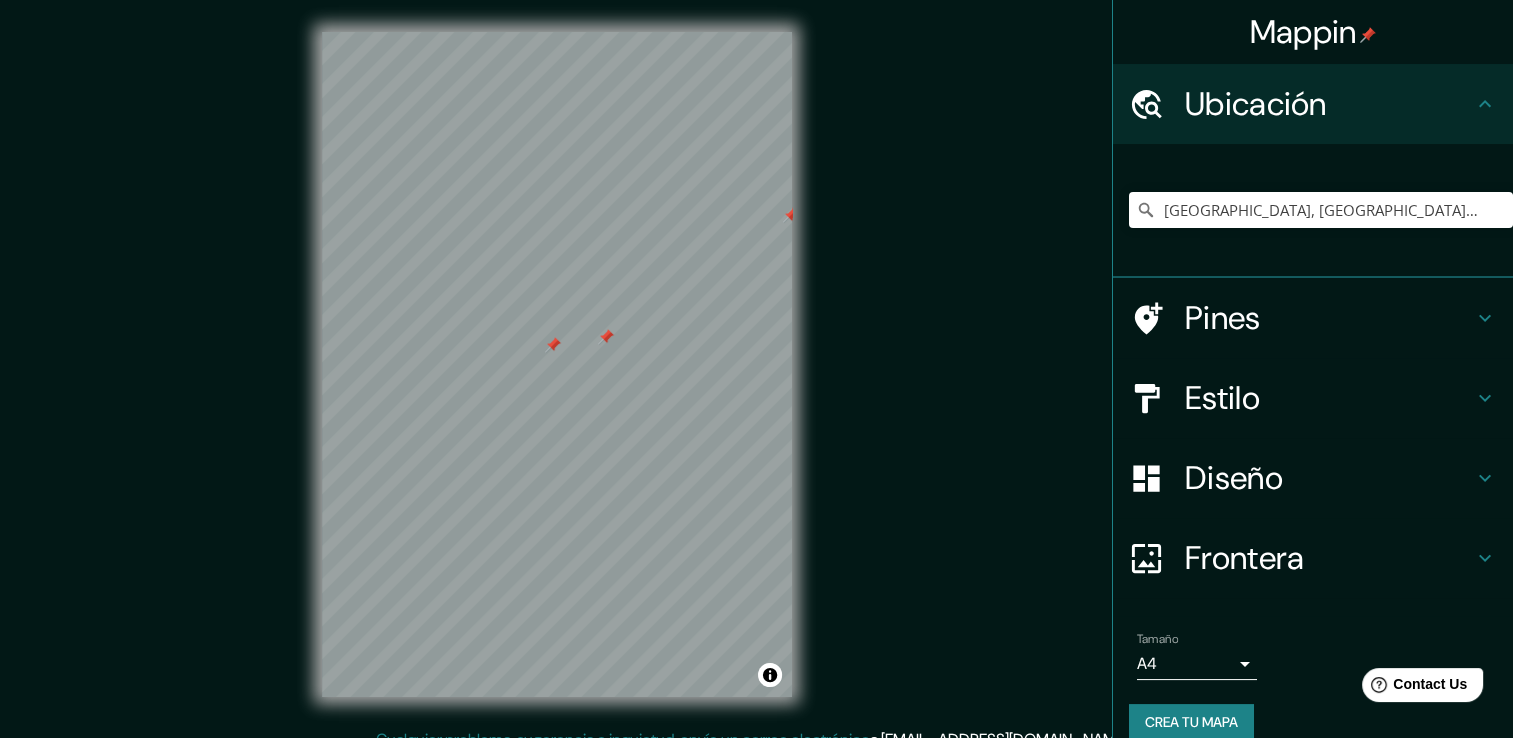 click at bounding box center [791, 215] 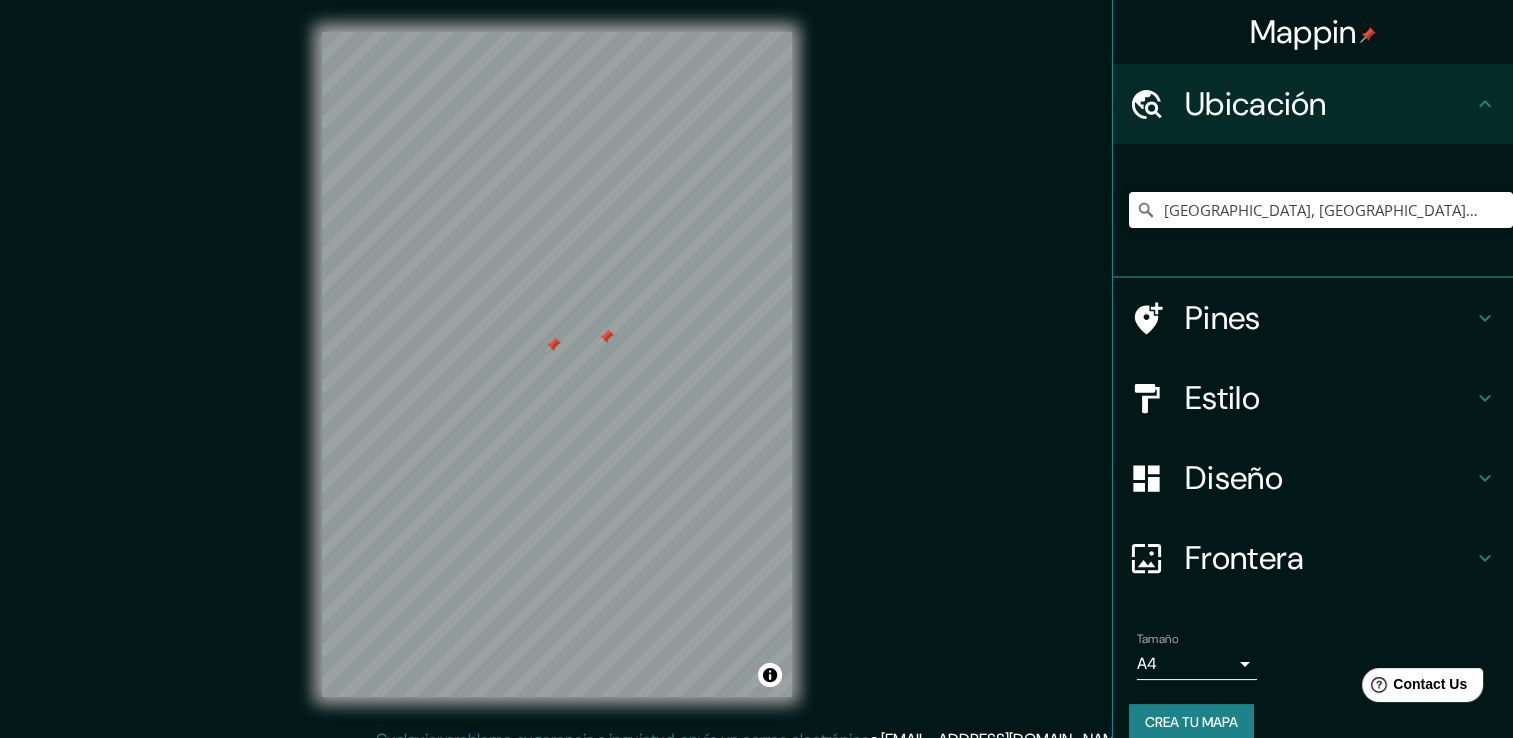 click at bounding box center [553, 345] 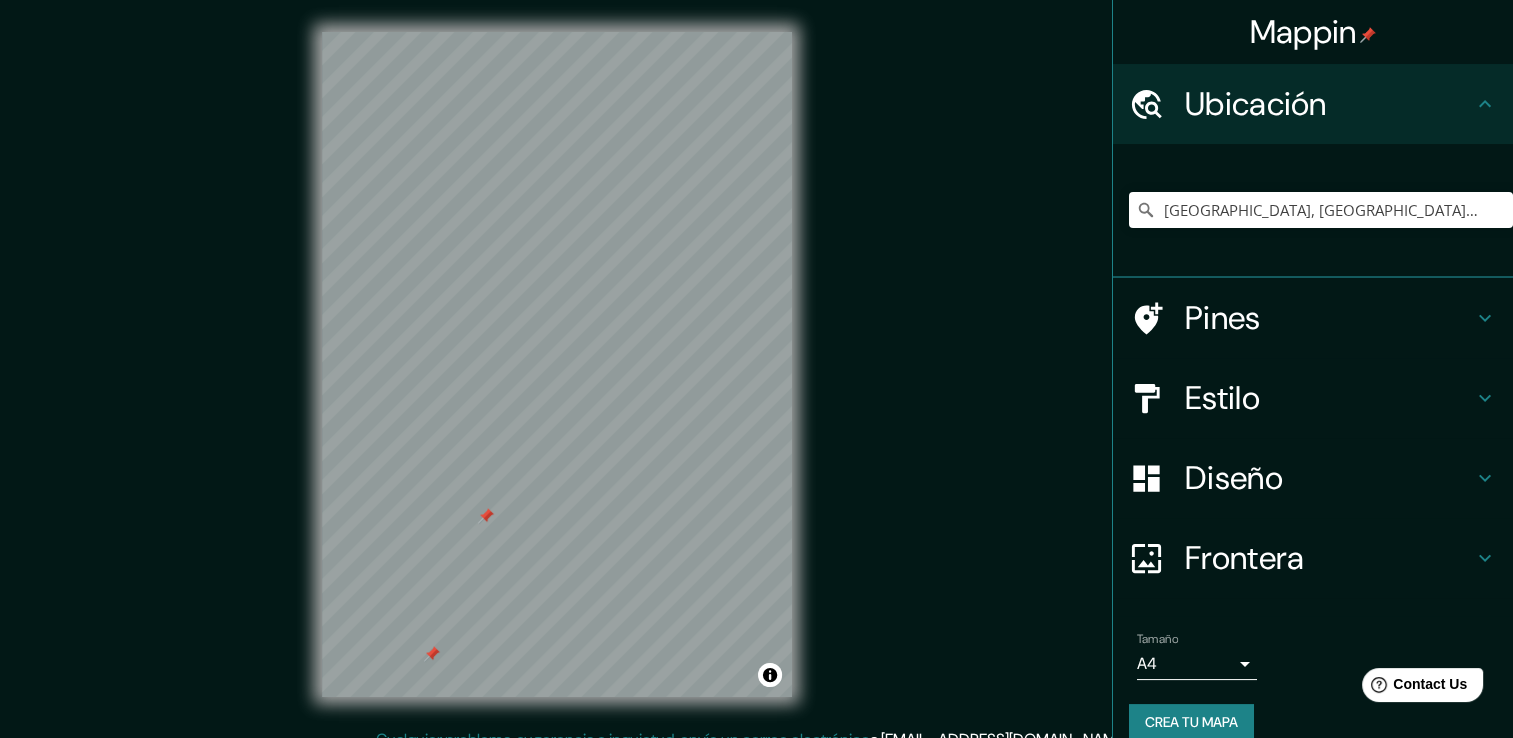click at bounding box center (432, 654) 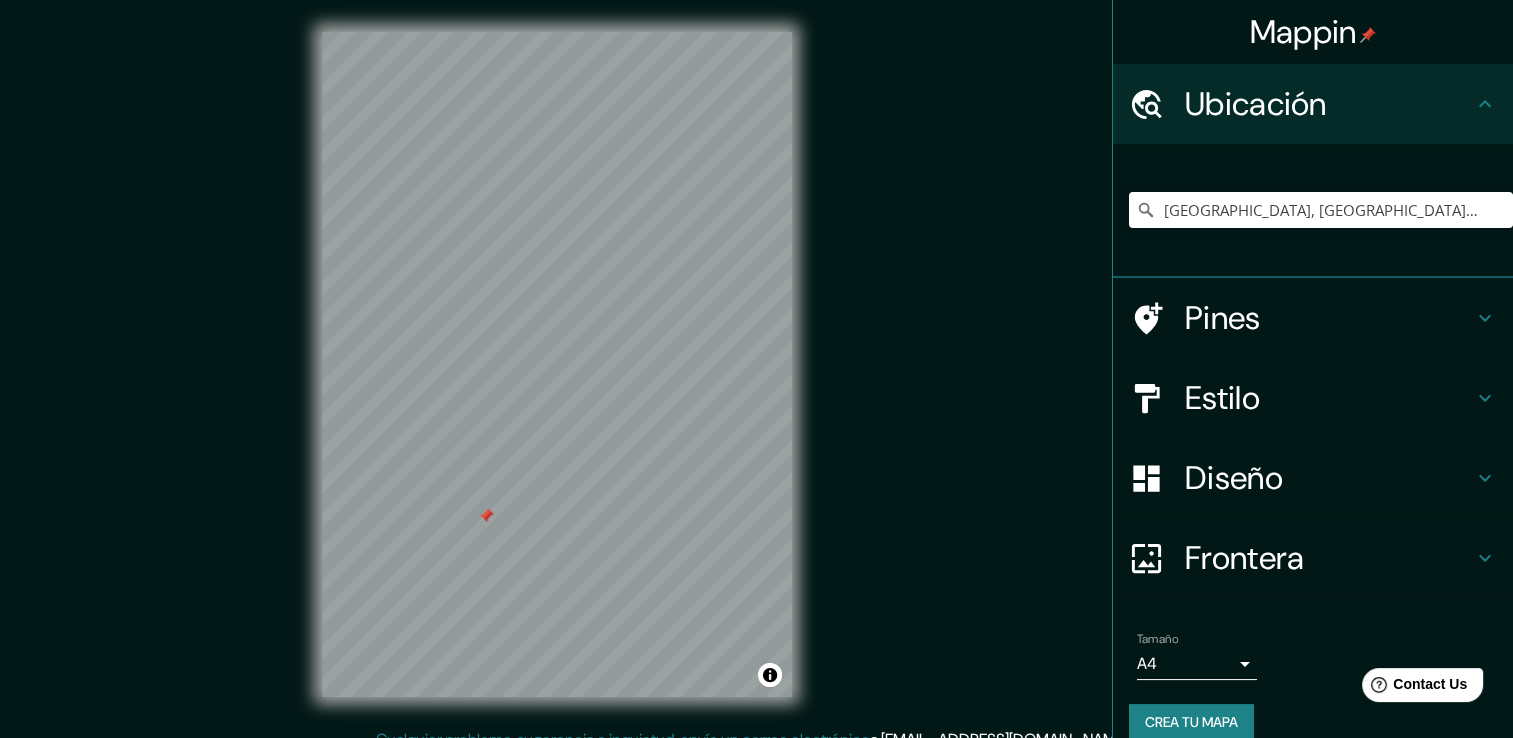click at bounding box center (486, 516) 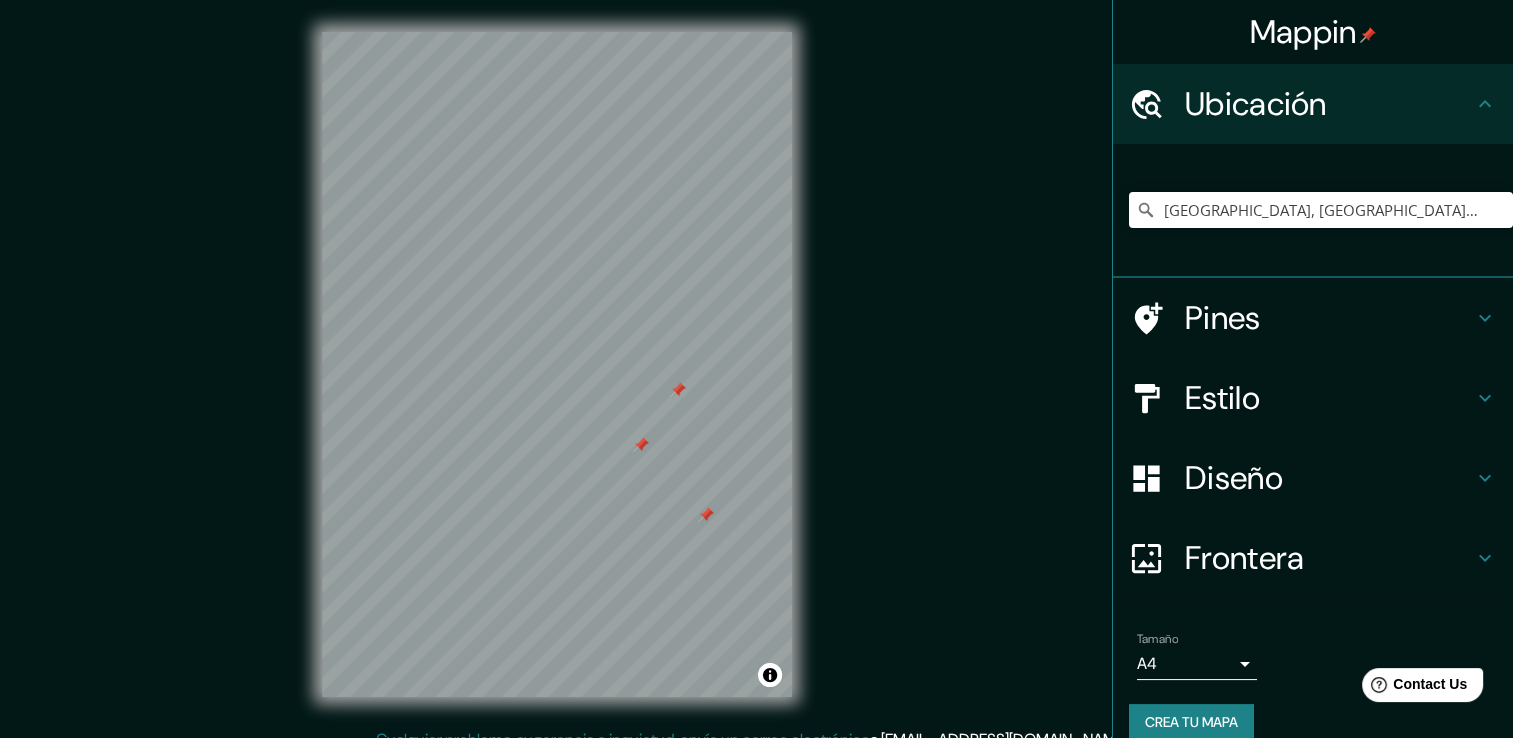 click on "Diseño" at bounding box center (1329, 478) 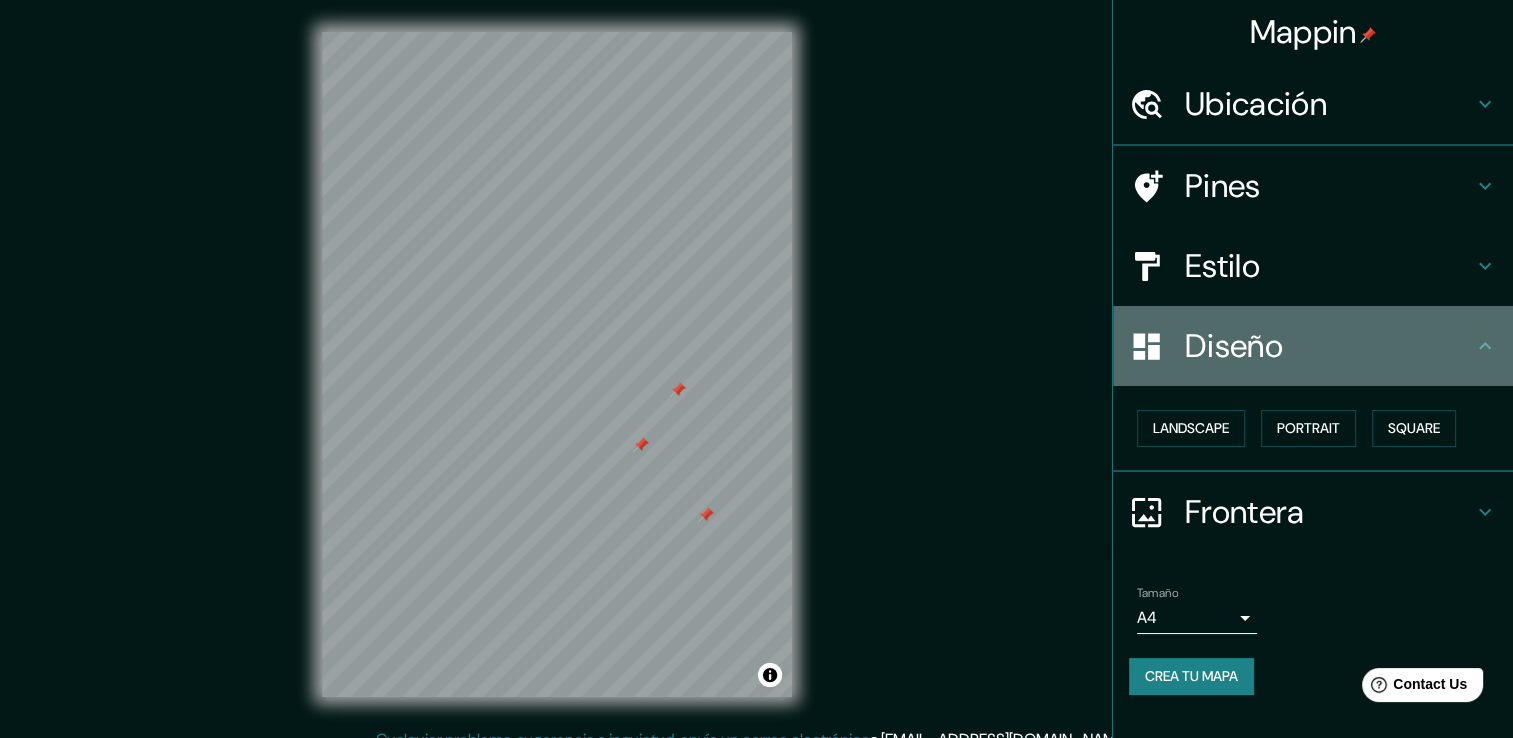 click on "Ubicación [GEOGRAPHIC_DATA], [GEOGRAPHIC_DATA], [GEOGRAPHIC_DATA] [GEOGRAPHIC_DATA]  [GEOGRAPHIC_DATA], [GEOGRAPHIC_DATA] [GEOGRAPHIC_DATA]  61516 [GEOGRAPHIC_DATA], [GEOGRAPHIC_DATA], [GEOGRAPHIC_DATA] Zitácuaro, [GEOGRAPHIC_DATA], [GEOGRAPHIC_DATA], [GEOGRAPHIC_DATA], [GEOGRAPHIC_DATA] [GEOGRAPHIC_DATA]  [GEOGRAPHIC_DATA], [GEOGRAPHIC_DATA], [GEOGRAPHIC_DATA] [GEOGRAPHIC_DATA] Estilo Diseño Landscape [GEOGRAPHIC_DATA] Elige un borde.  Sugerencia : puedes hacer que las capas del marco sean opacas para crear algunos efectos geniales. Ninguno Sencillo Transparente Capricho Tamaño A4 single Crea tu mapa" at bounding box center (1313, 391) 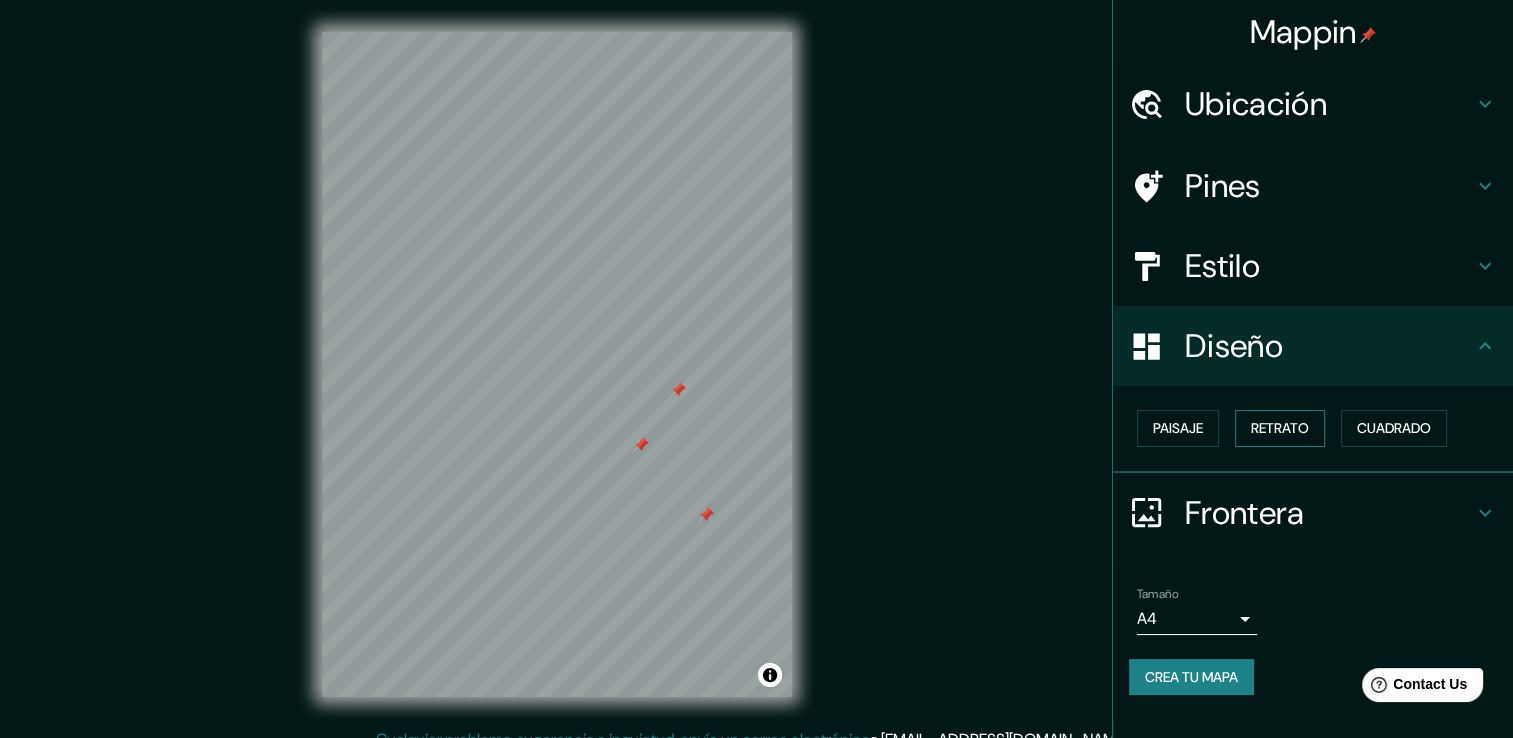 click on "Retrato" at bounding box center (1280, 428) 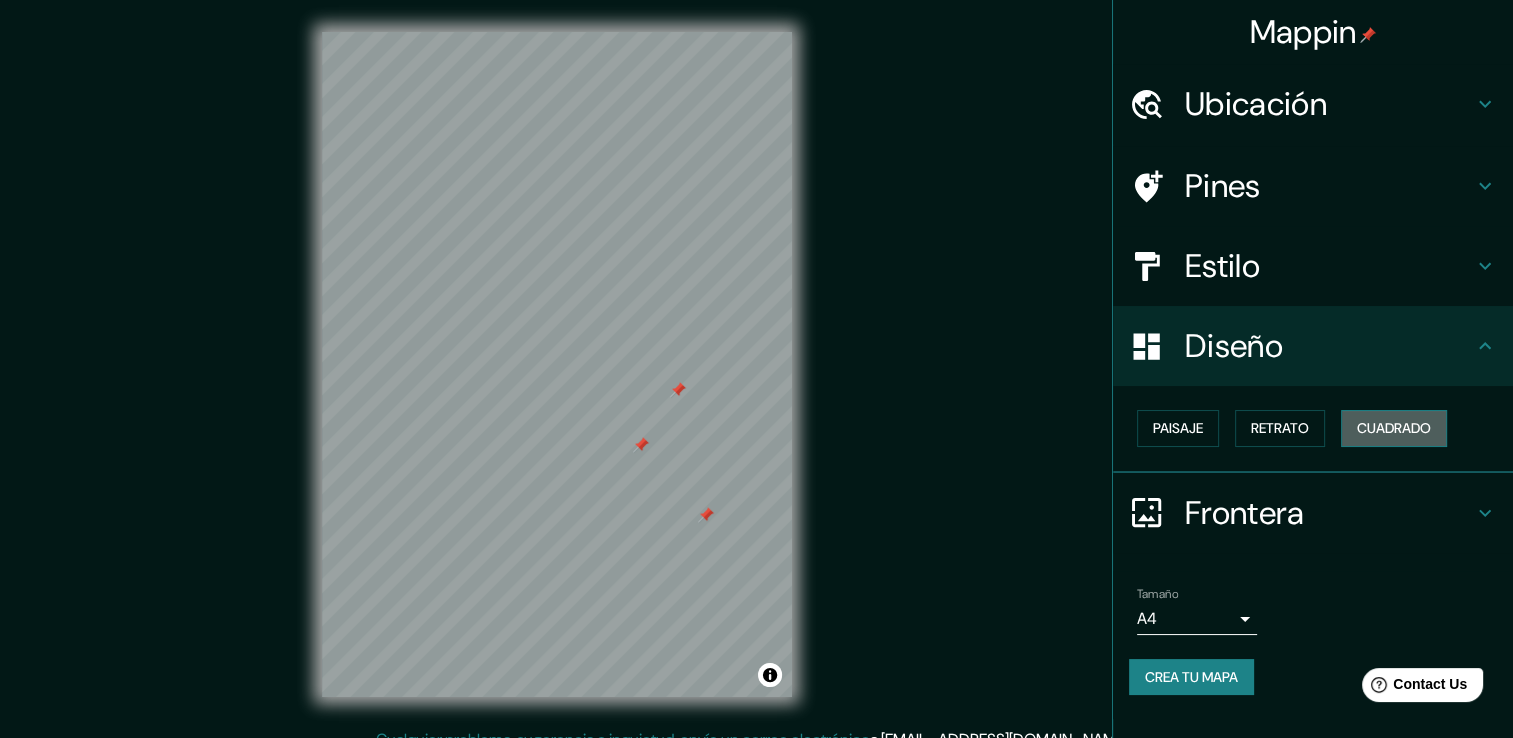 click on "Cuadrado" at bounding box center (1394, 428) 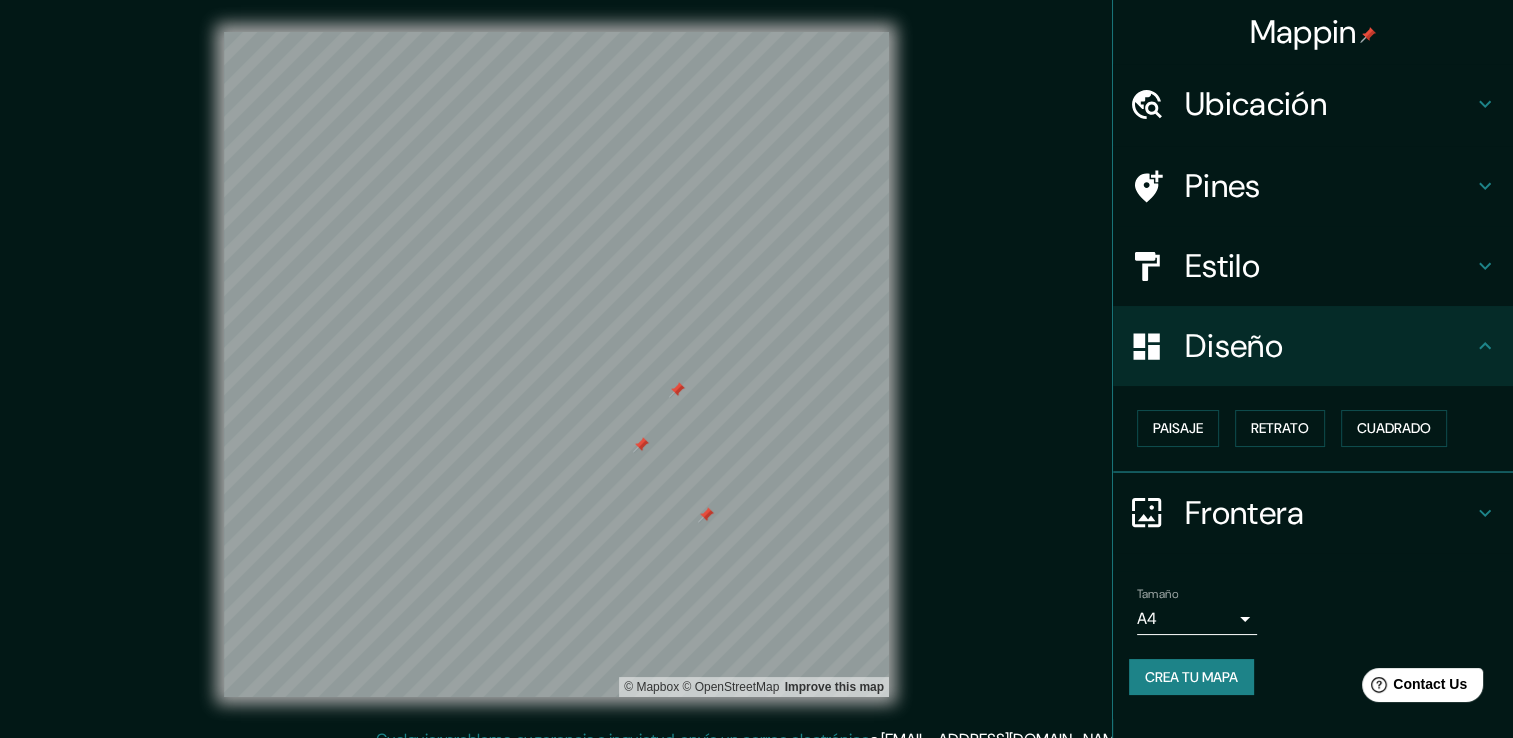 click at bounding box center [706, 515] 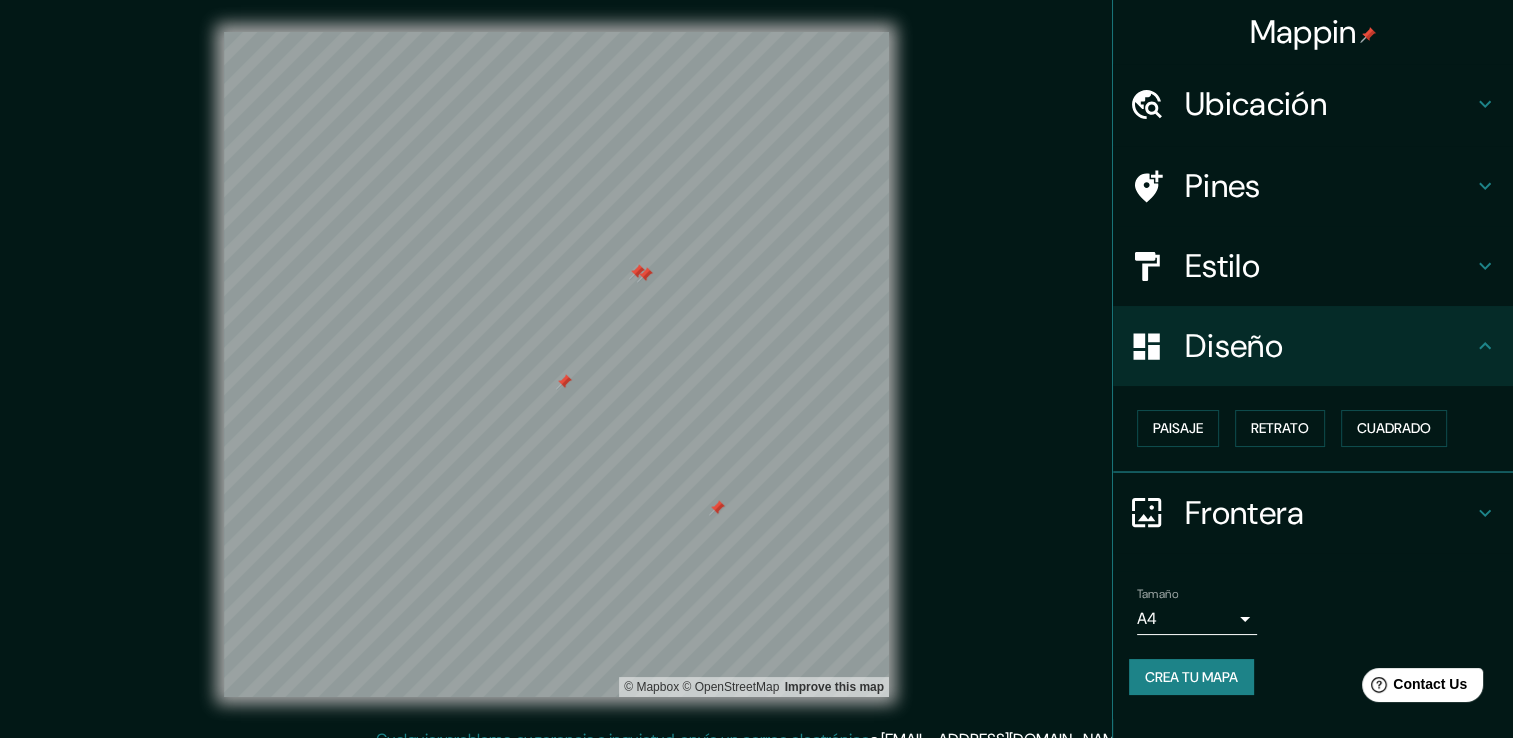 click at bounding box center [717, 508] 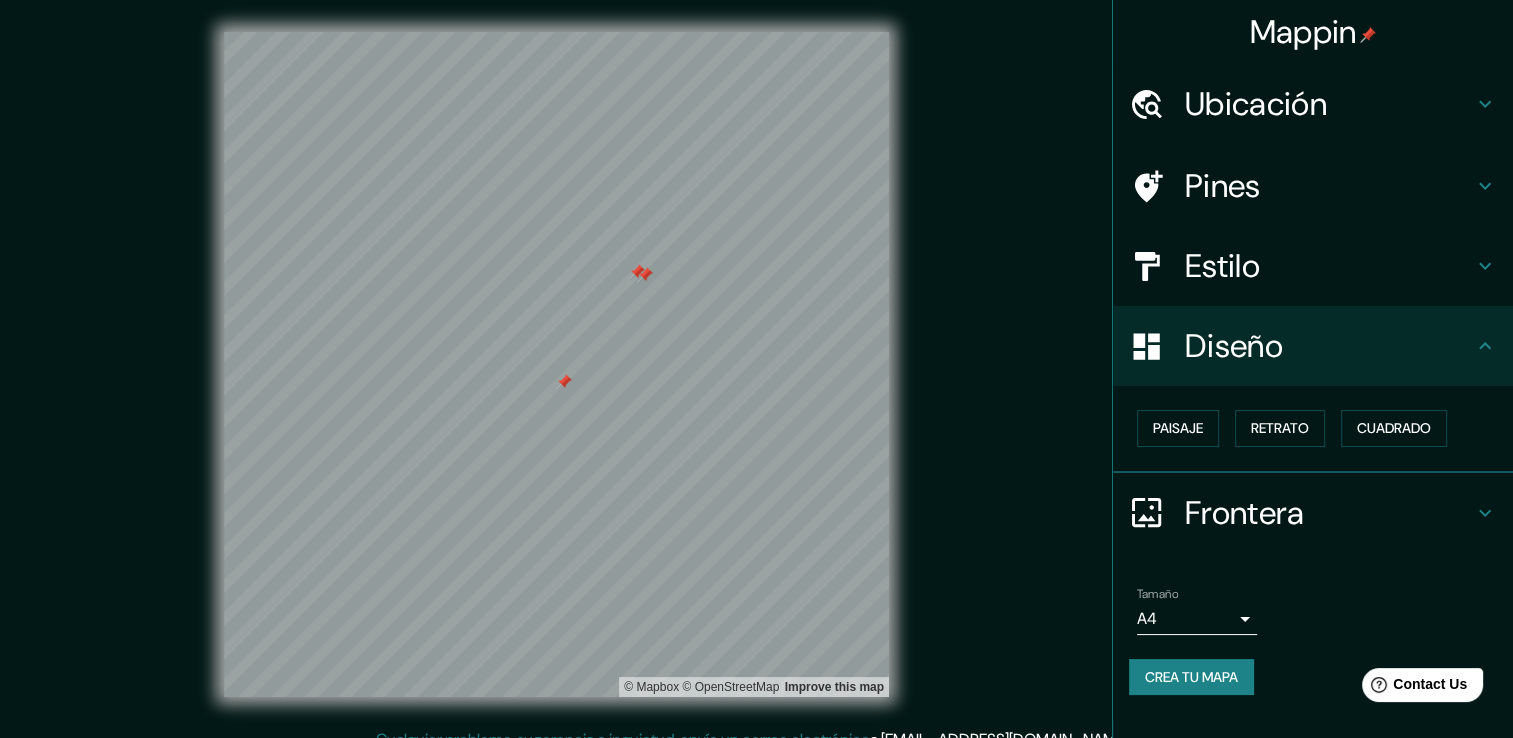 click at bounding box center (645, 275) 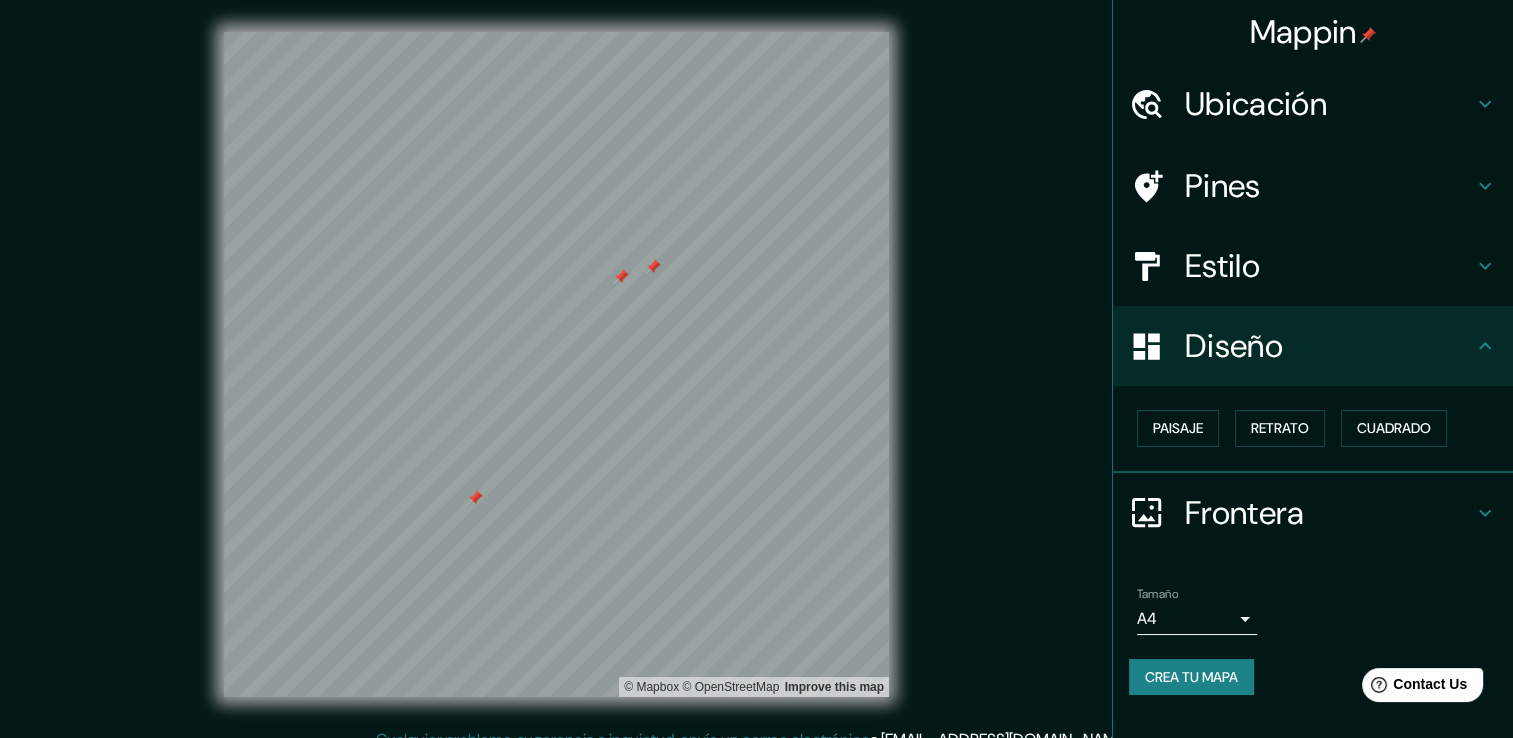 click at bounding box center [653, 267] 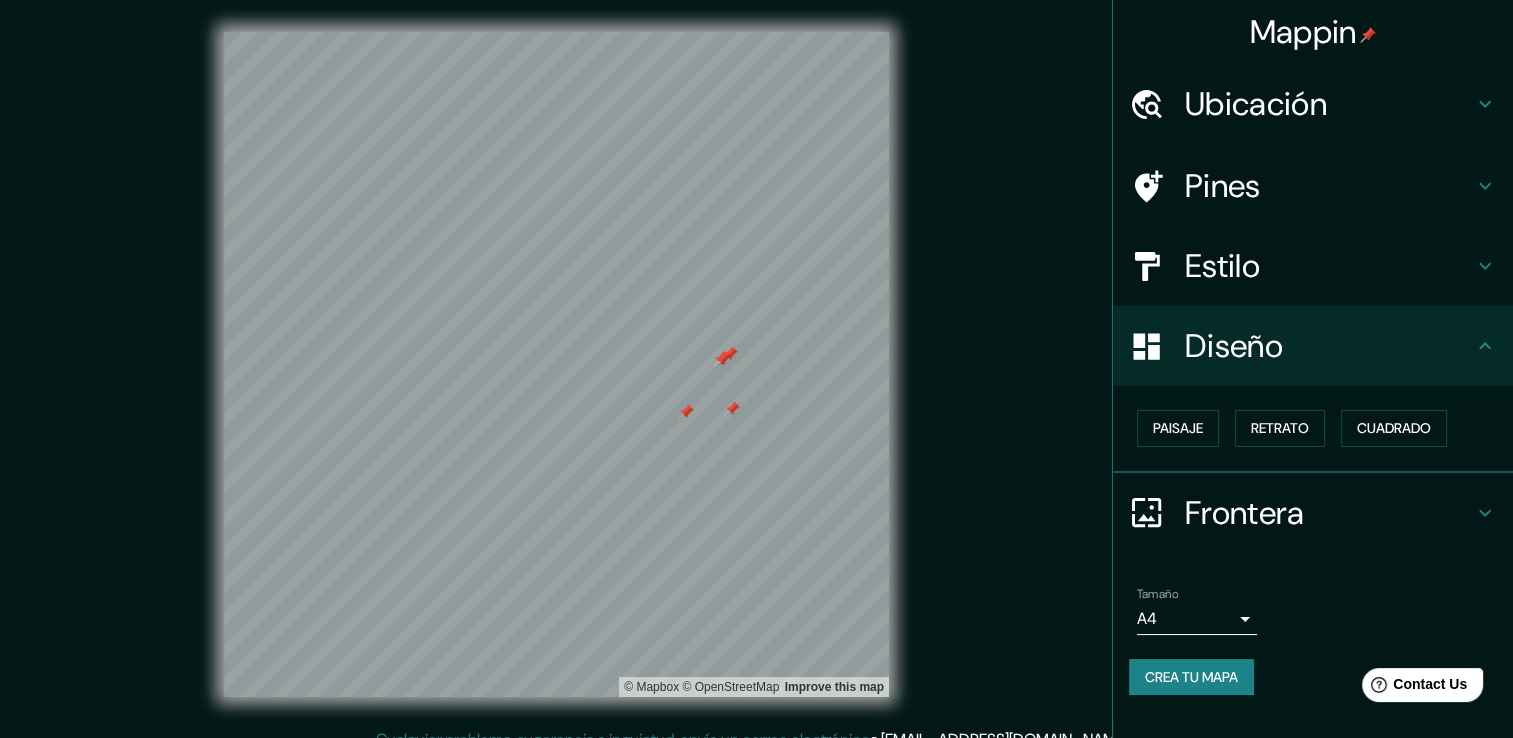 click at bounding box center (686, 412) 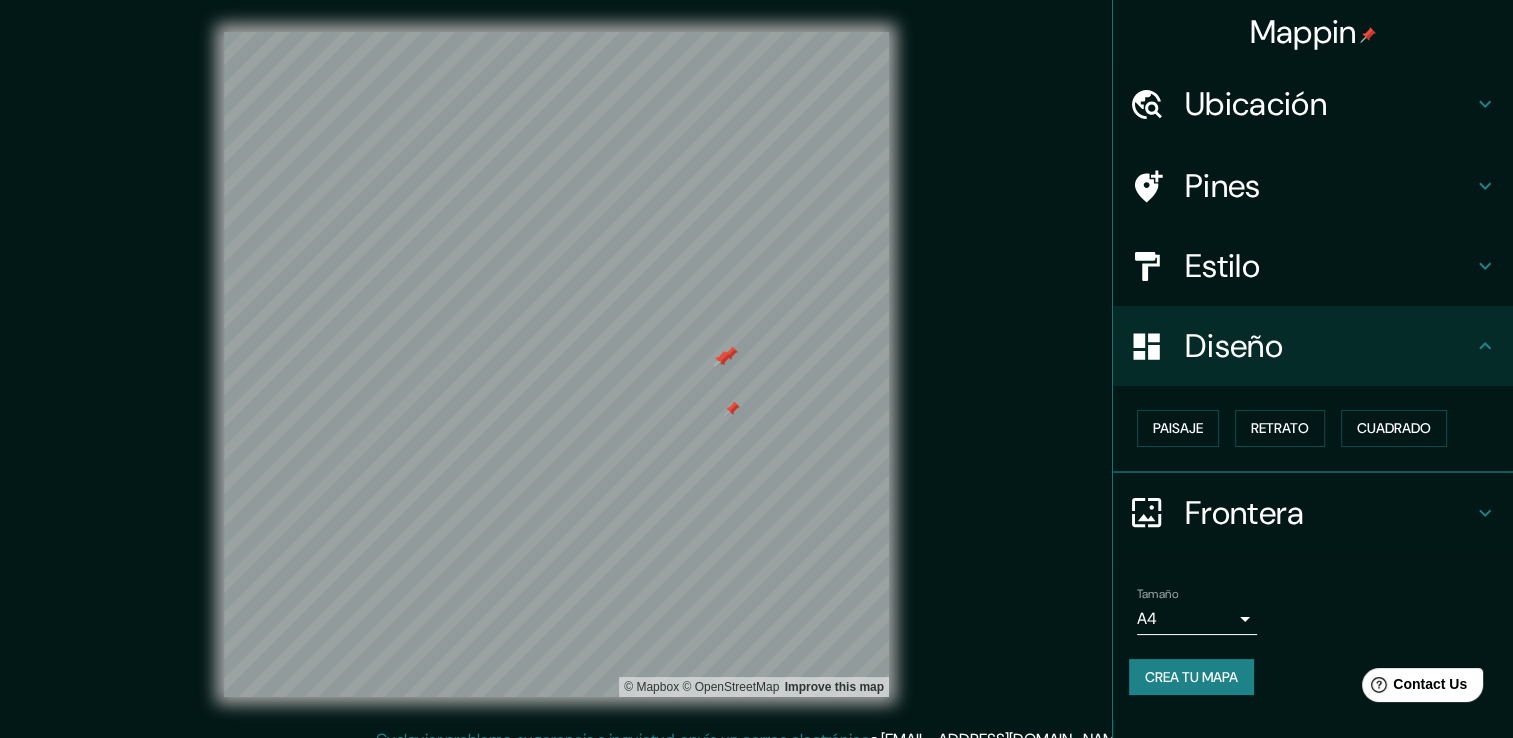 click at bounding box center [732, 409] 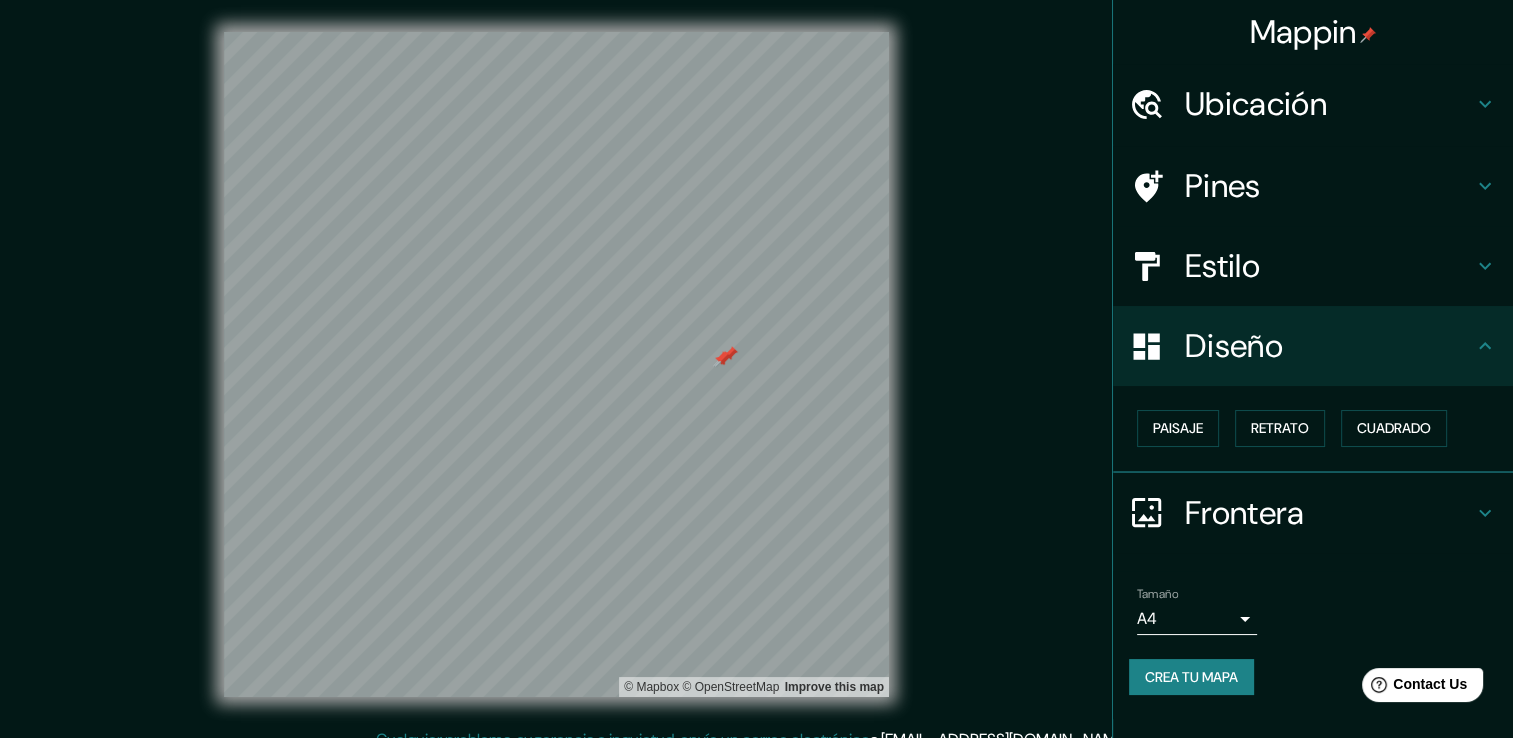 click at bounding box center [723, 359] 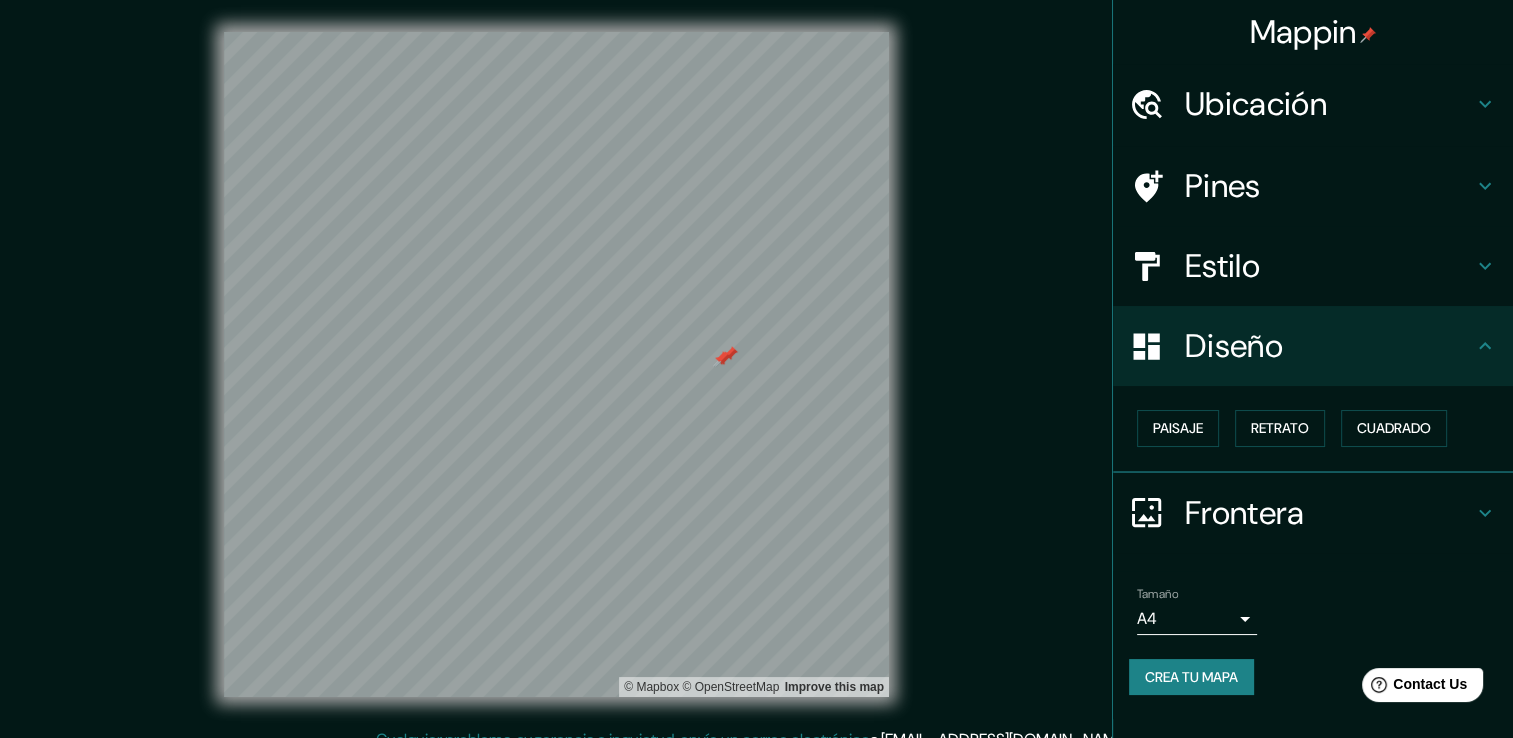 click at bounding box center (723, 359) 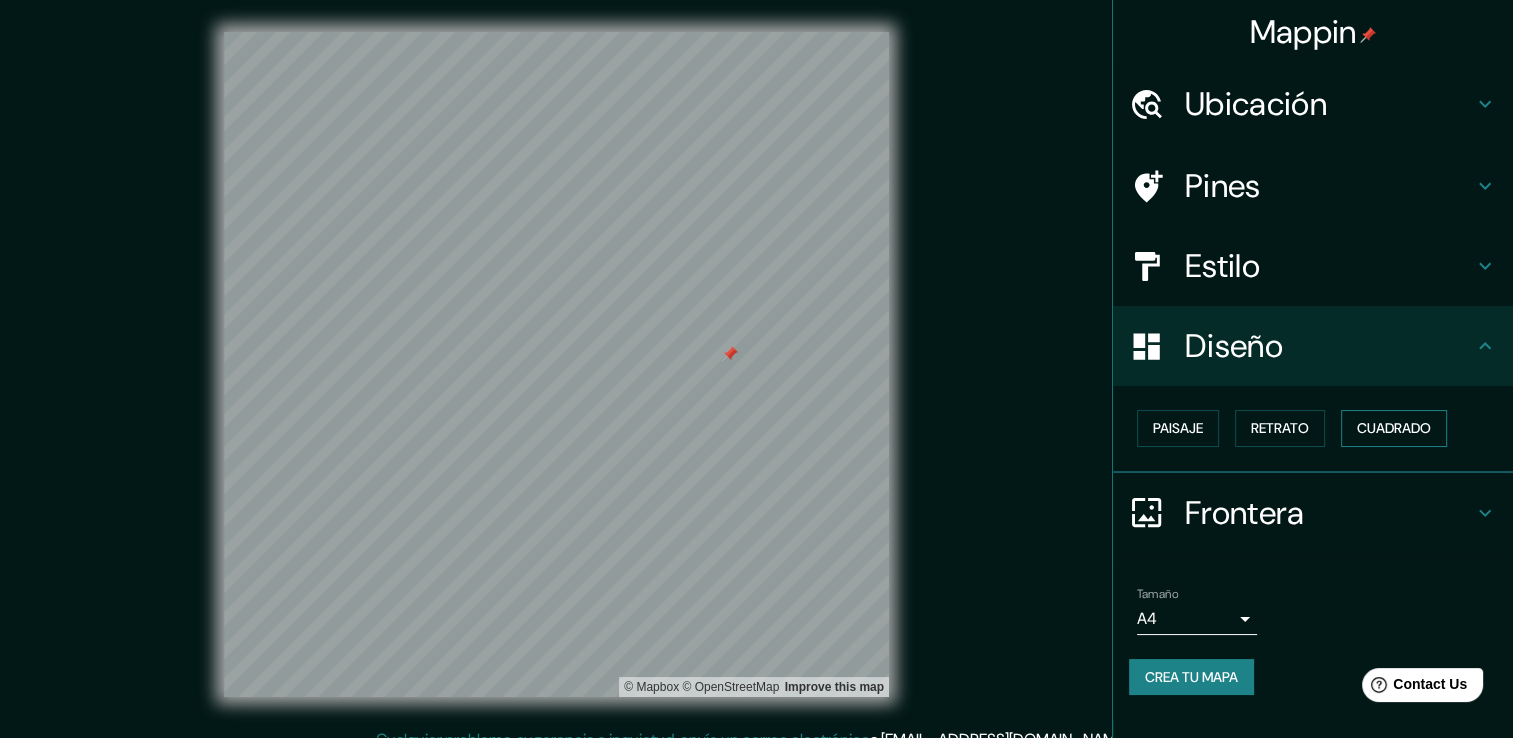 click on "Cuadrado" at bounding box center [1394, 428] 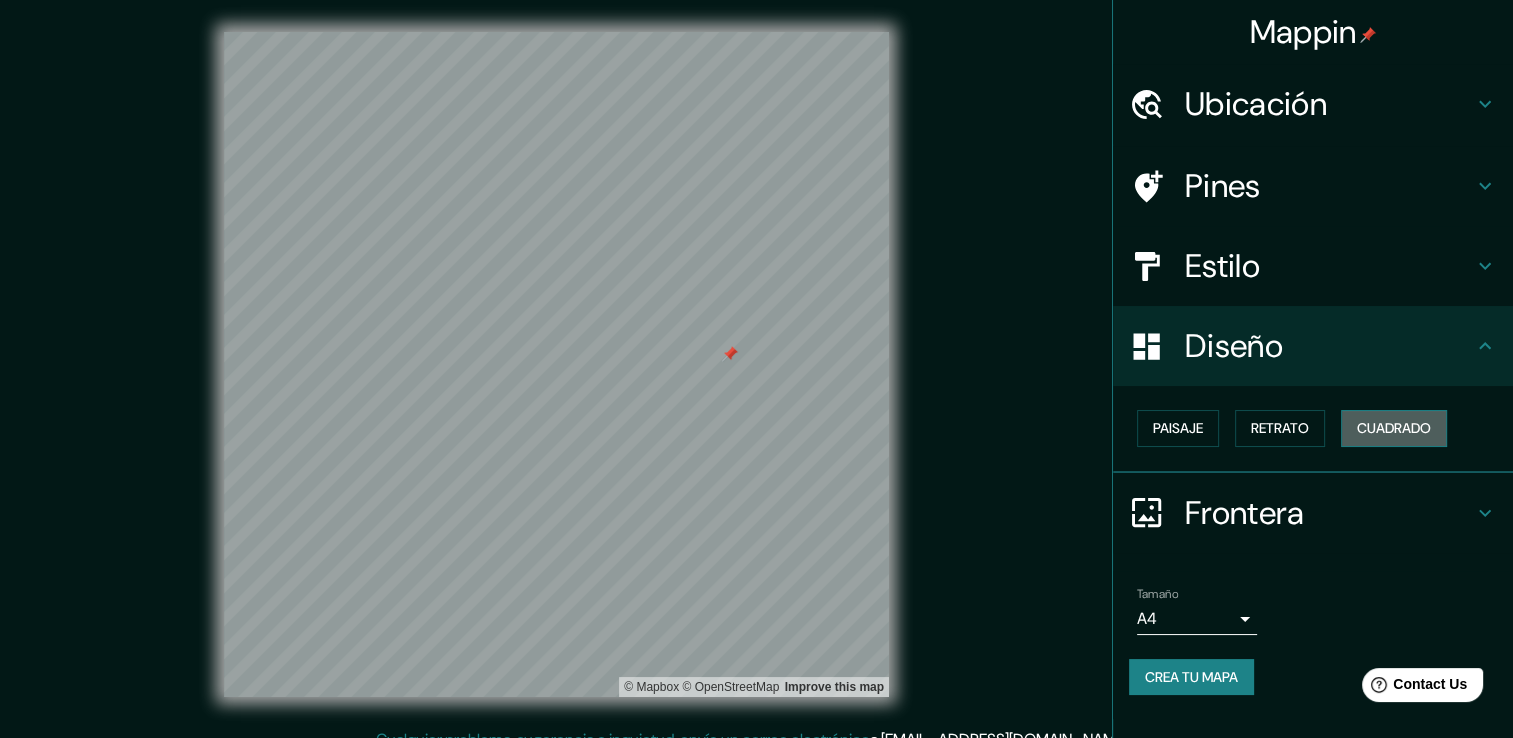 click on "Cuadrado" at bounding box center [1394, 428] 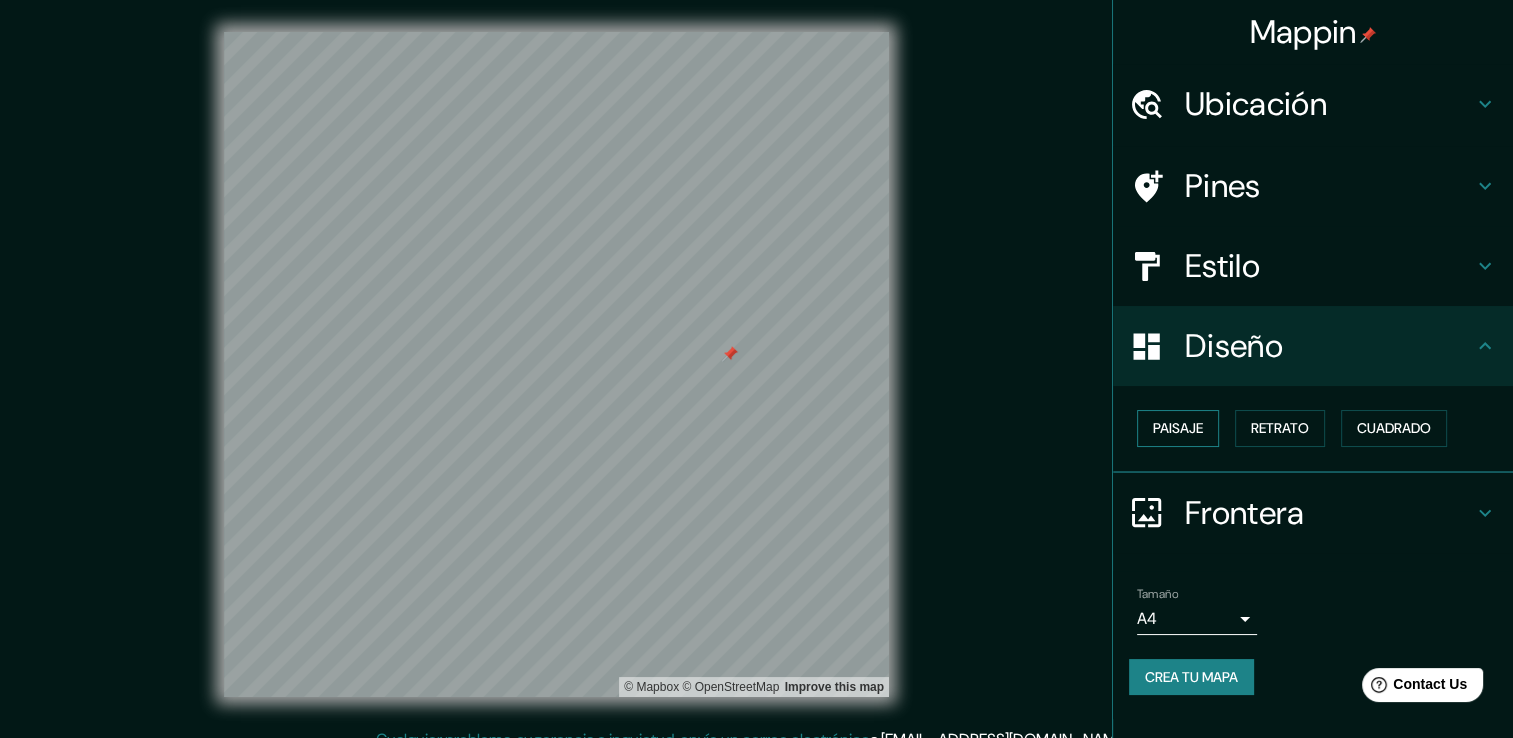 click on "Paisaje" at bounding box center (1178, 428) 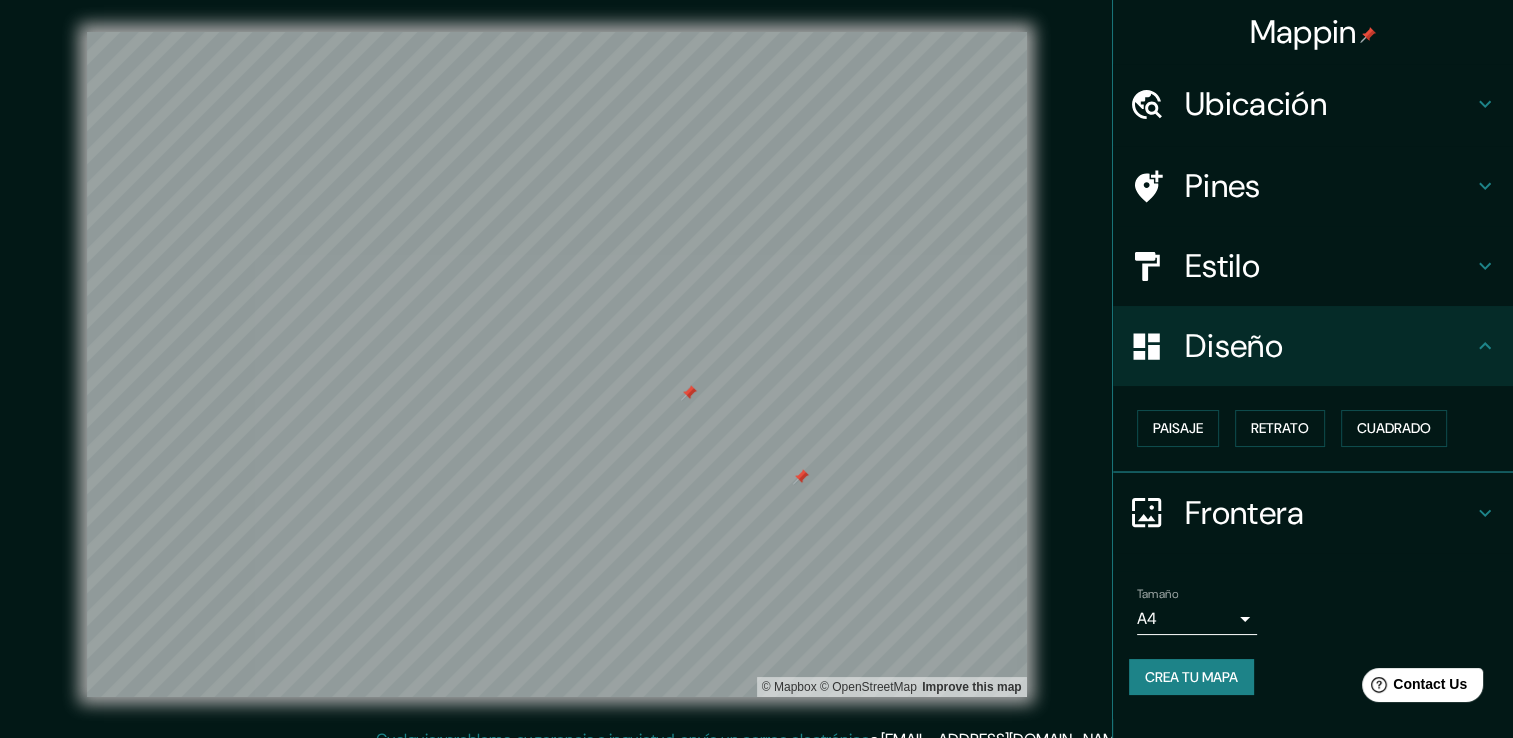 click at bounding box center (801, 477) 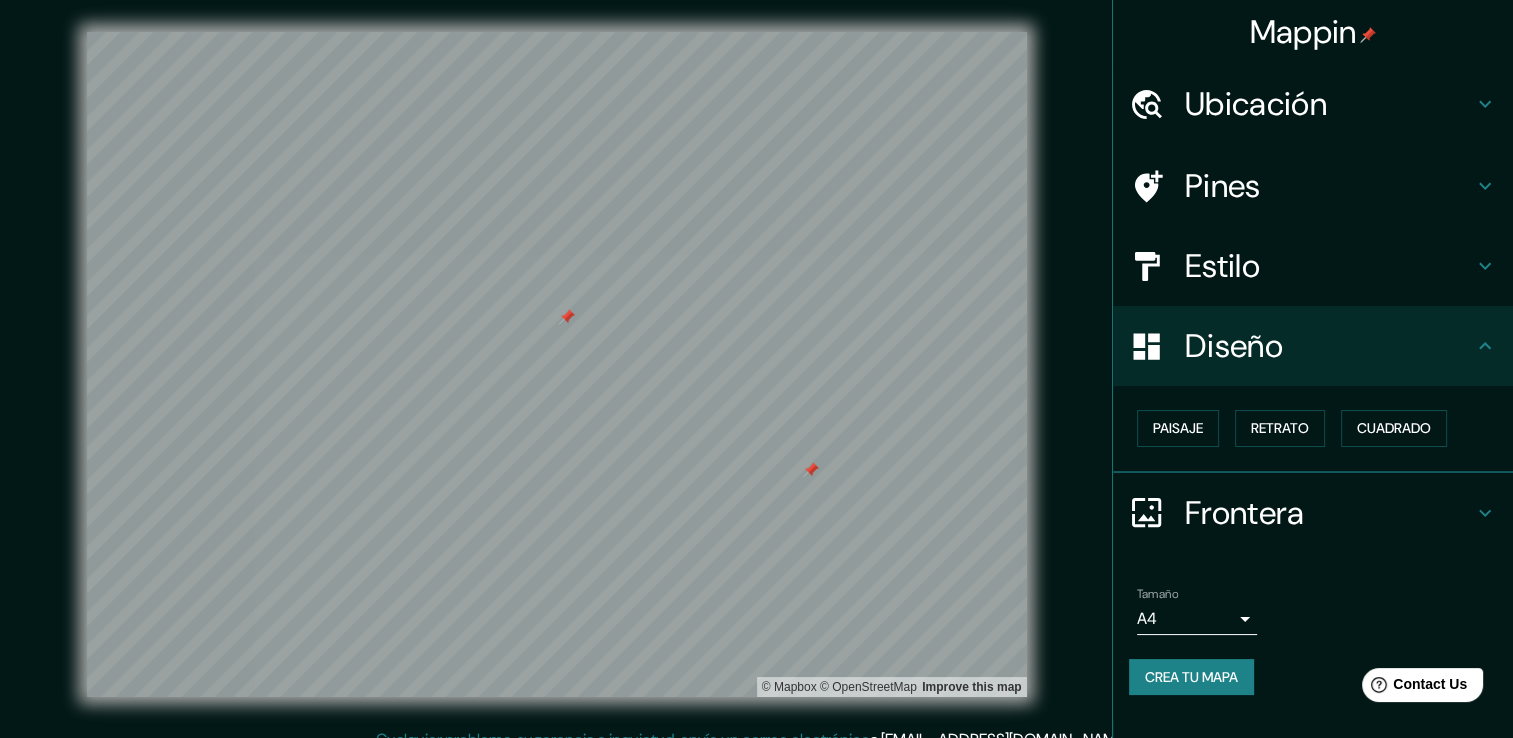 click at bounding box center (811, 470) 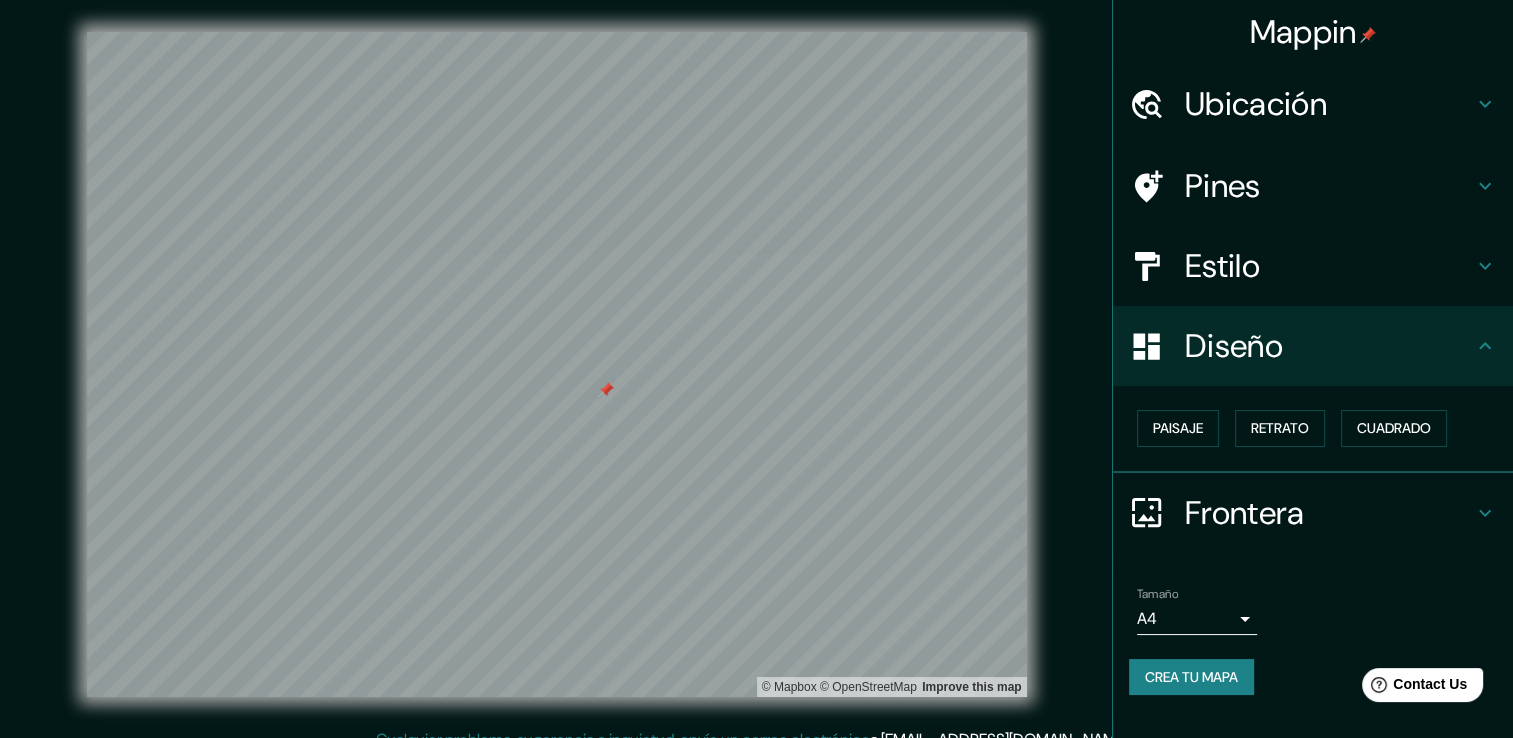 click on "Diseño" at bounding box center [1329, 346] 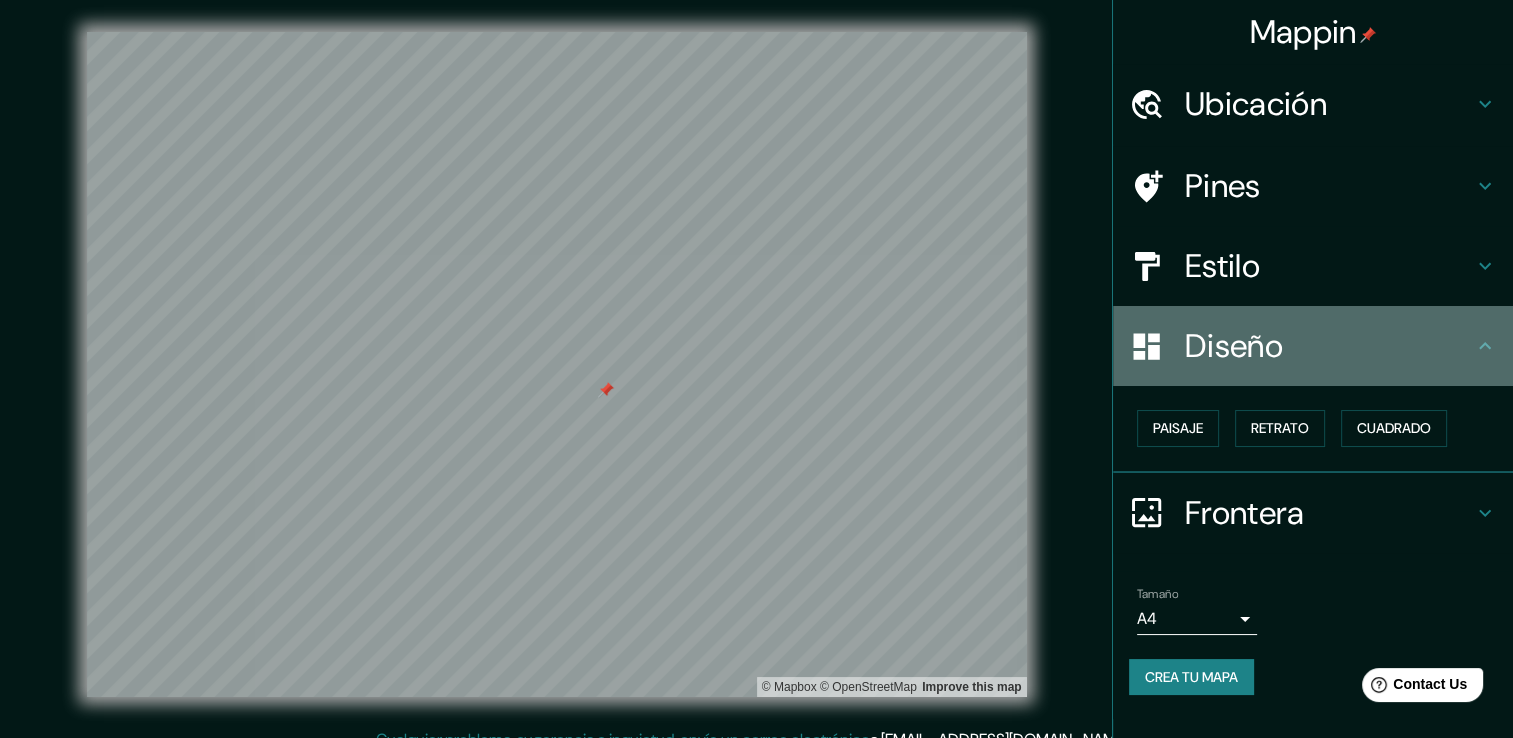 click on "Diseño" at bounding box center (1329, 346) 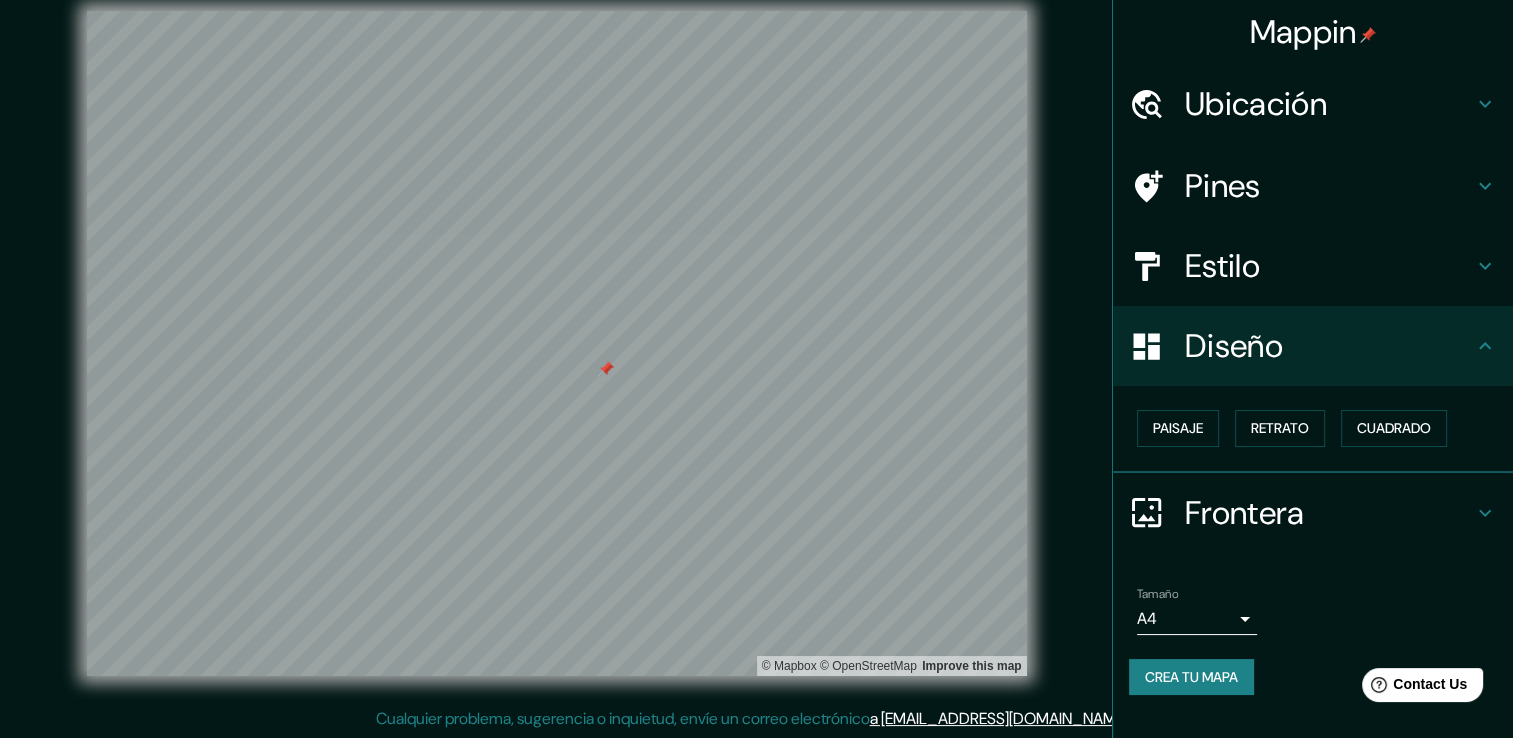 scroll, scrollTop: 22, scrollLeft: 0, axis: vertical 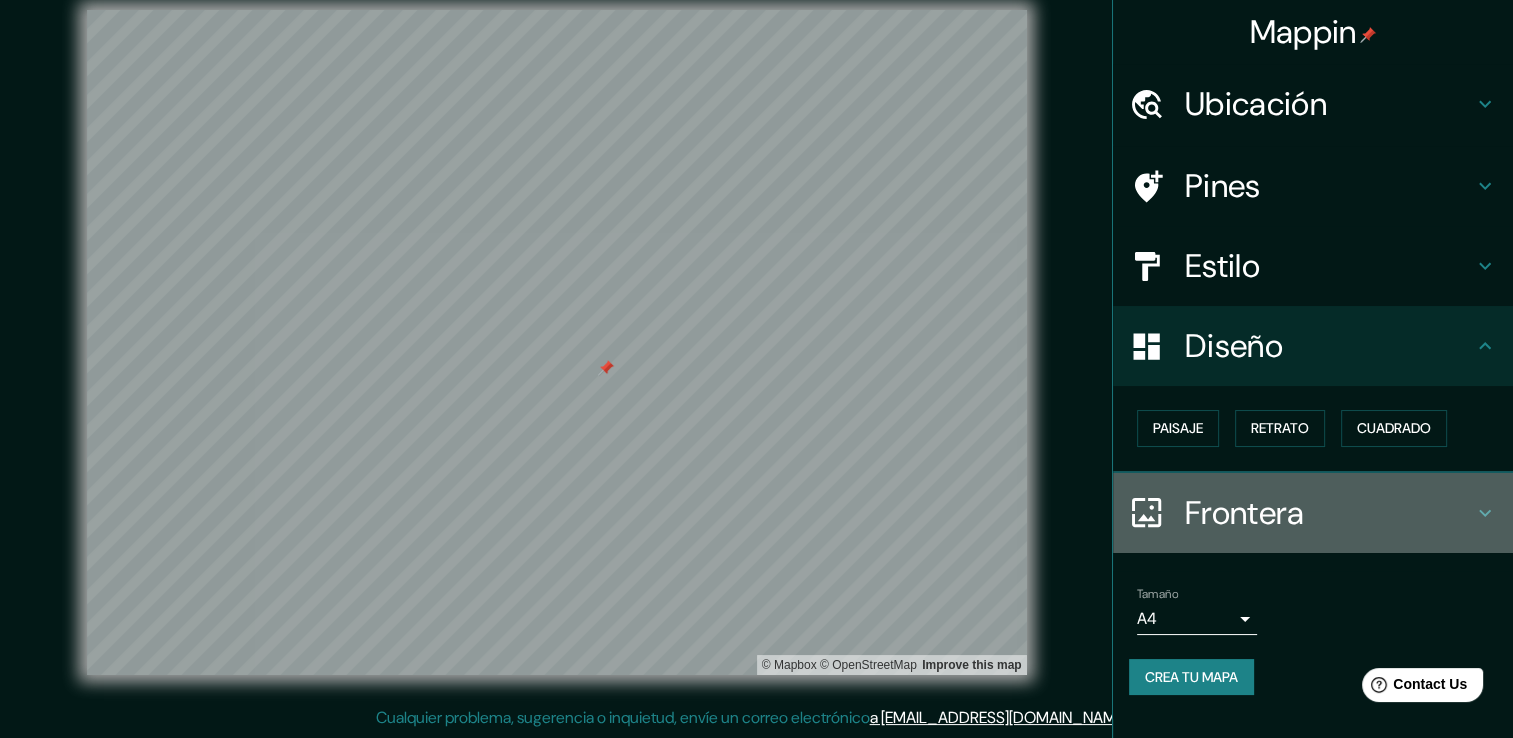 click on "Frontera" at bounding box center [1329, 513] 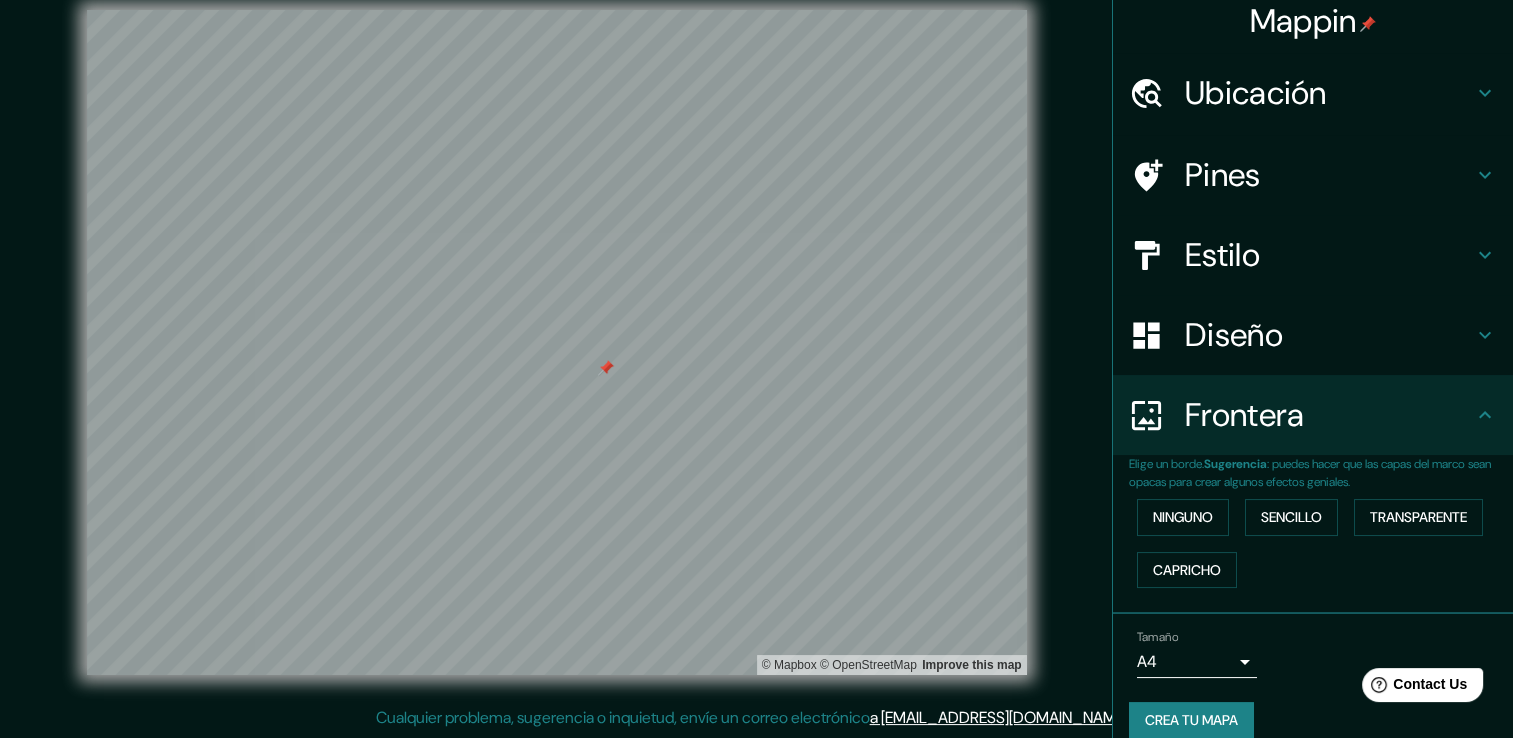 scroll, scrollTop: 33, scrollLeft: 0, axis: vertical 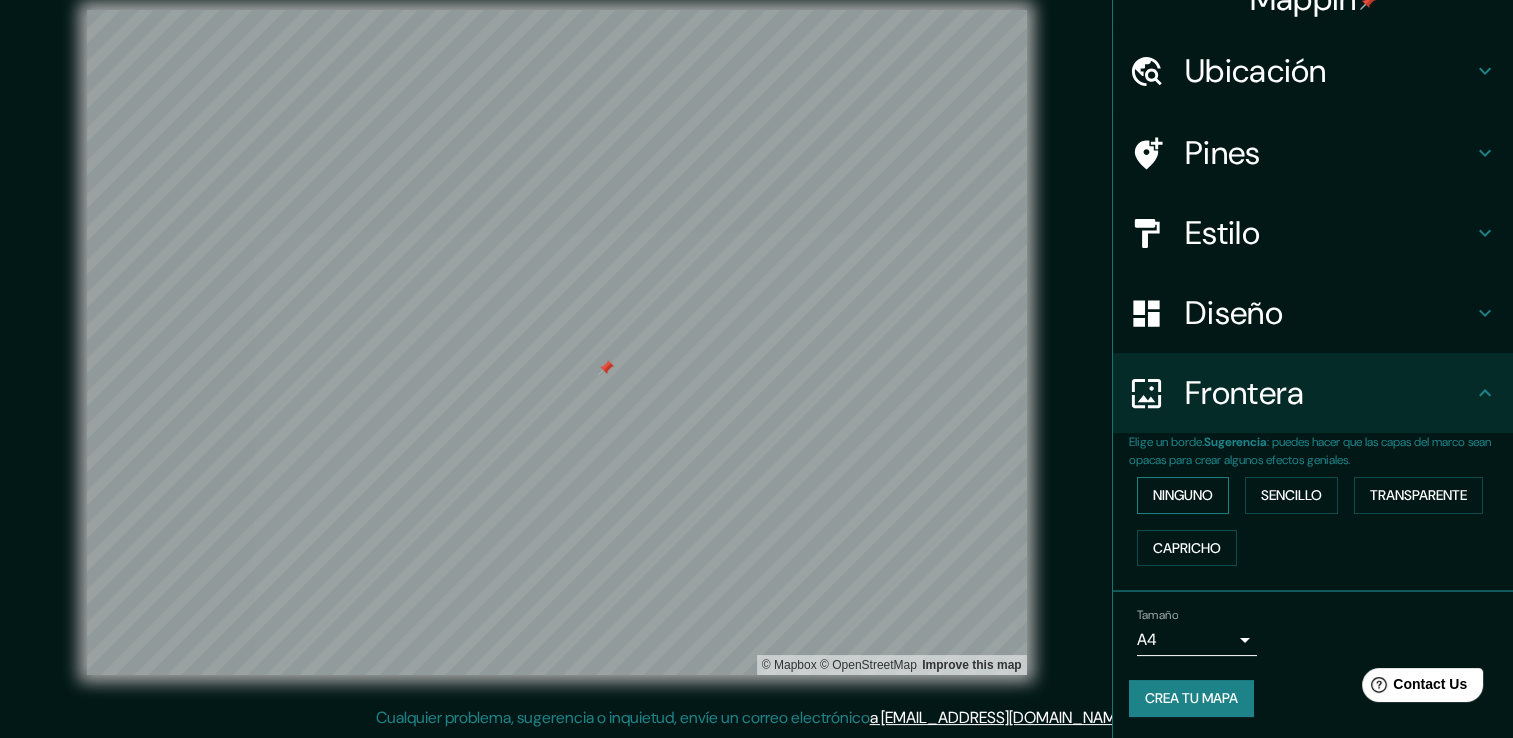 click on "Ninguno" at bounding box center (1183, 495) 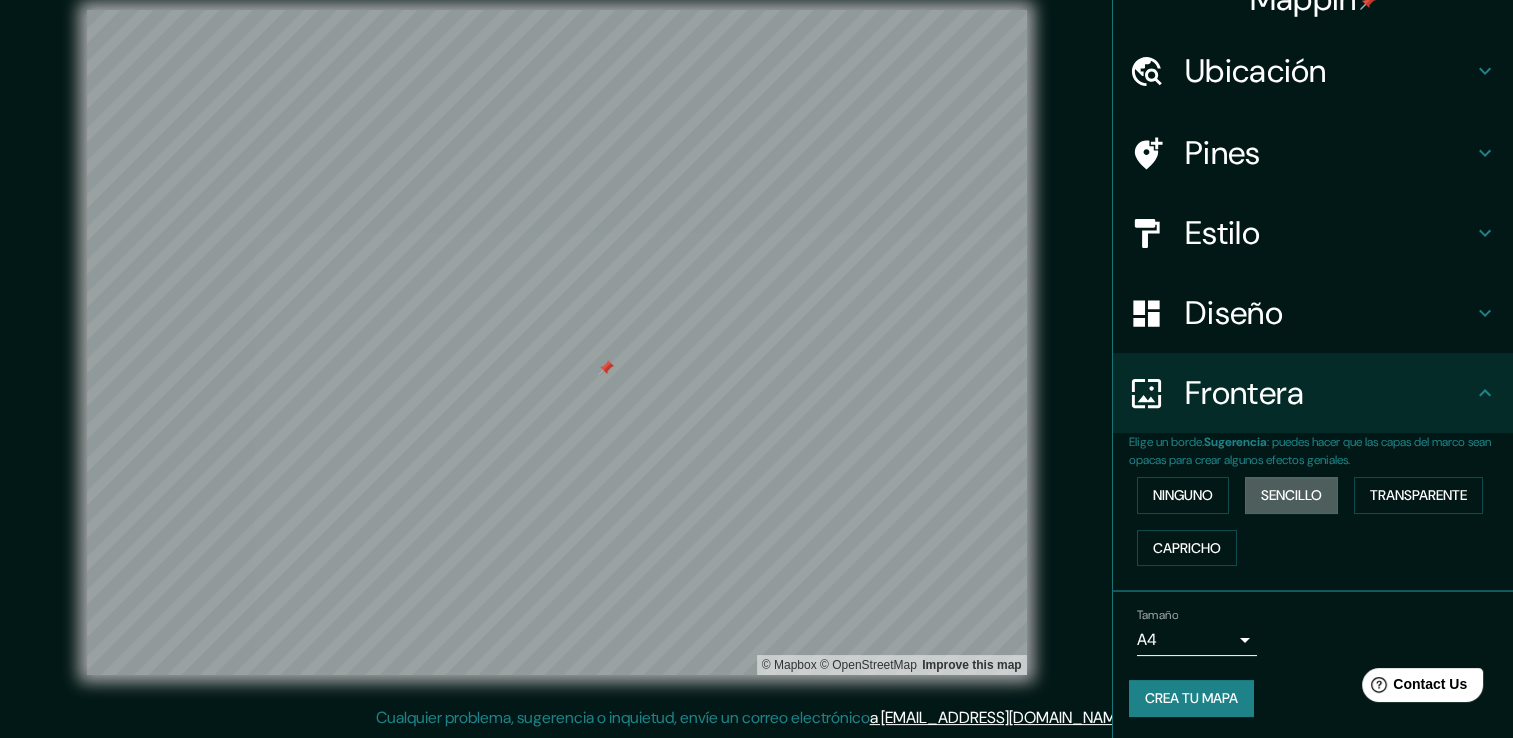 click on "Sencillo" at bounding box center (1291, 495) 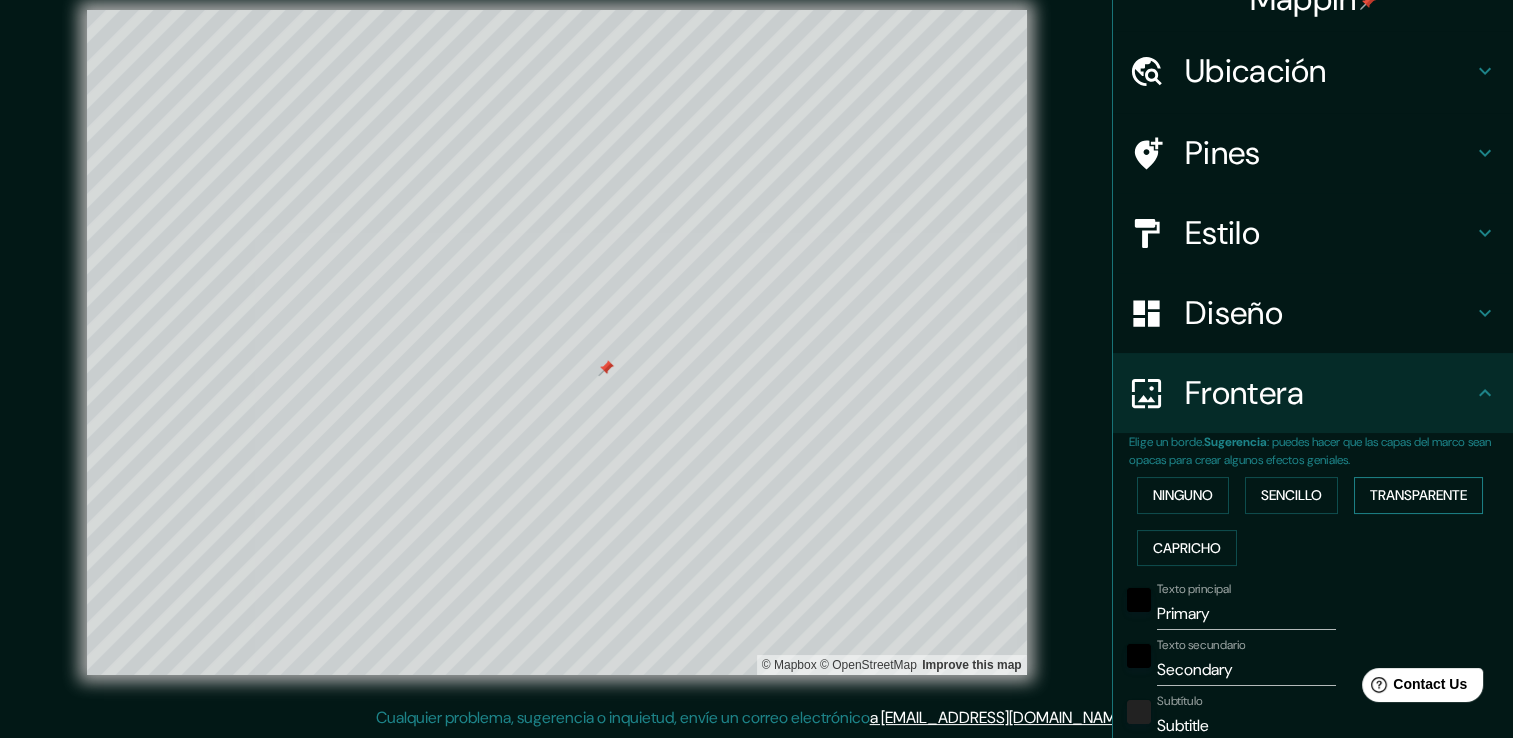 click on "Transparente" at bounding box center (1418, 495) 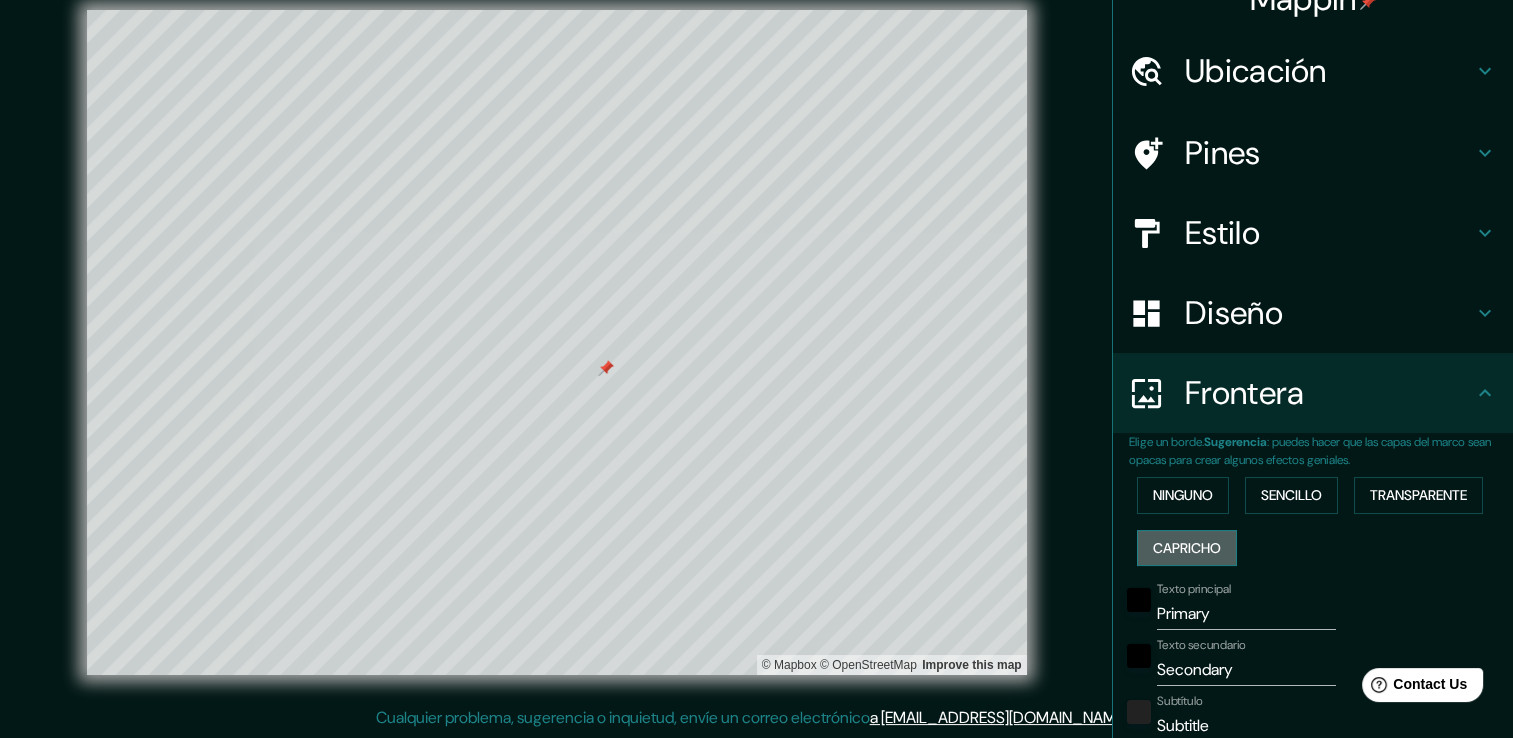 click on "Capricho" at bounding box center [1187, 548] 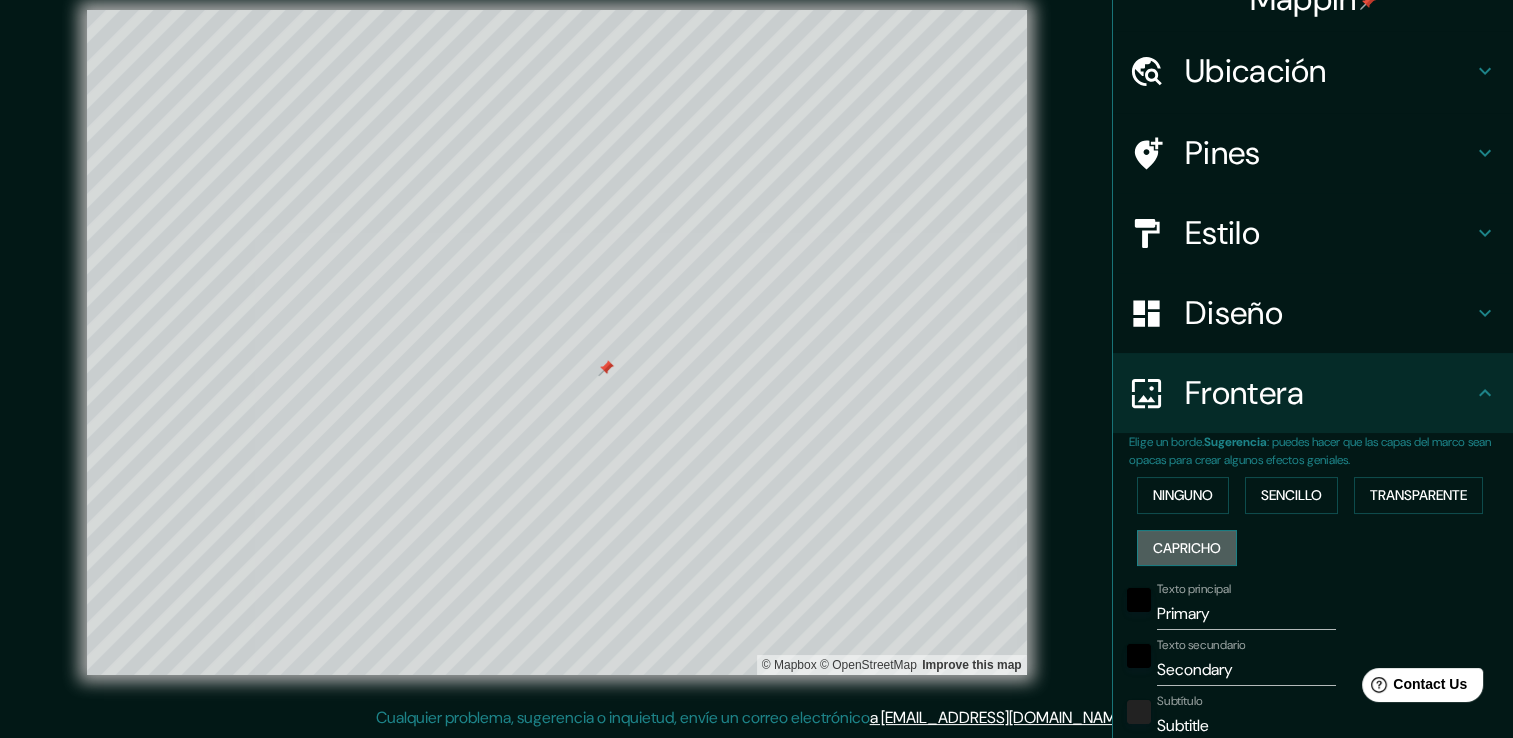 click on "Capricho" at bounding box center (1187, 548) 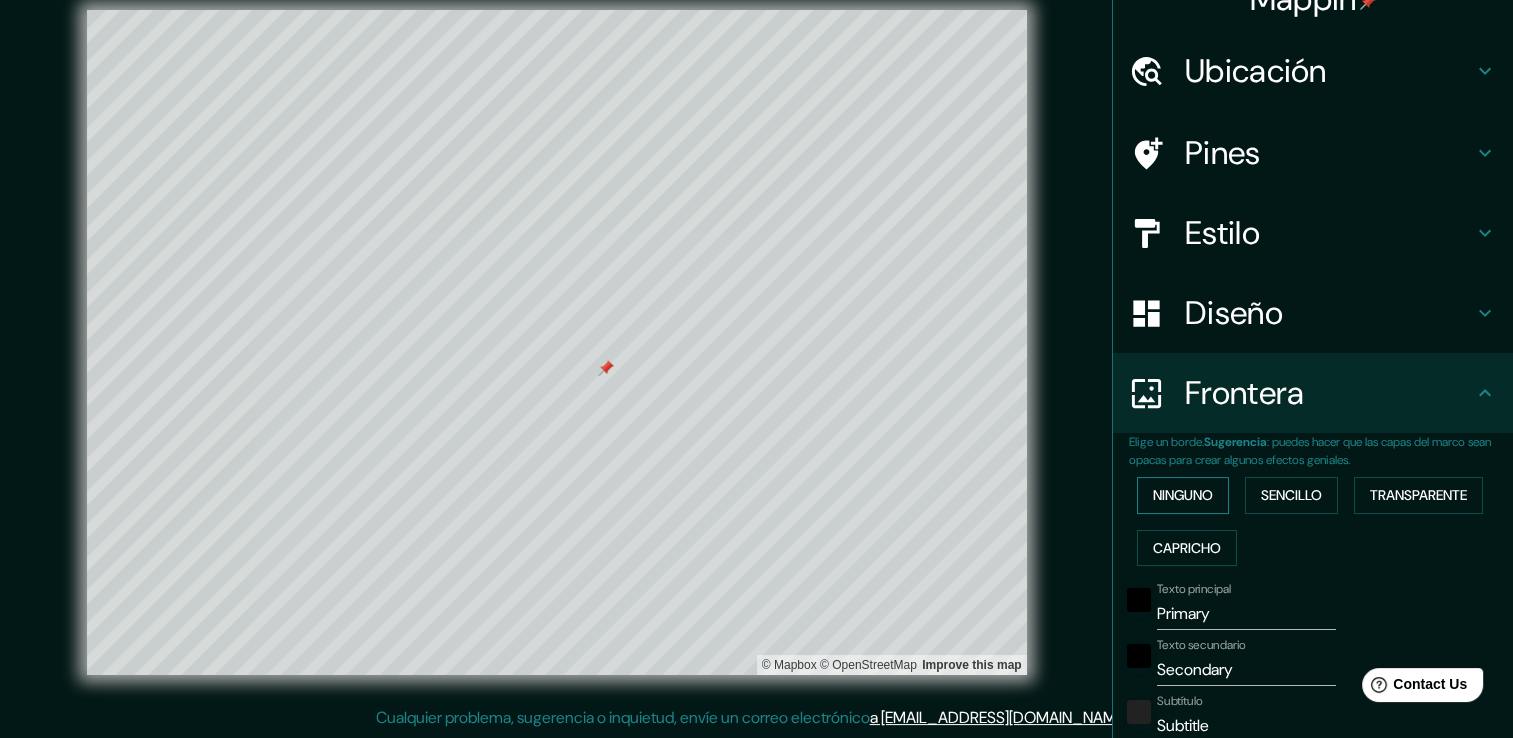 click on "Ninguno" at bounding box center [1183, 495] 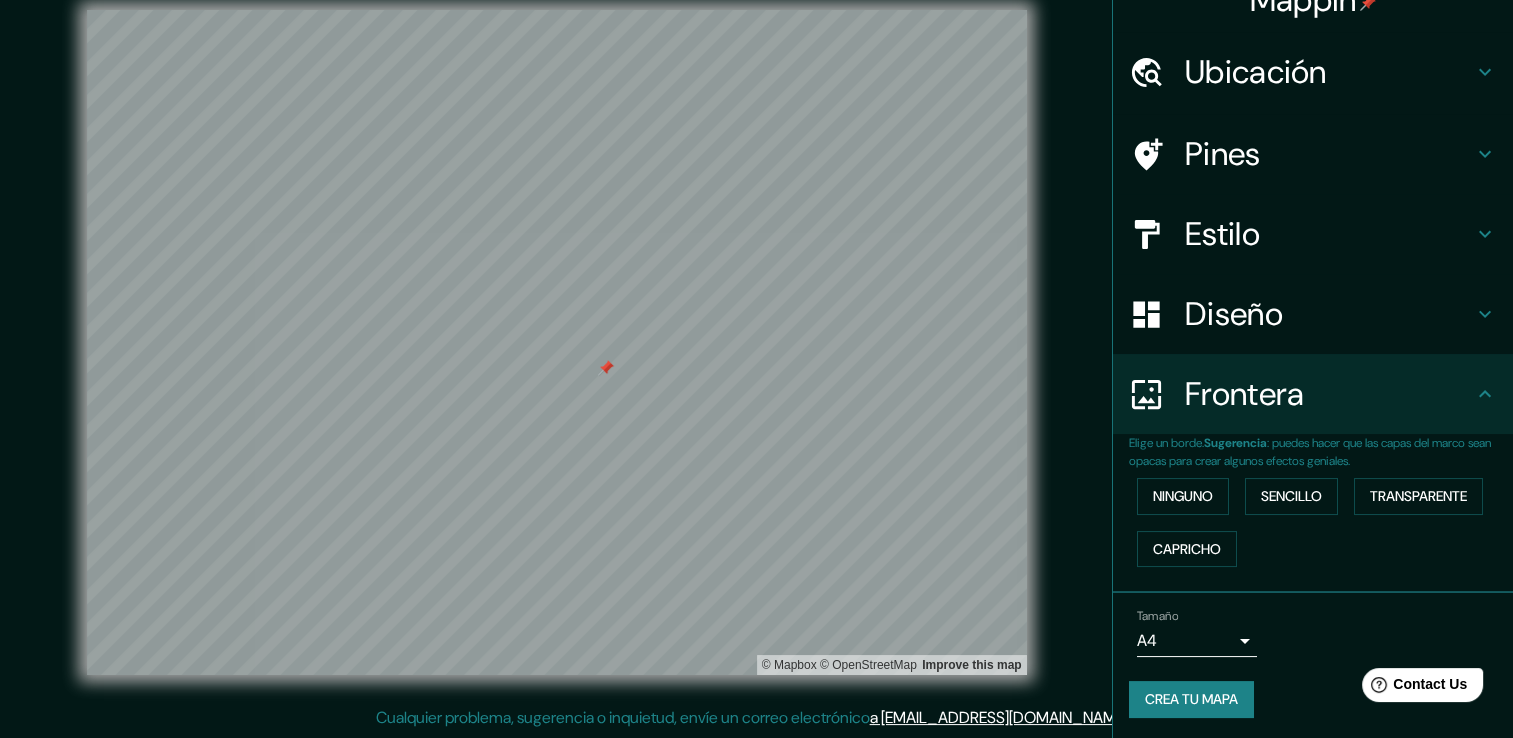 scroll, scrollTop: 33, scrollLeft: 0, axis: vertical 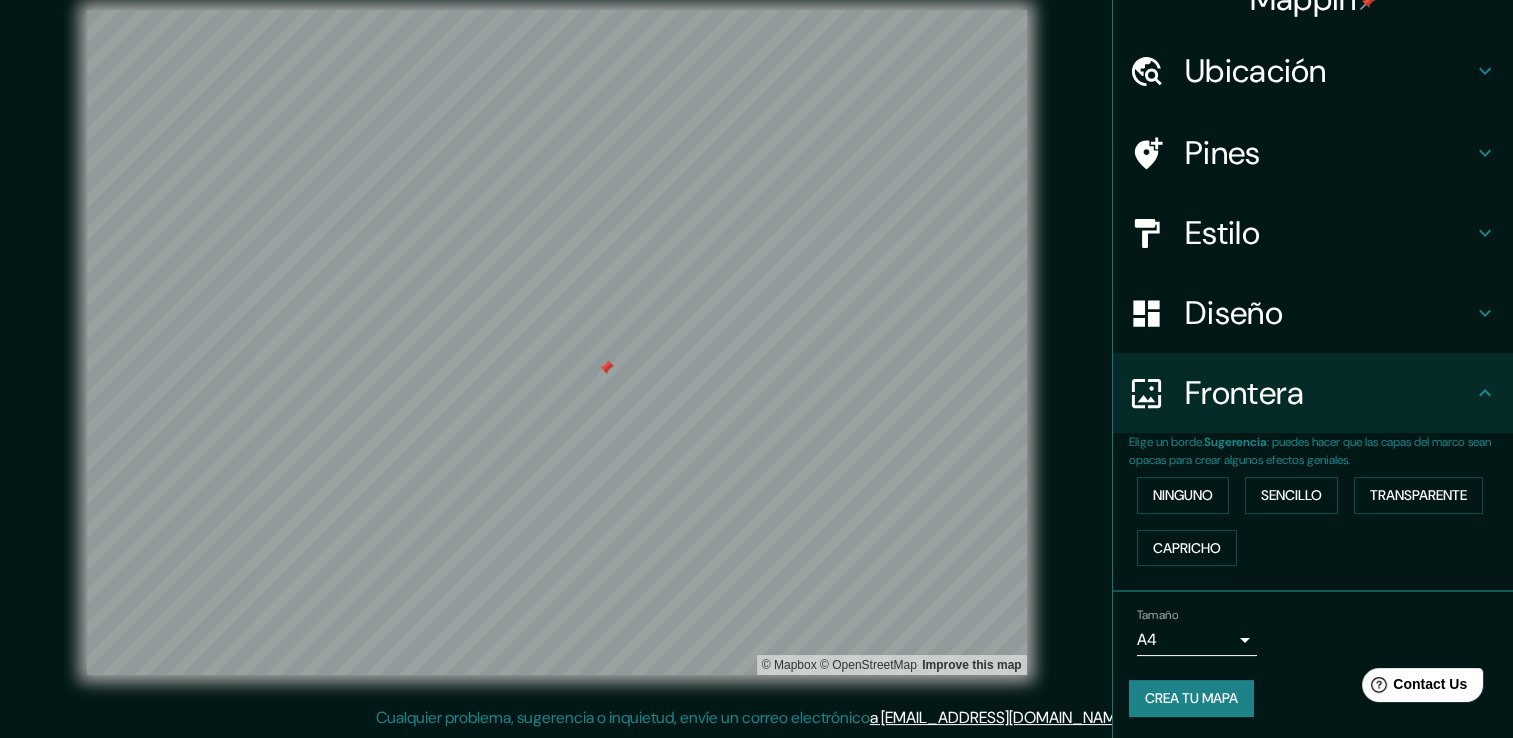 click on "Estilo" at bounding box center (1329, 233) 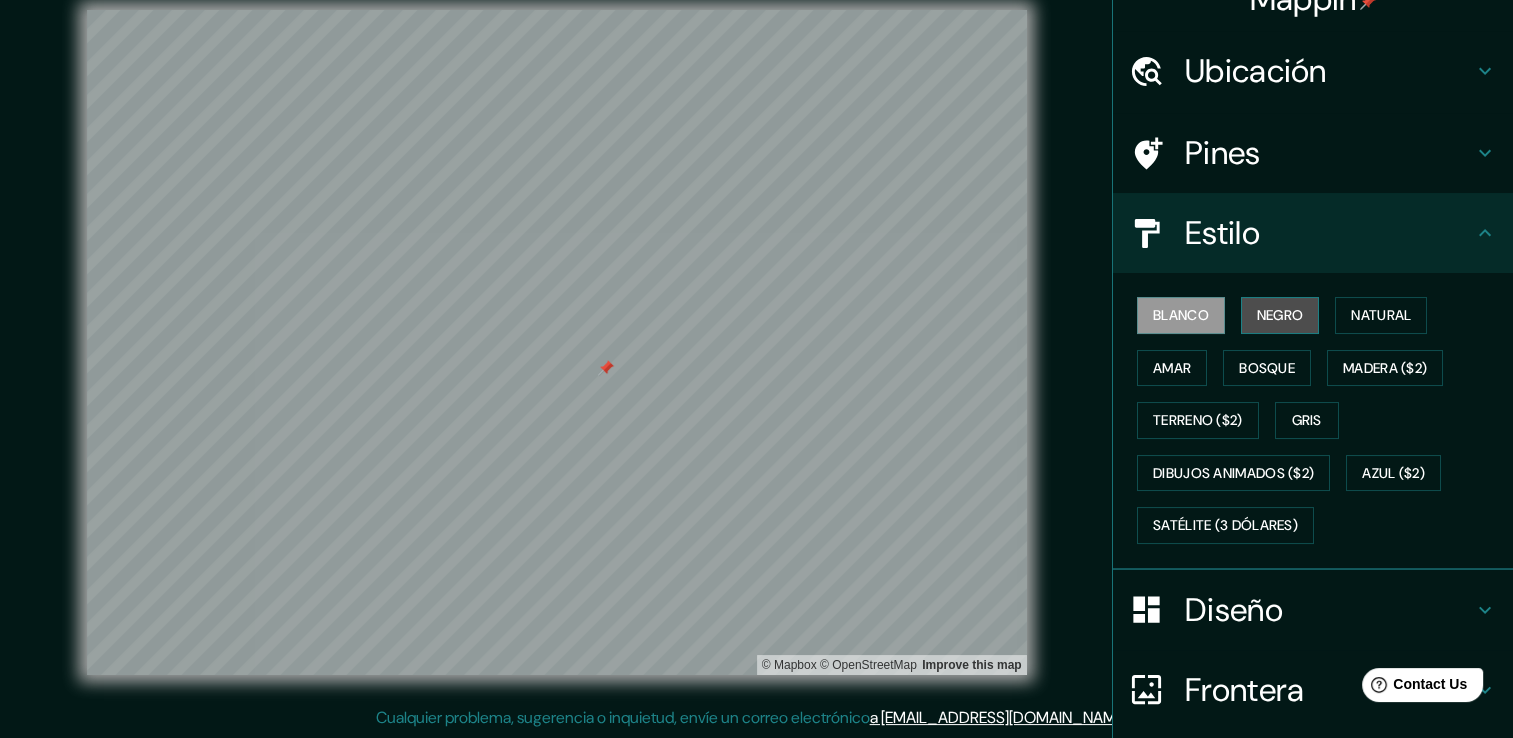 click on "Negro" at bounding box center [1280, 315] 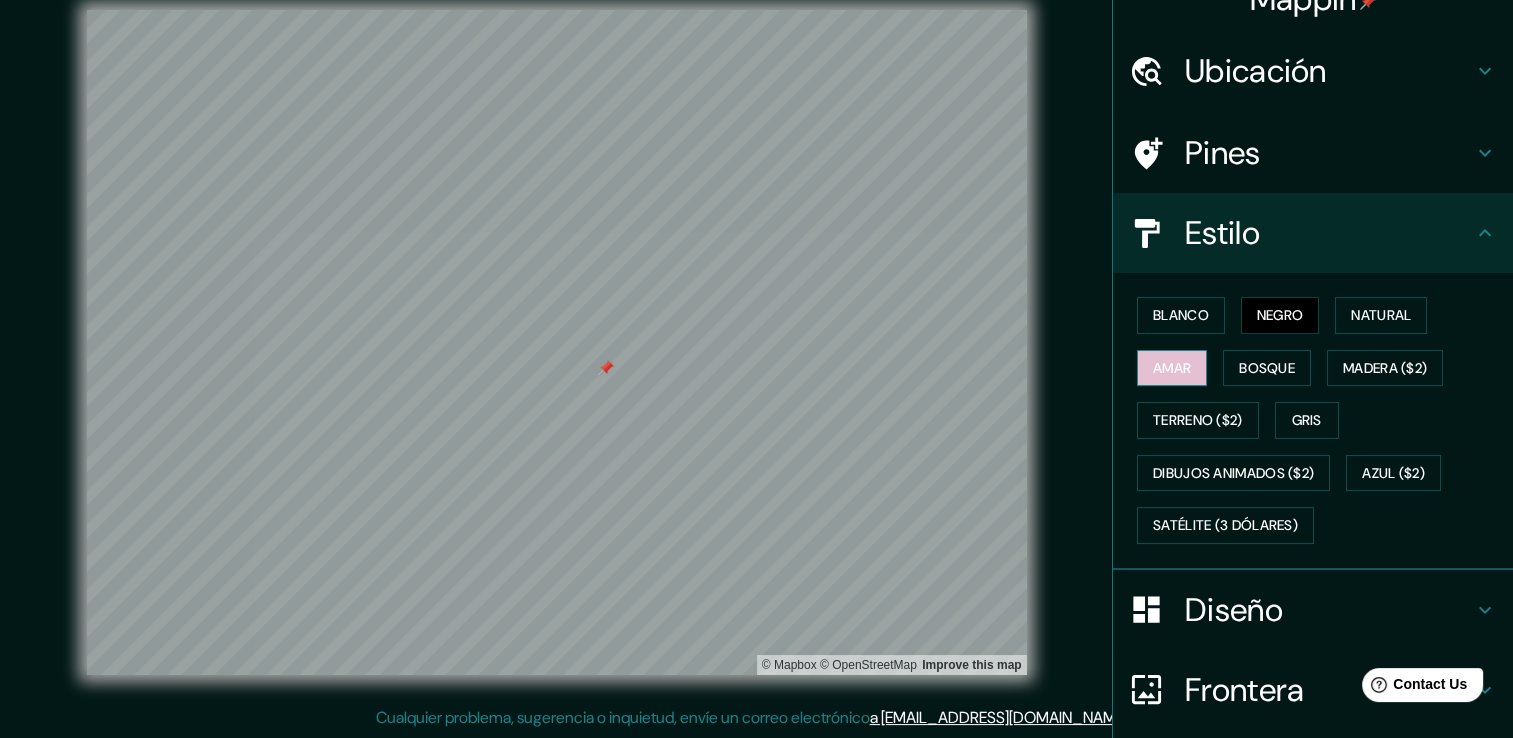 click on "Amar" at bounding box center [1172, 368] 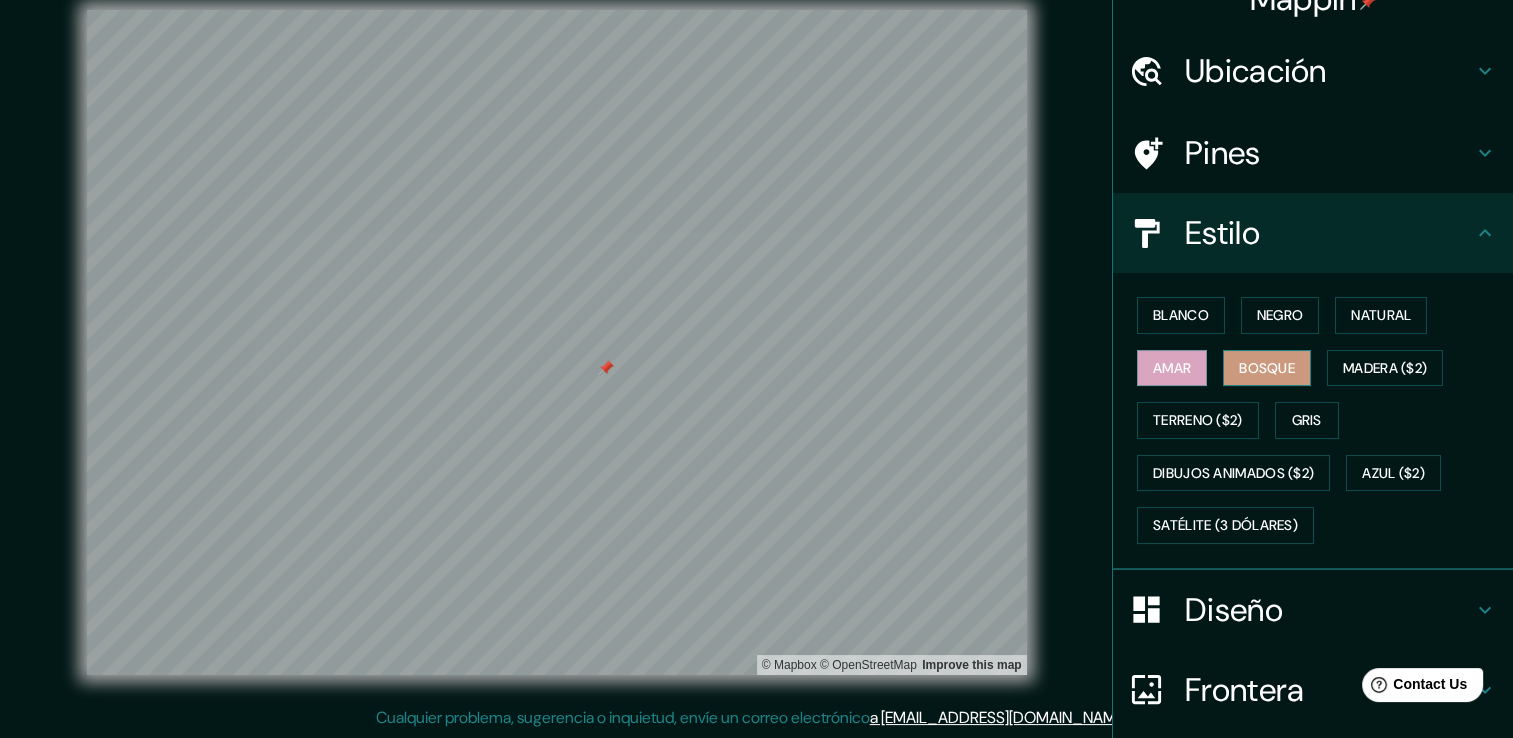 click on "Bosque" at bounding box center [1267, 368] 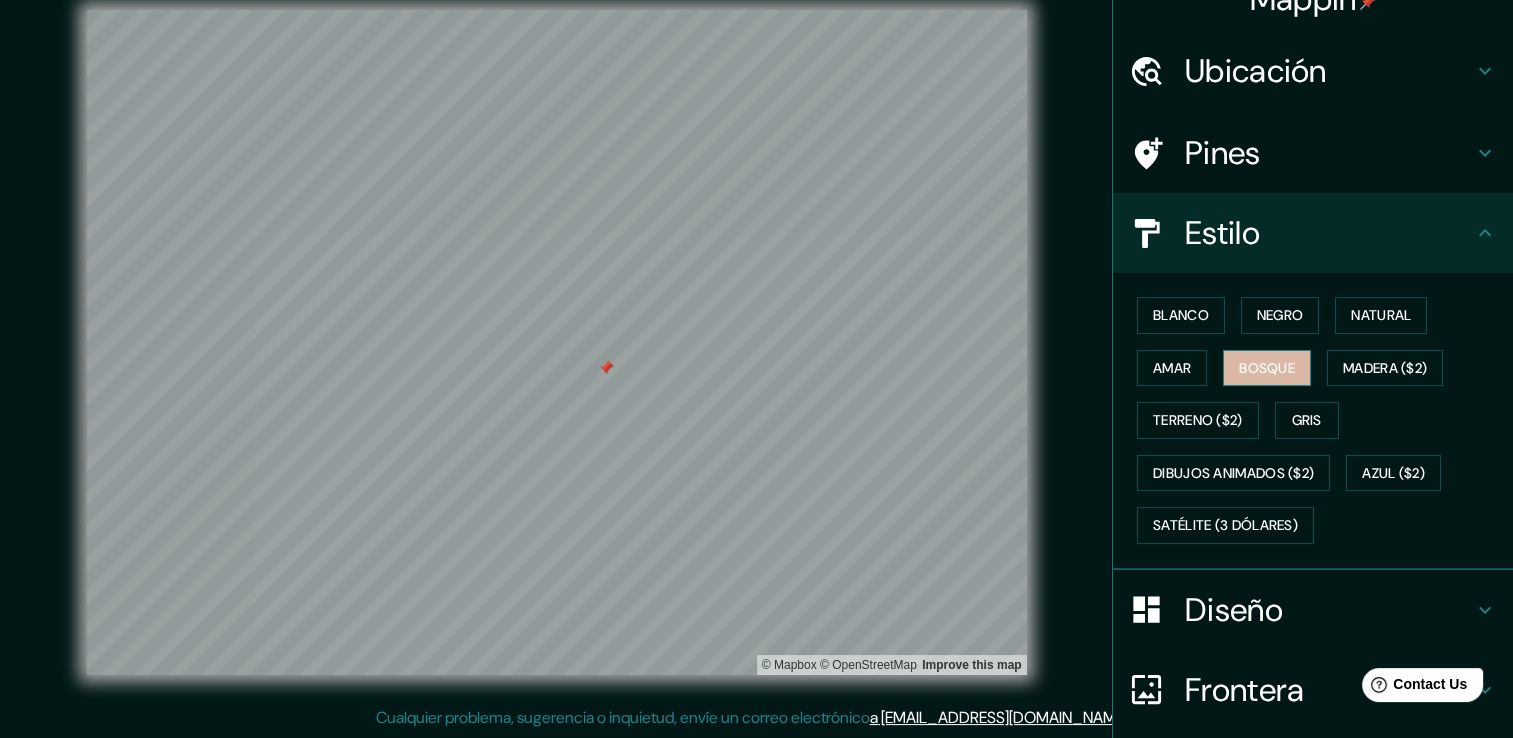 click on "Bosque" at bounding box center (1267, 368) 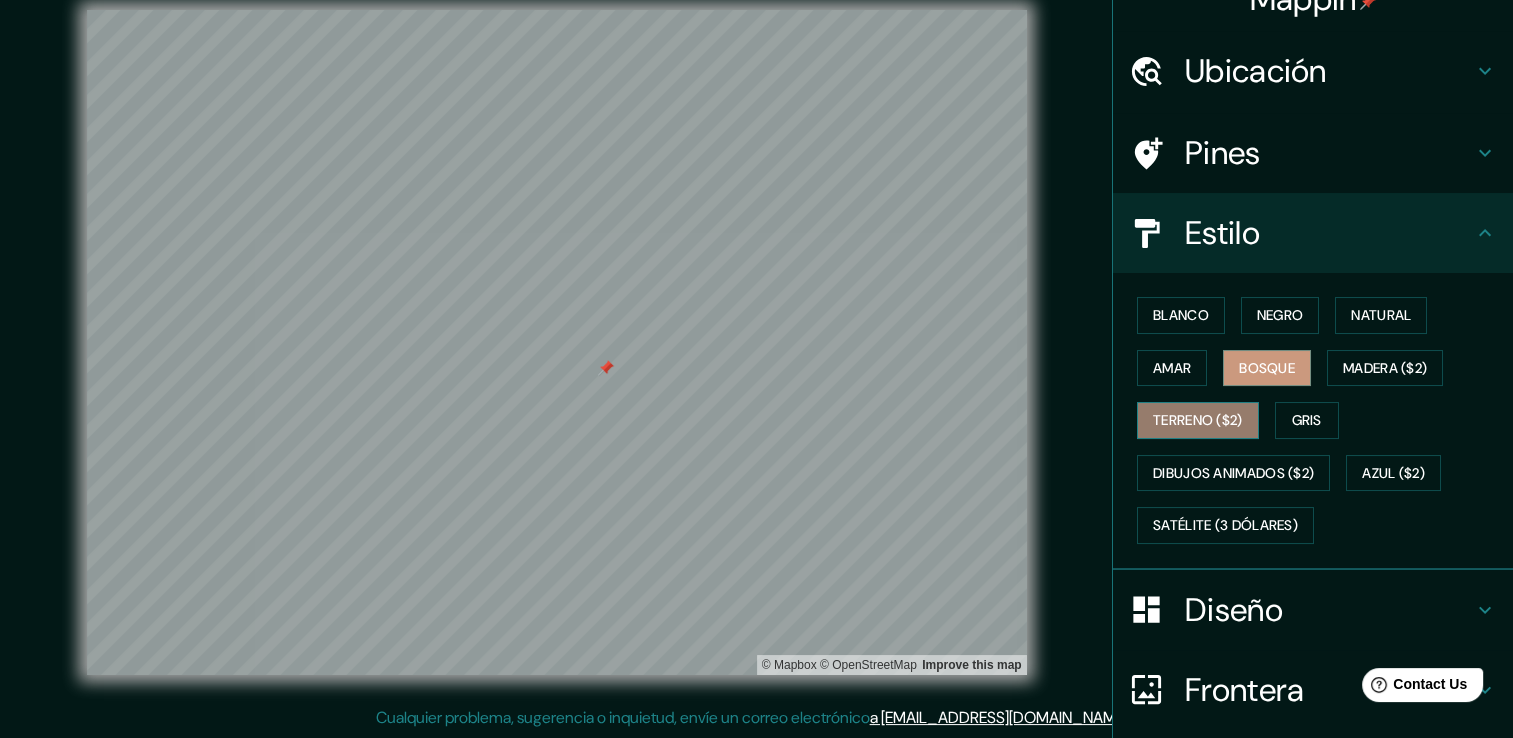 click on "Terreno ($2)" at bounding box center (1198, 420) 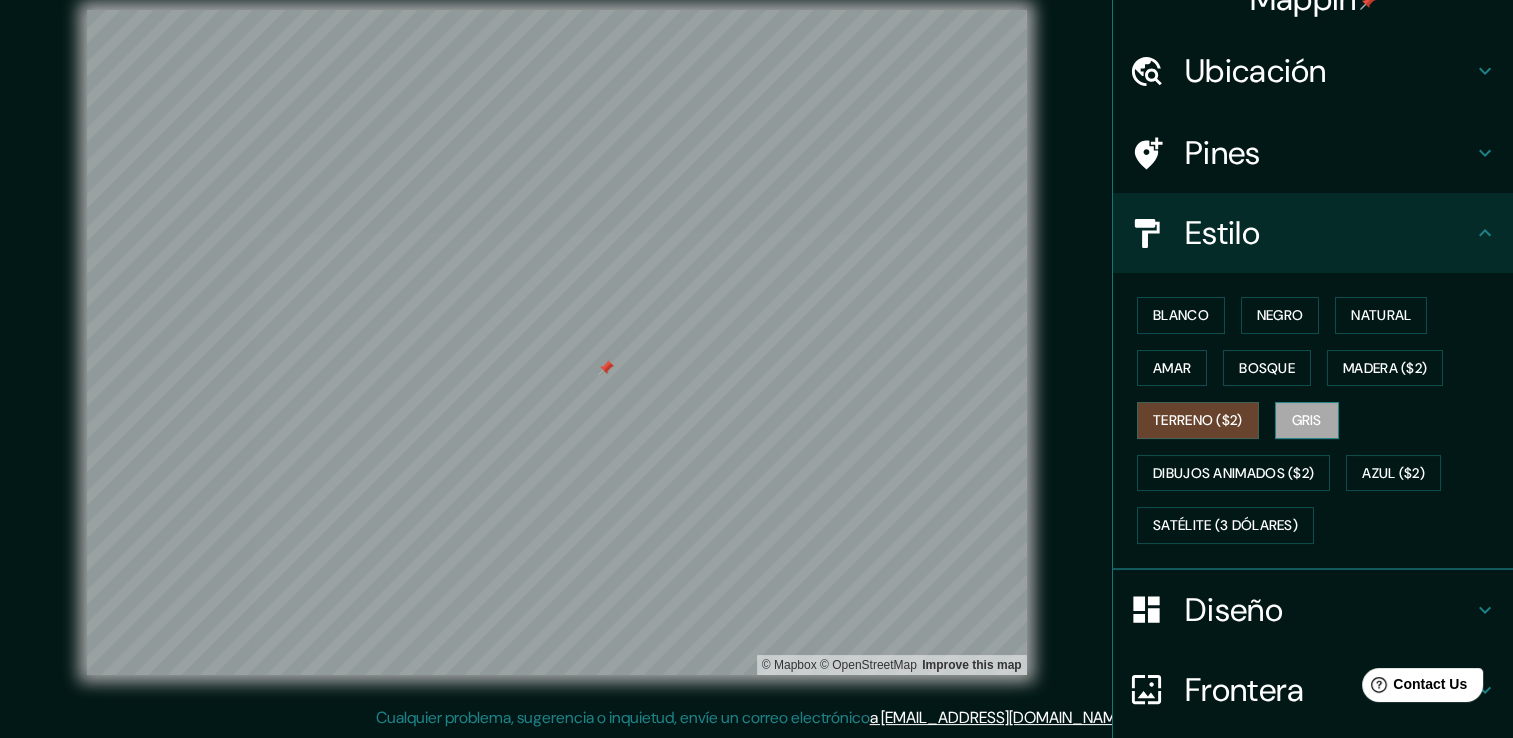 click on "Gris" at bounding box center (1307, 420) 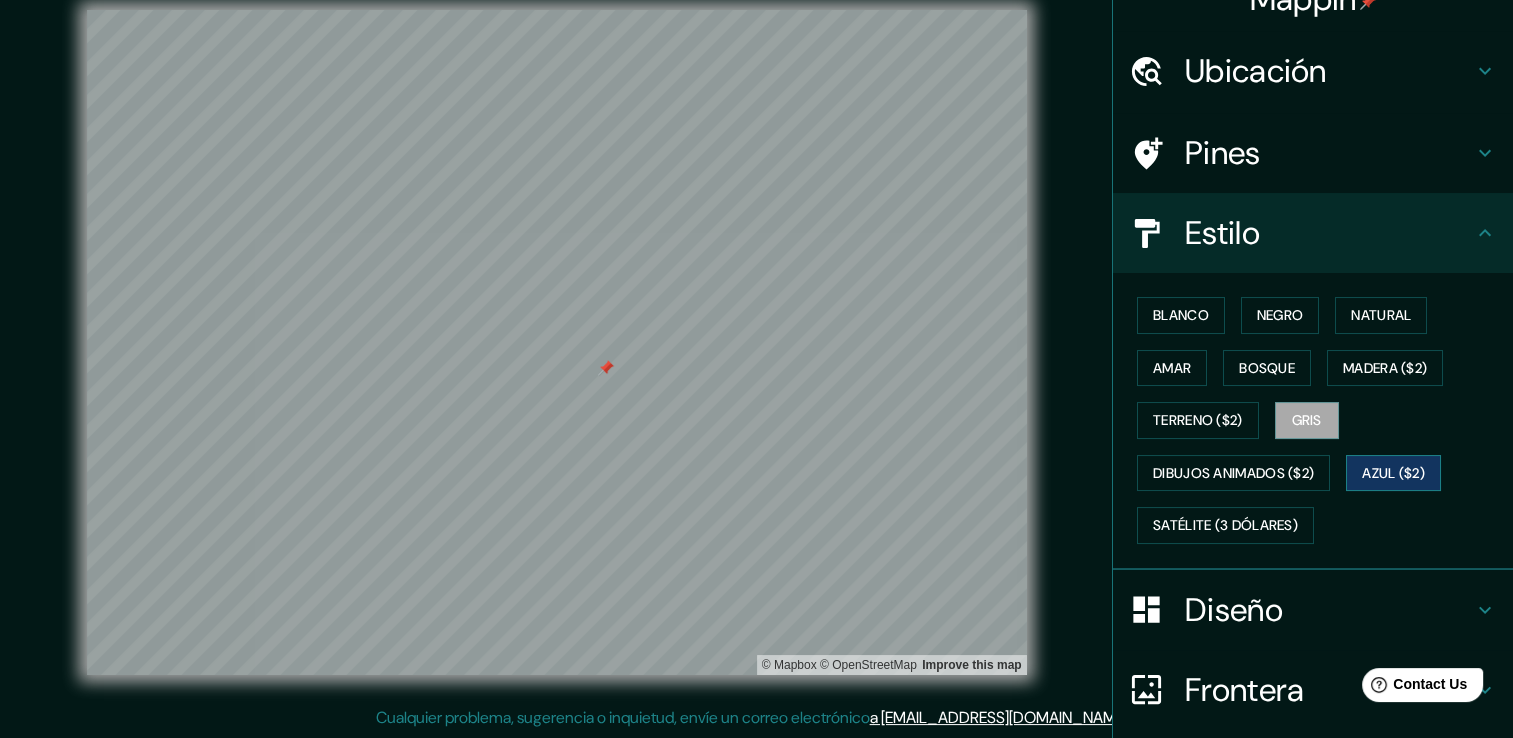 click on "Azul ($2)" at bounding box center [1393, 473] 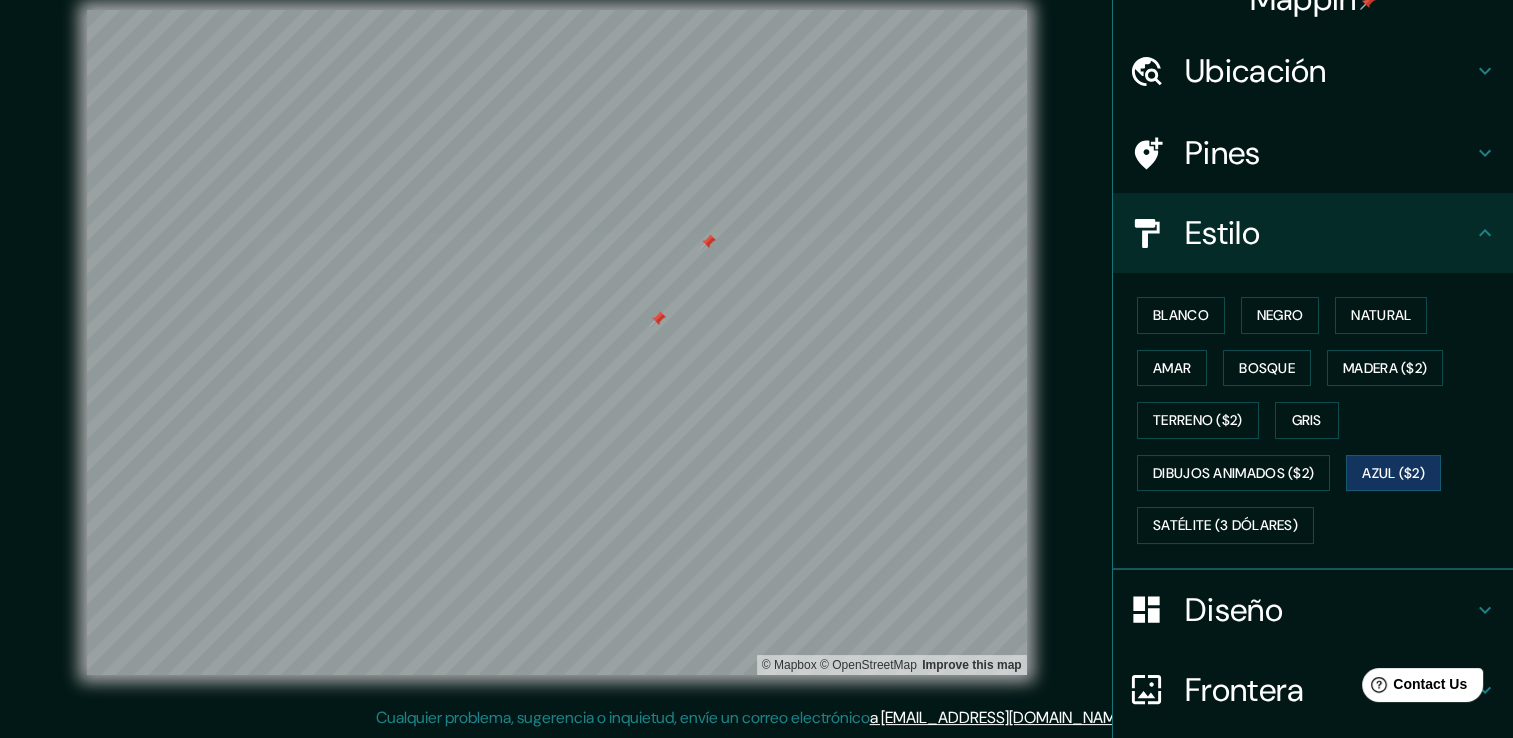 click at bounding box center [658, 319] 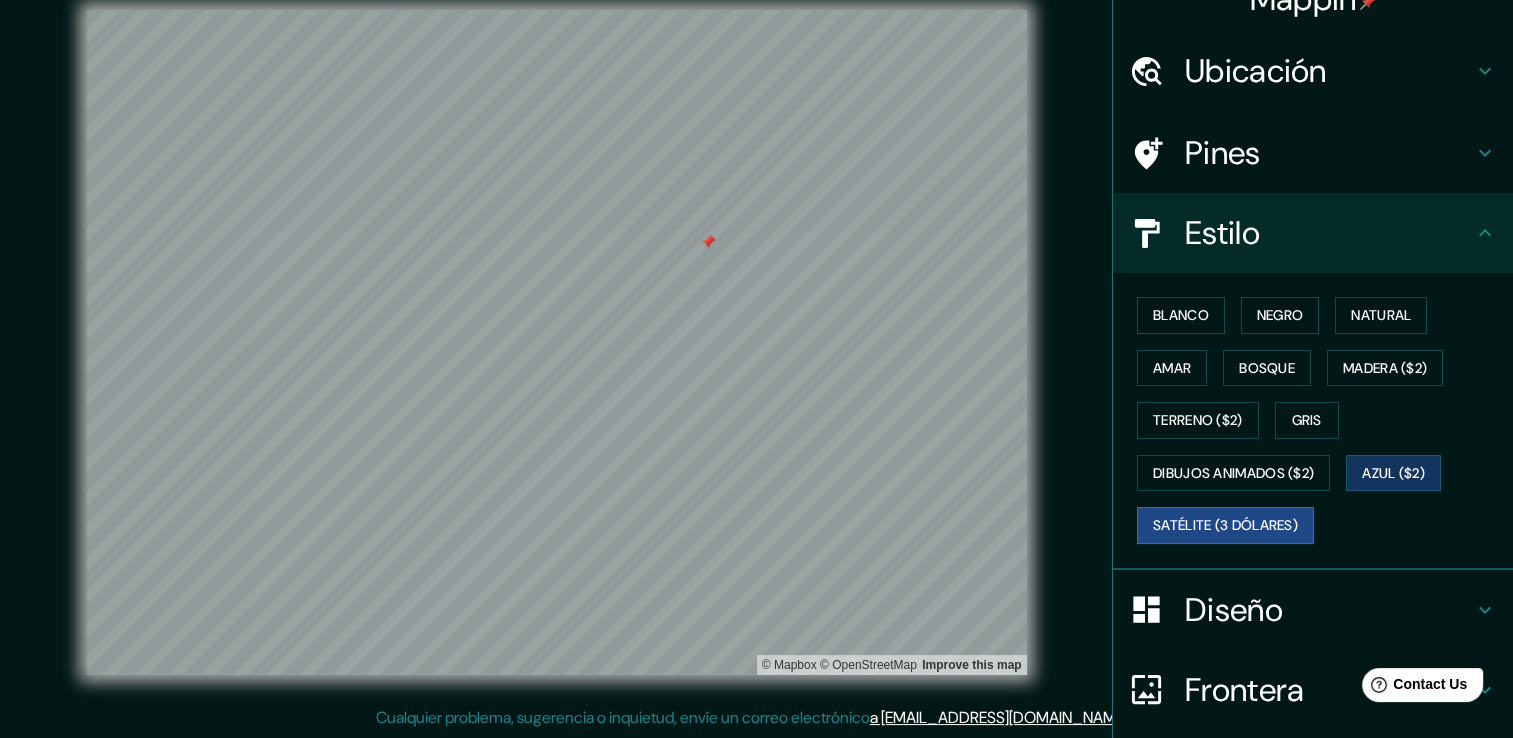 click on "Satélite (3 dólares)" at bounding box center (1225, 525) 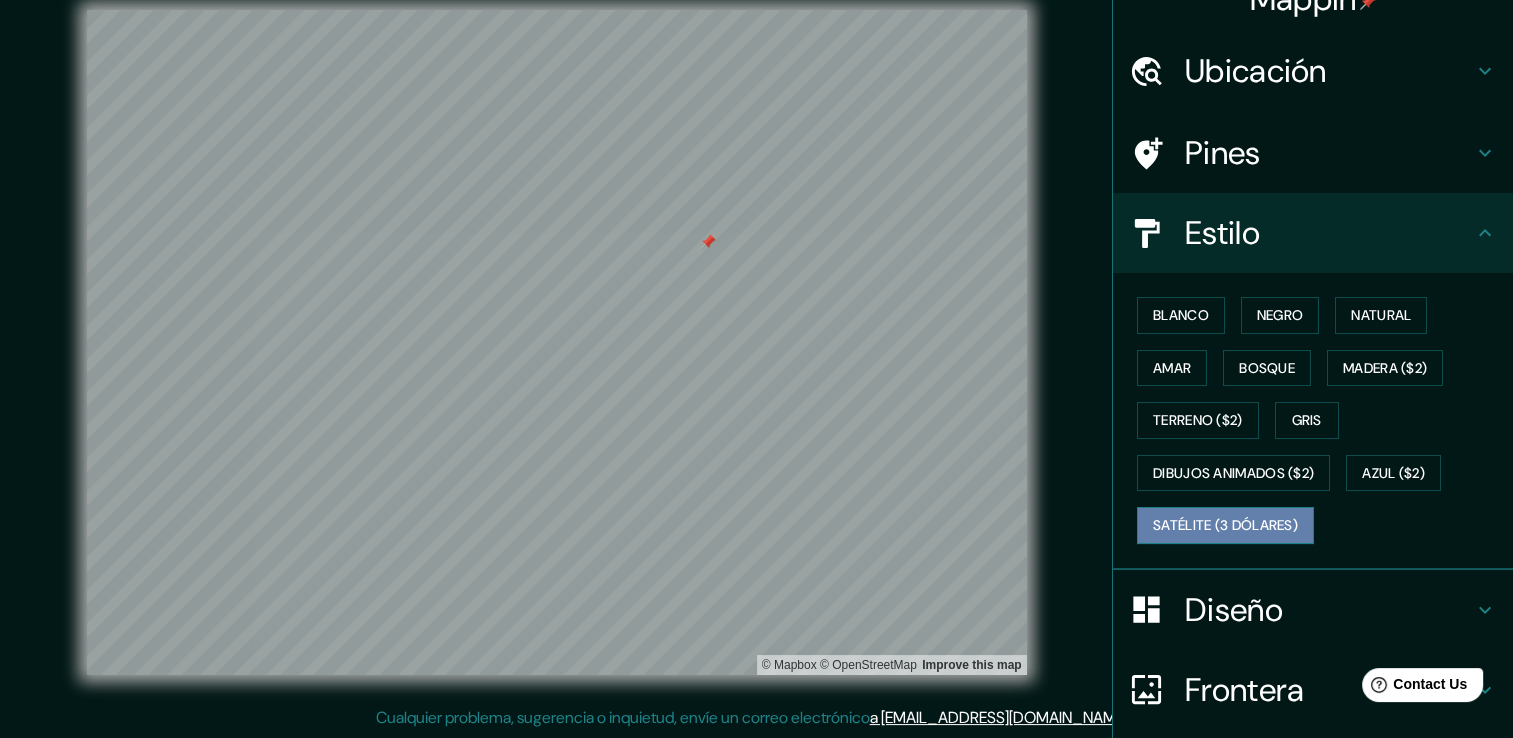 click on "Satélite (3 dólares)" at bounding box center (1225, 525) 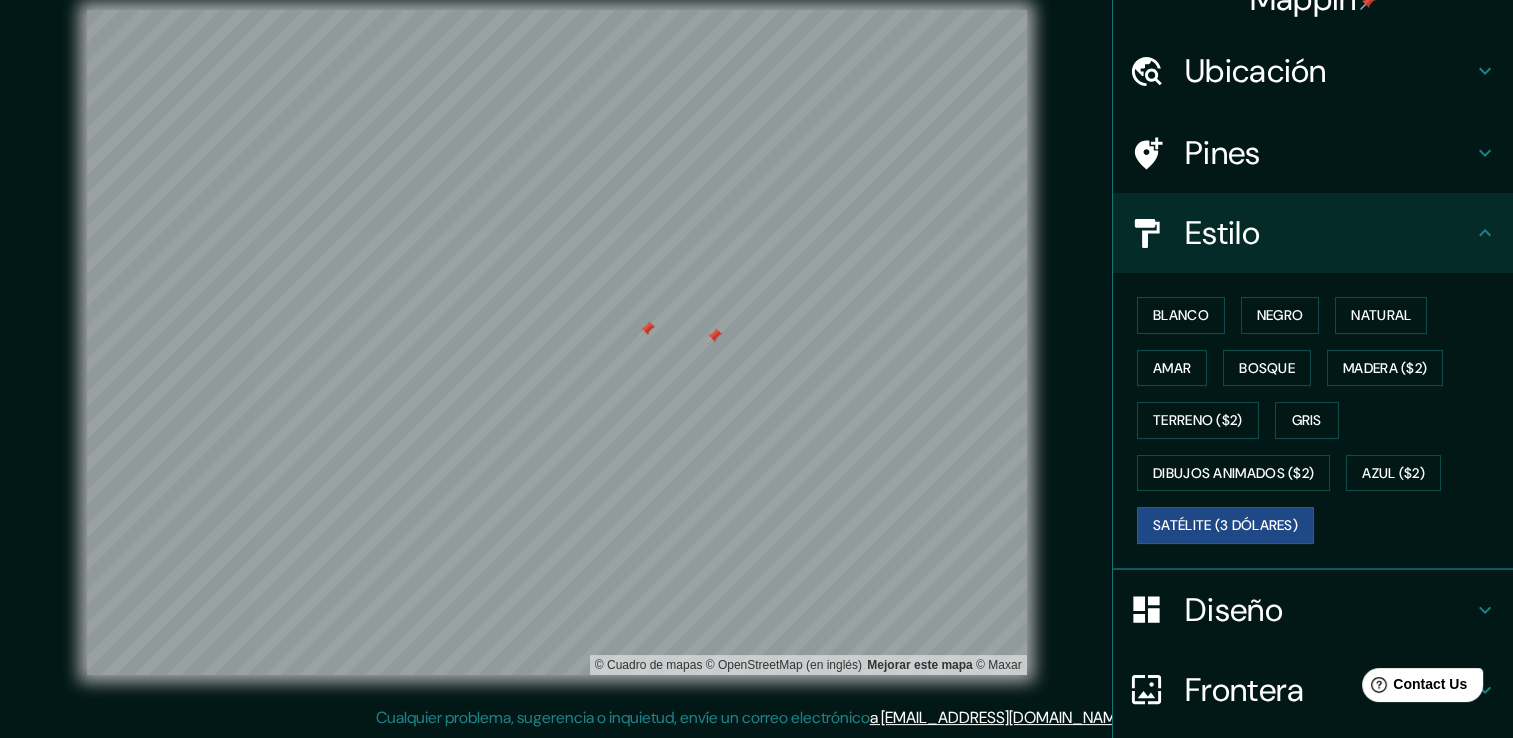 click at bounding box center (647, 329) 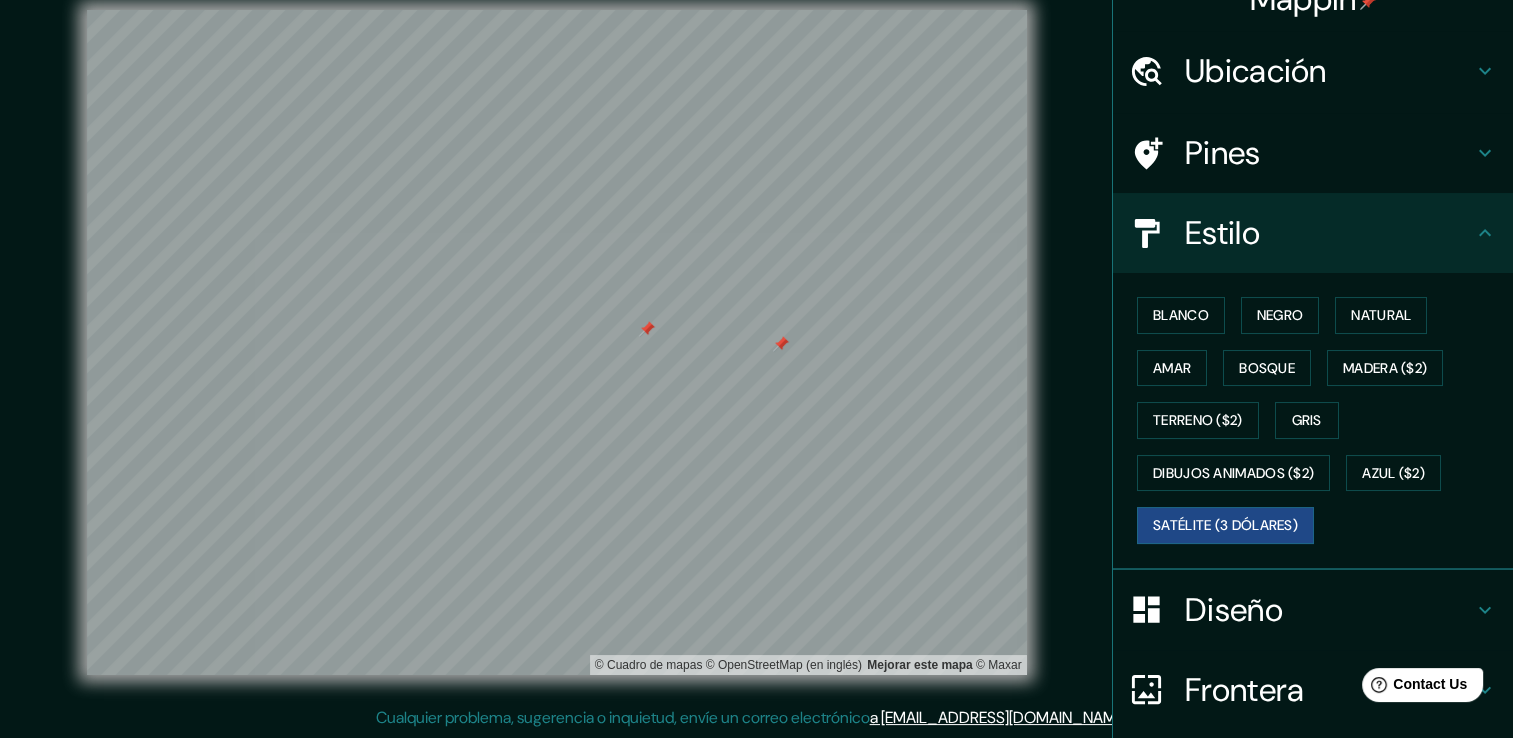 click at bounding box center [647, 329] 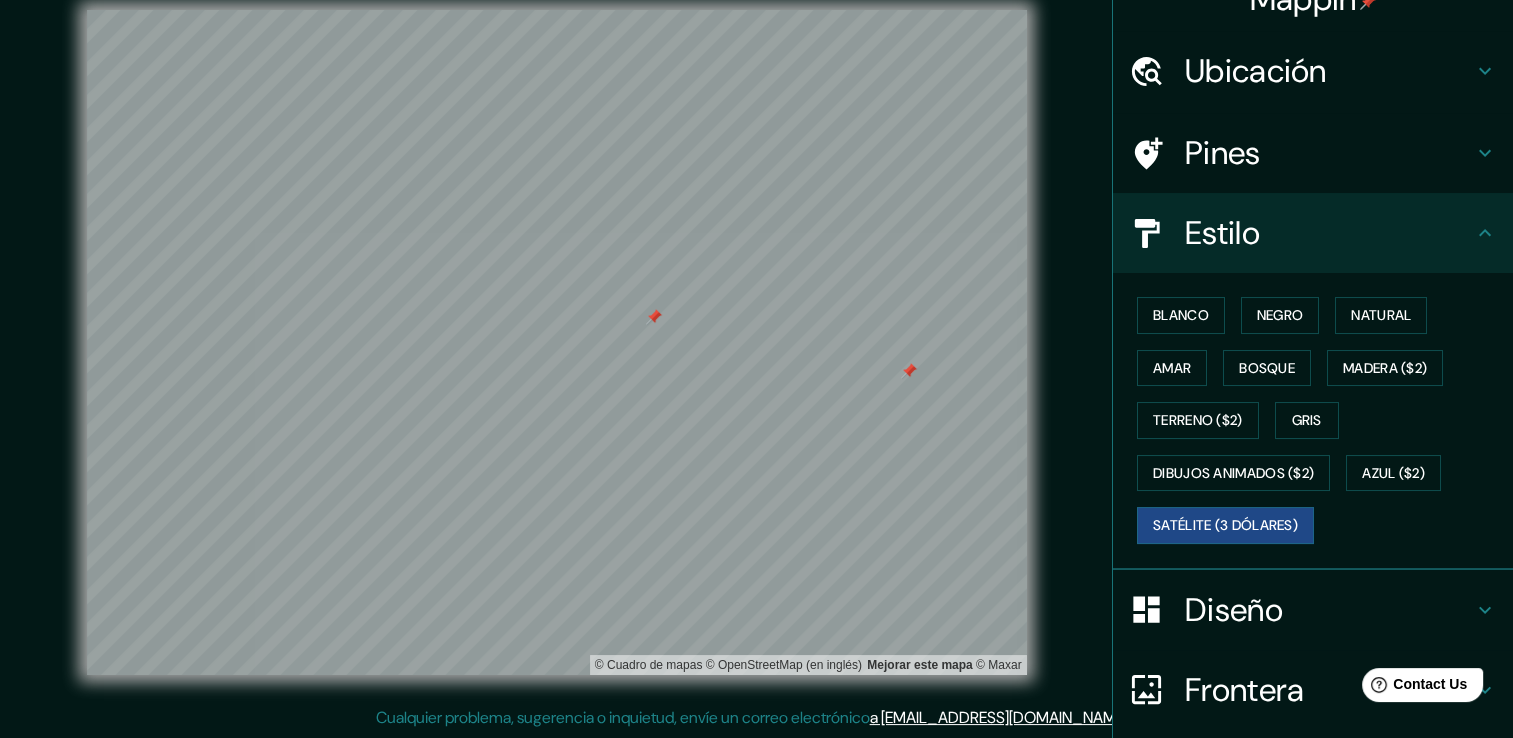 click at bounding box center [654, 317] 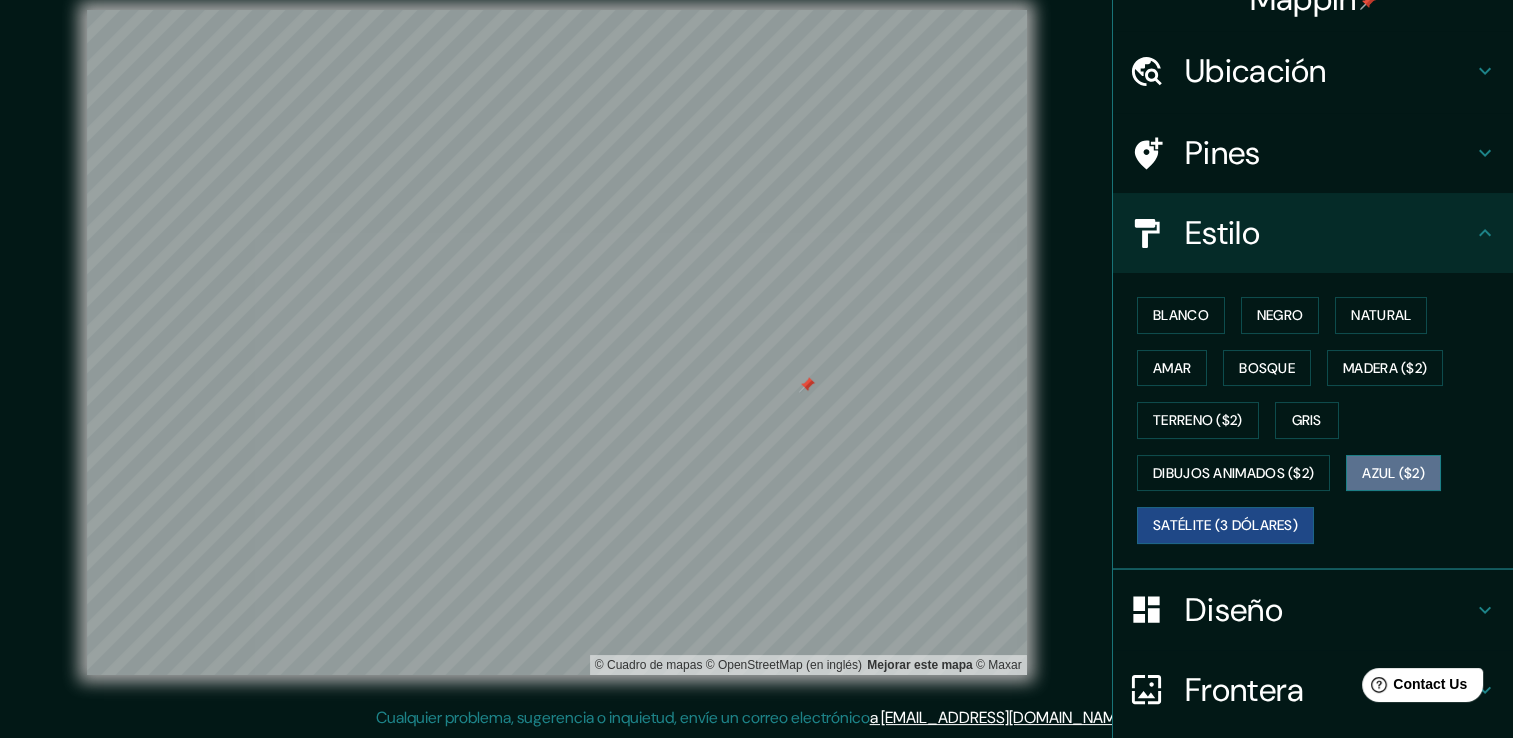 click on "Azul ($2)" at bounding box center (1393, 473) 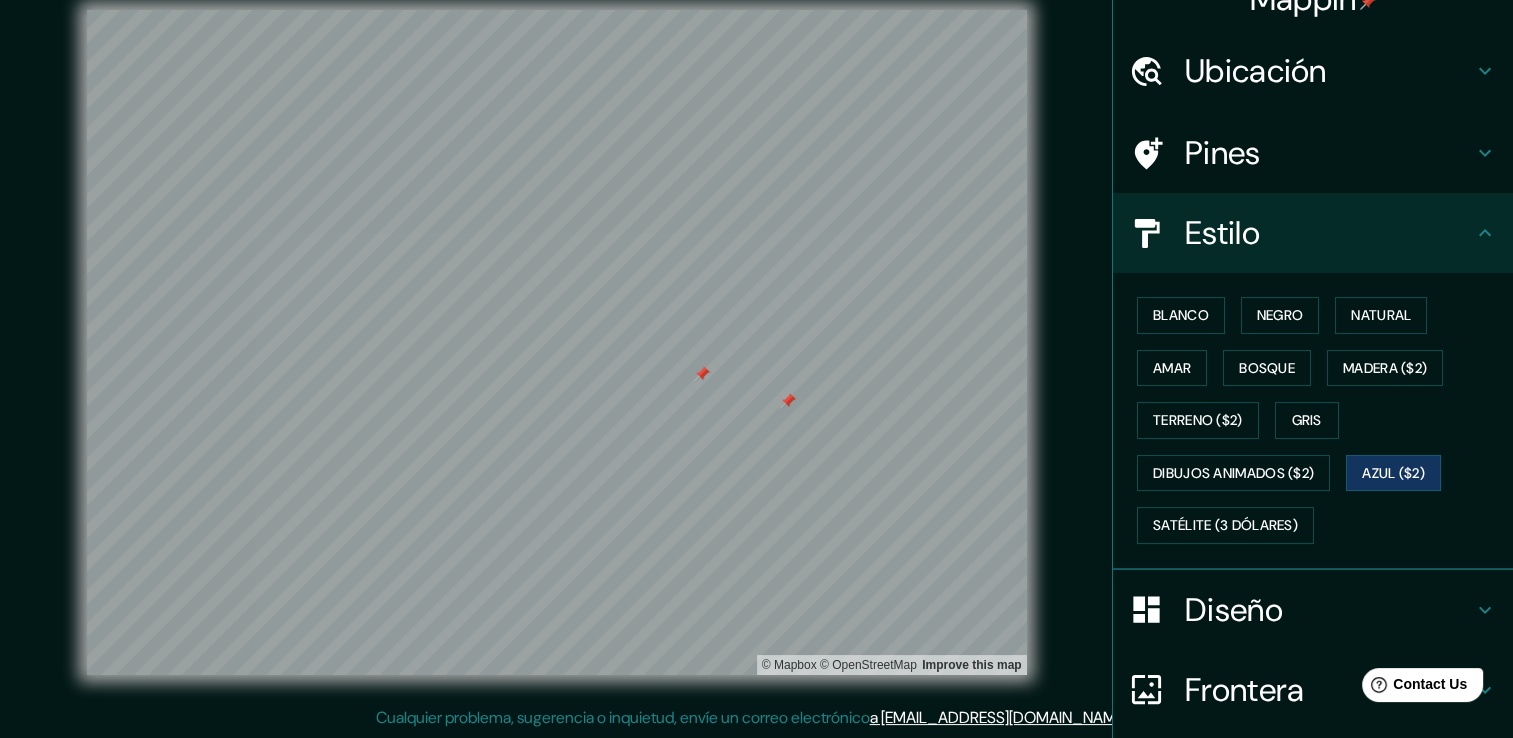 click on "Ubicación" at bounding box center [1329, 71] 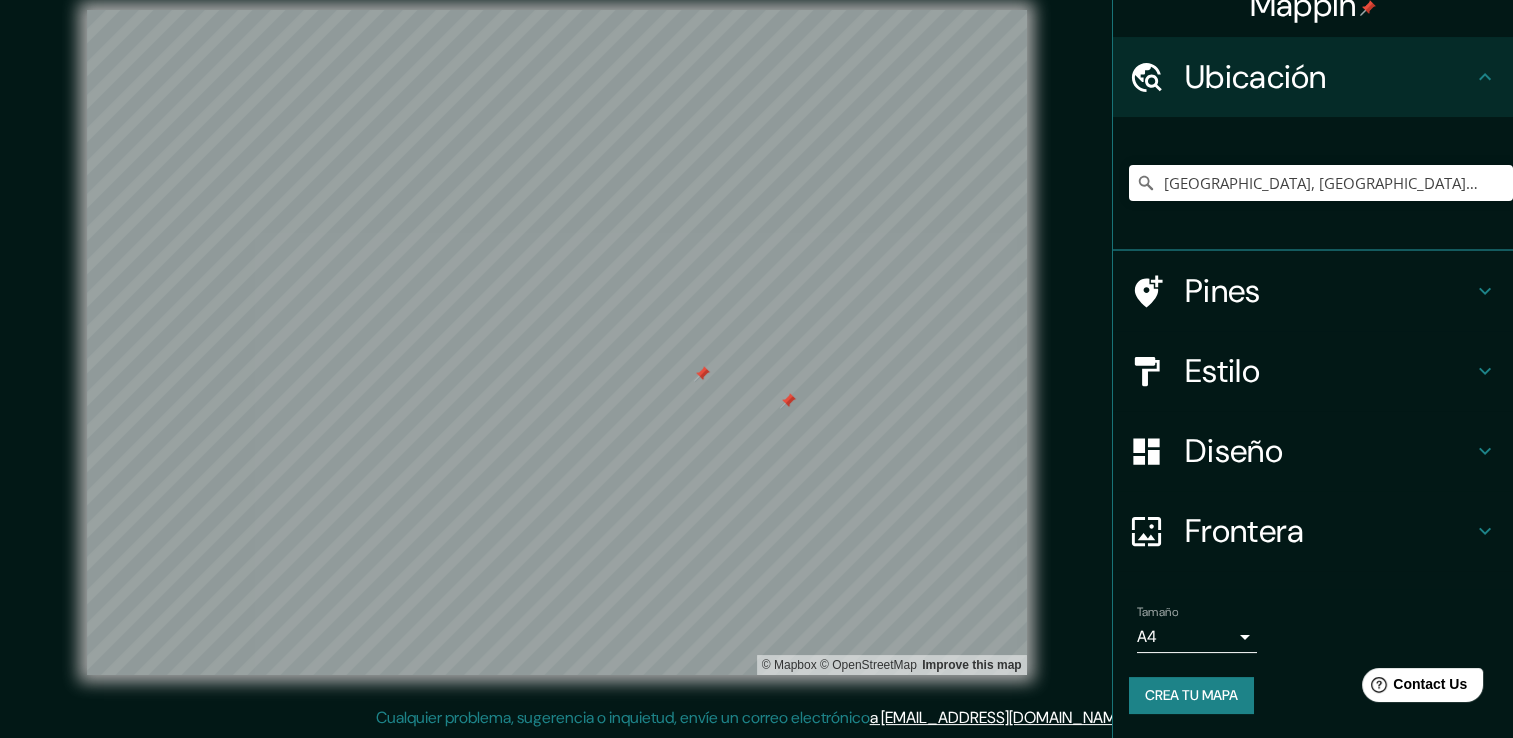 scroll, scrollTop: 25, scrollLeft: 0, axis: vertical 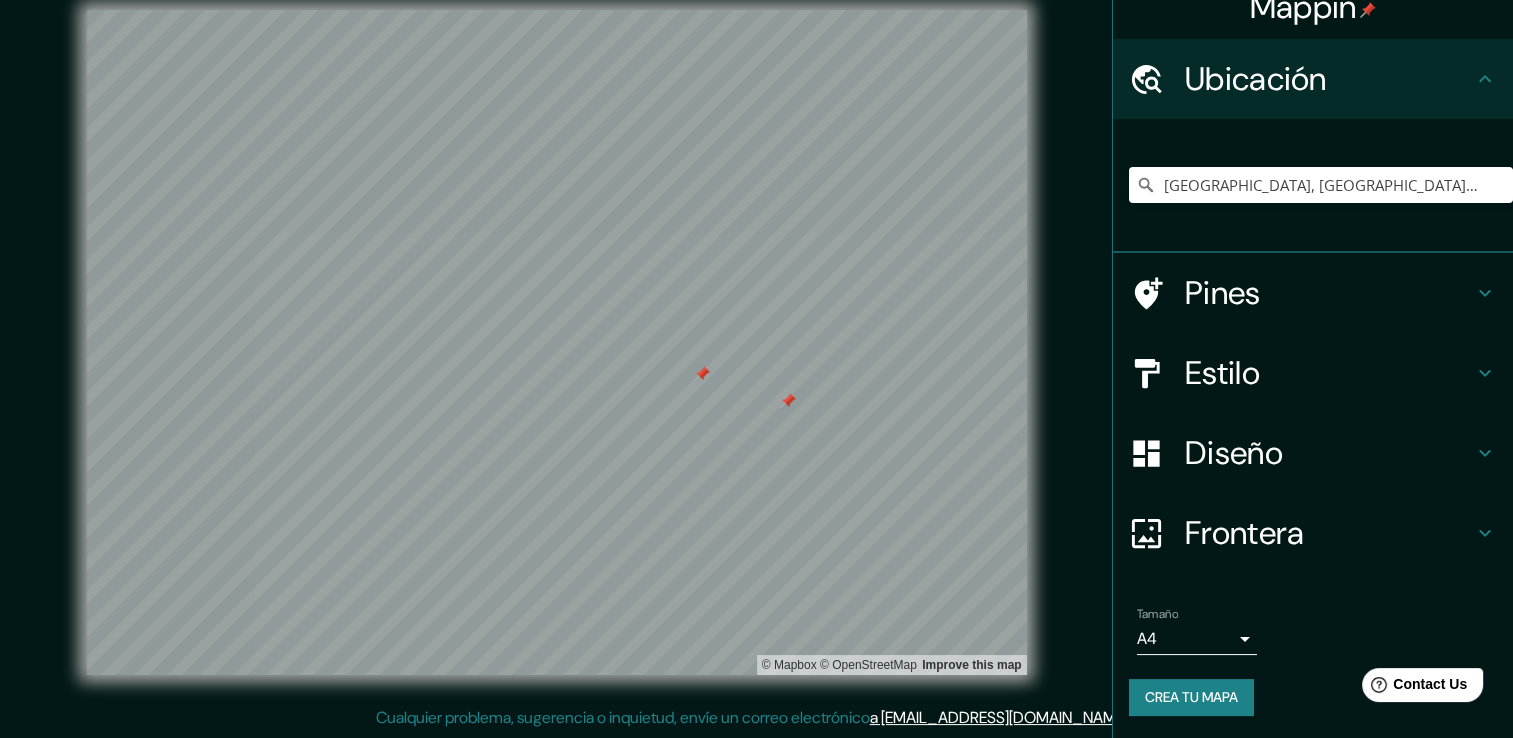 click at bounding box center [788, 401] 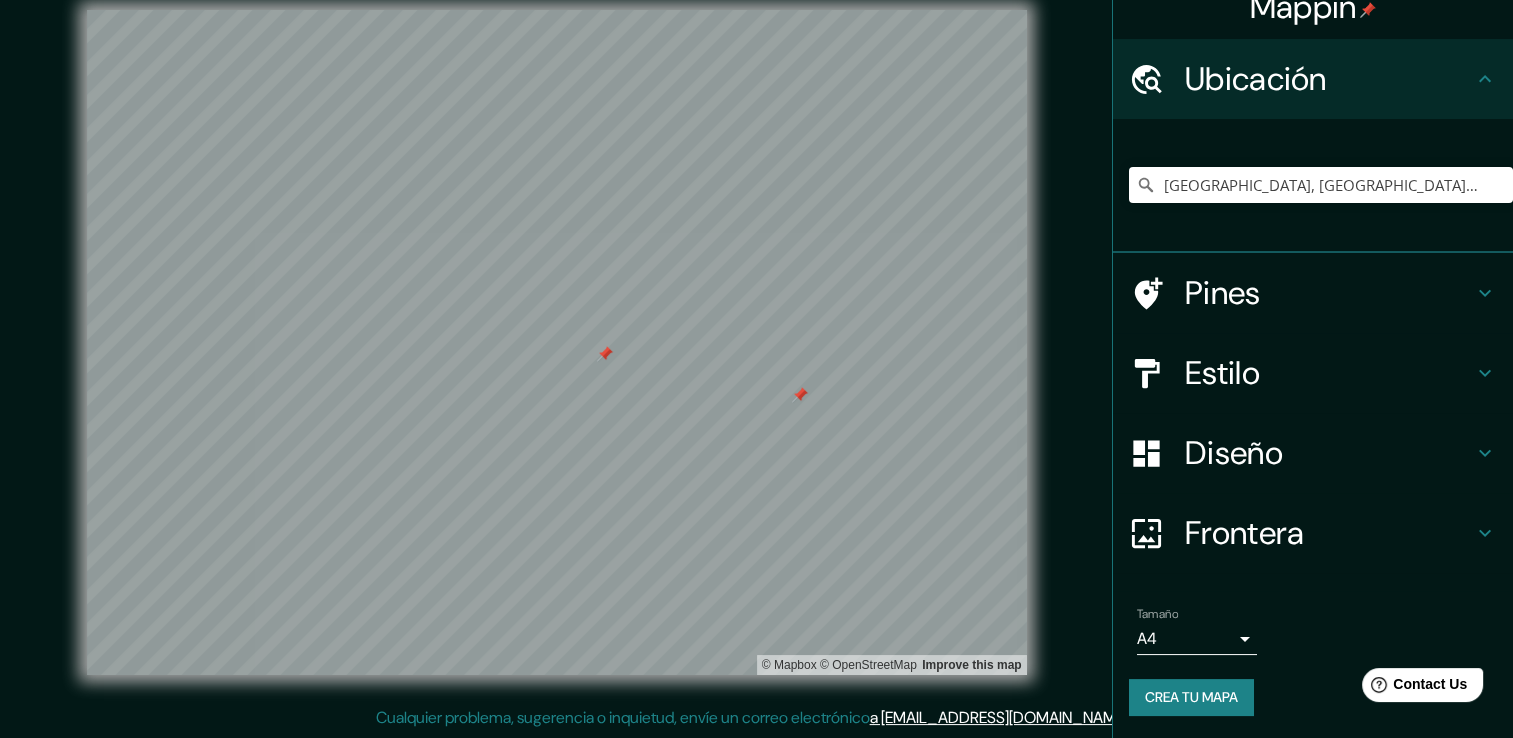 click at bounding box center [800, 395] 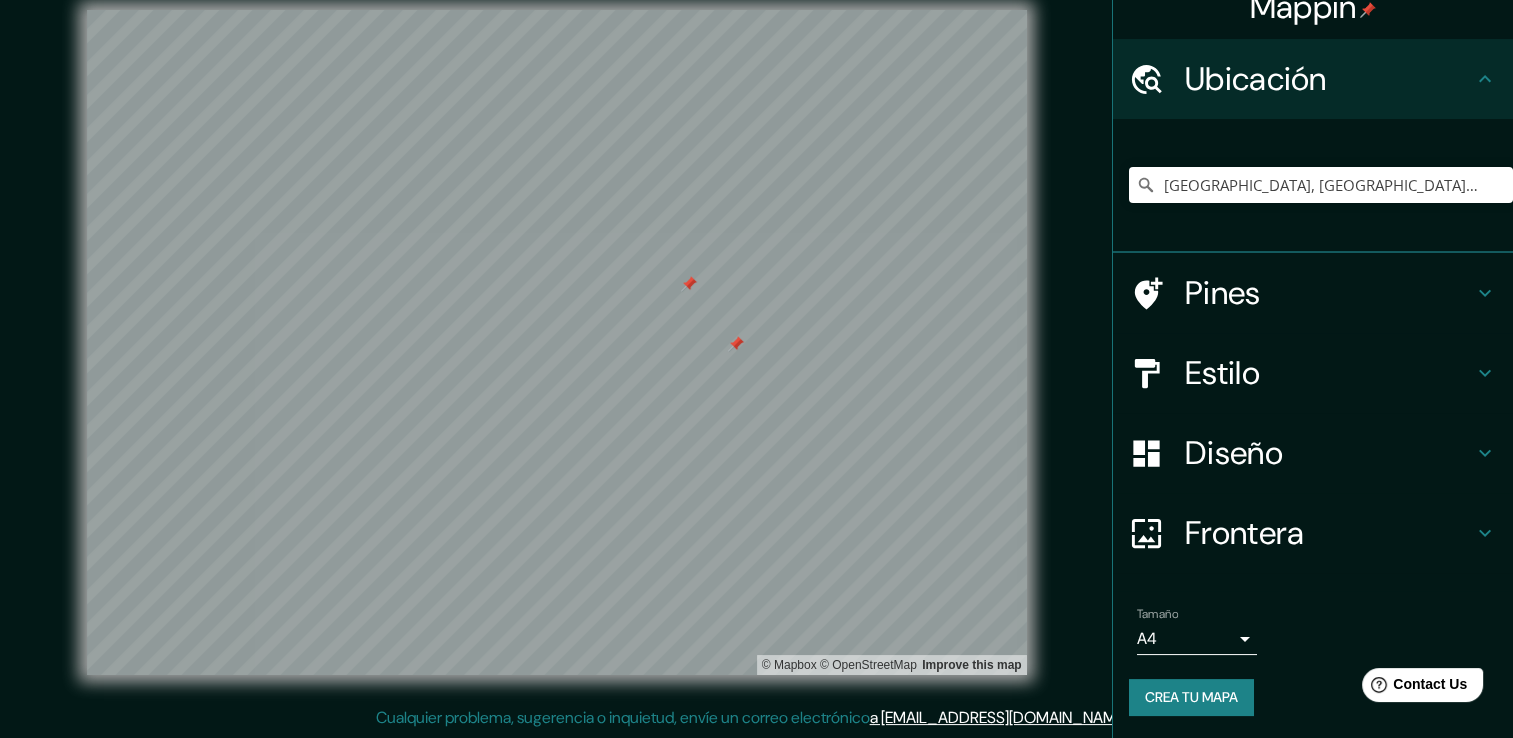 click at bounding box center [736, 344] 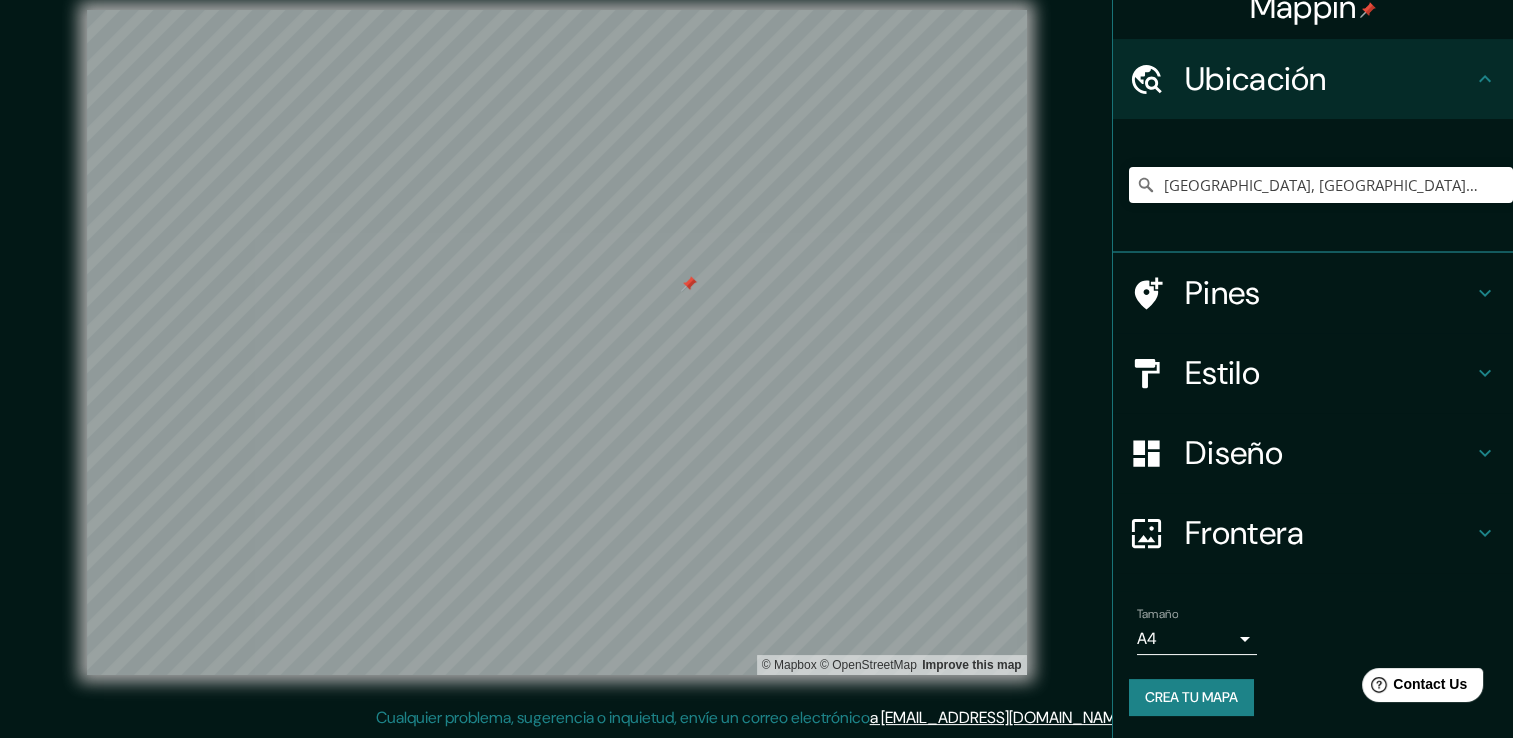 click on "Estilo" at bounding box center (1329, 373) 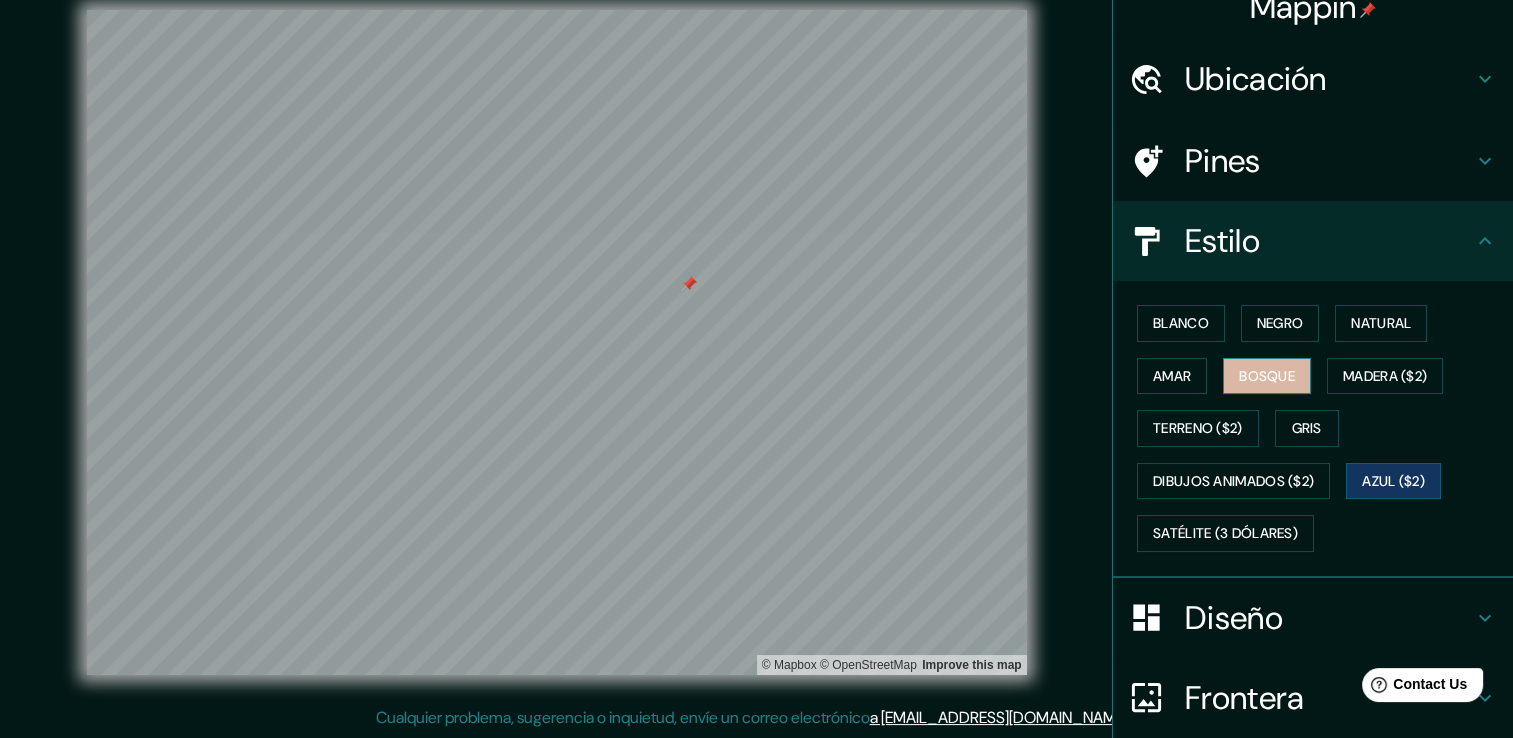 click on "Bosque" at bounding box center (1267, 376) 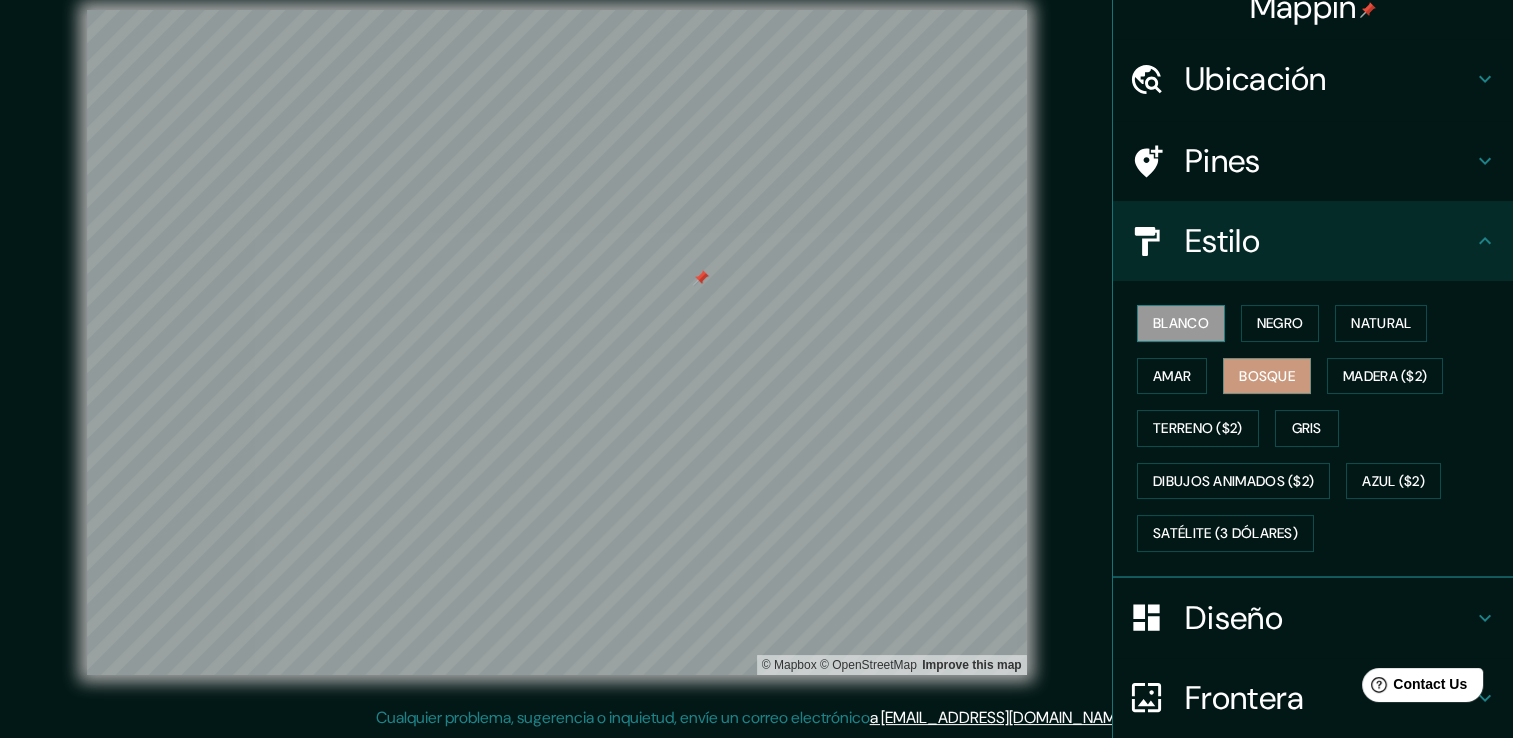 click on "Blanco" at bounding box center [1181, 323] 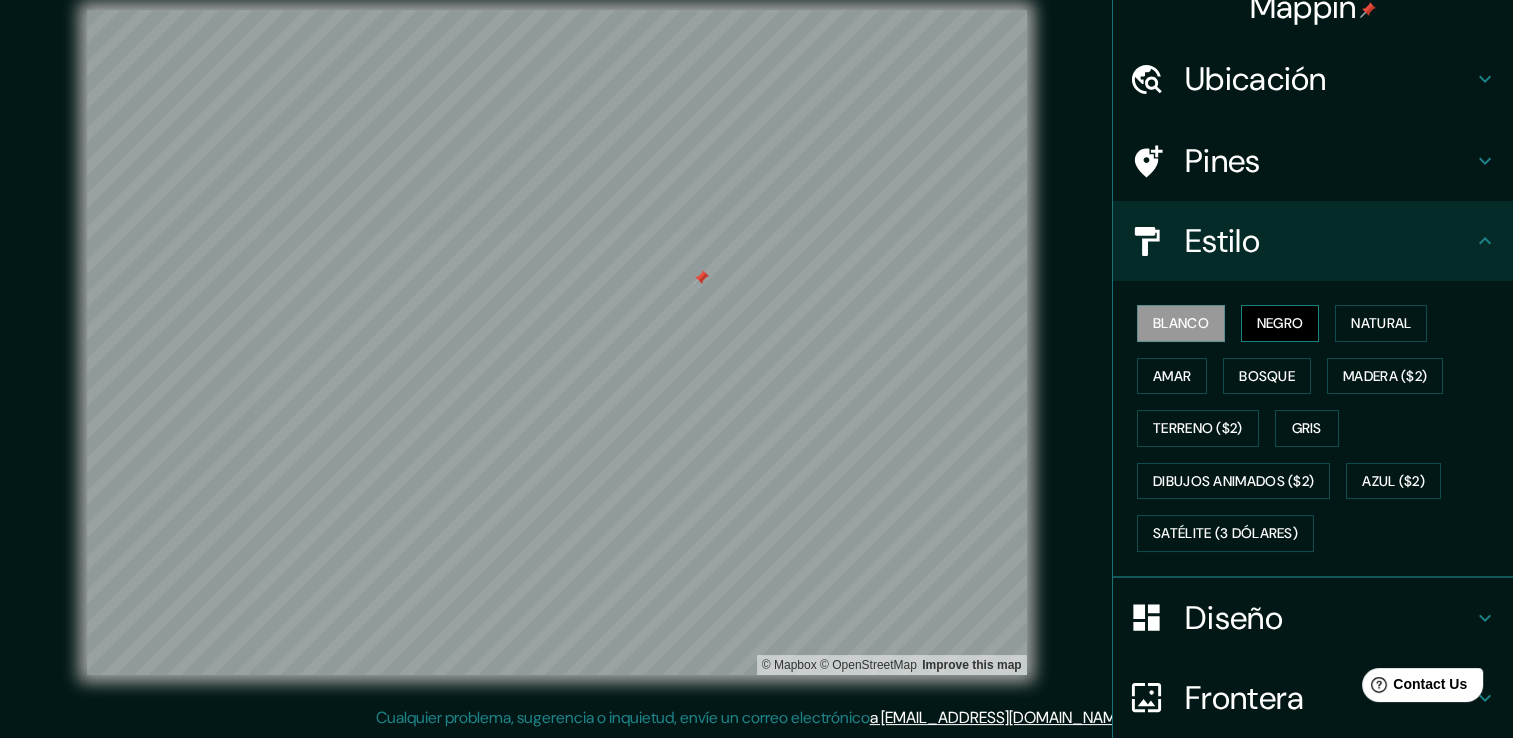 click on "Negro" at bounding box center [1280, 323] 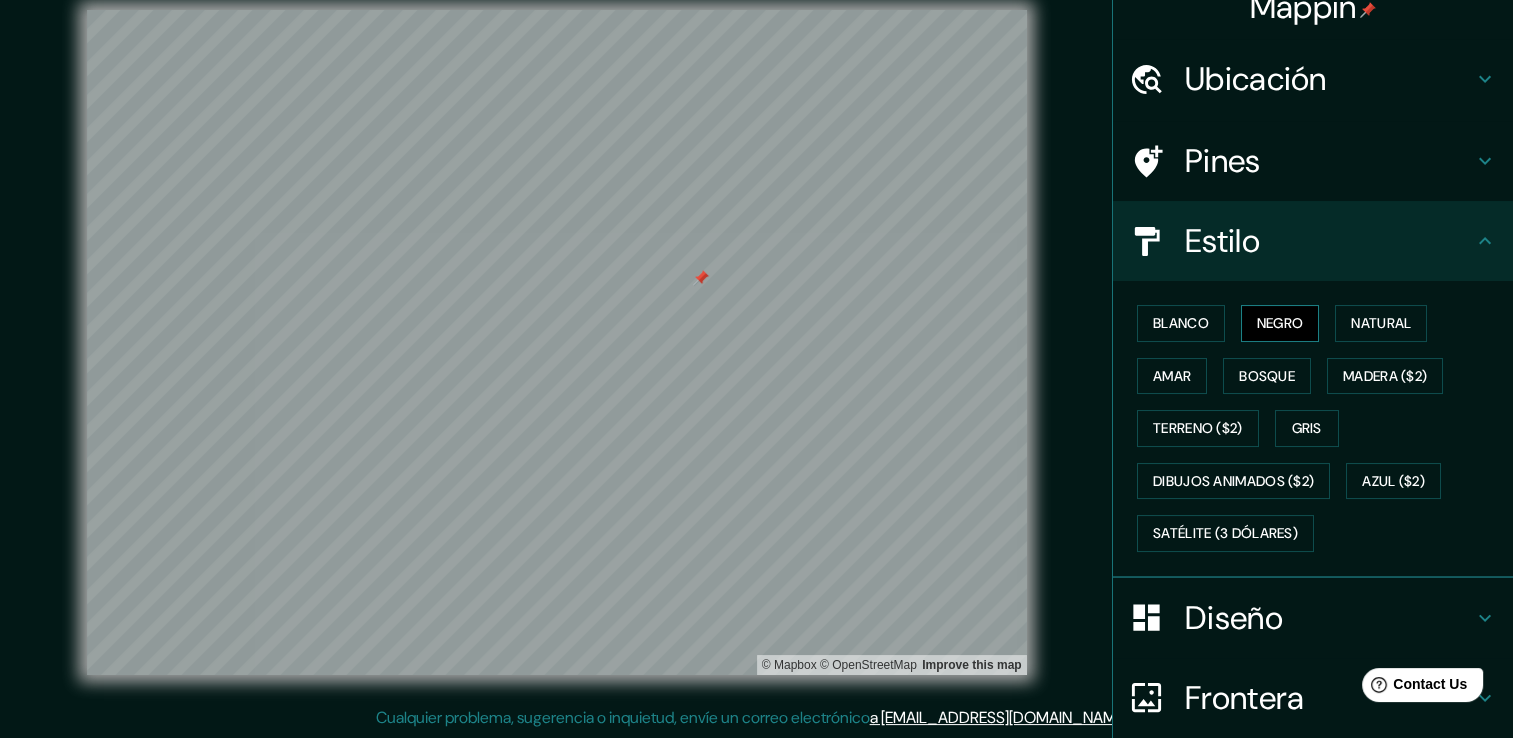 click on "Negro" at bounding box center (1280, 323) 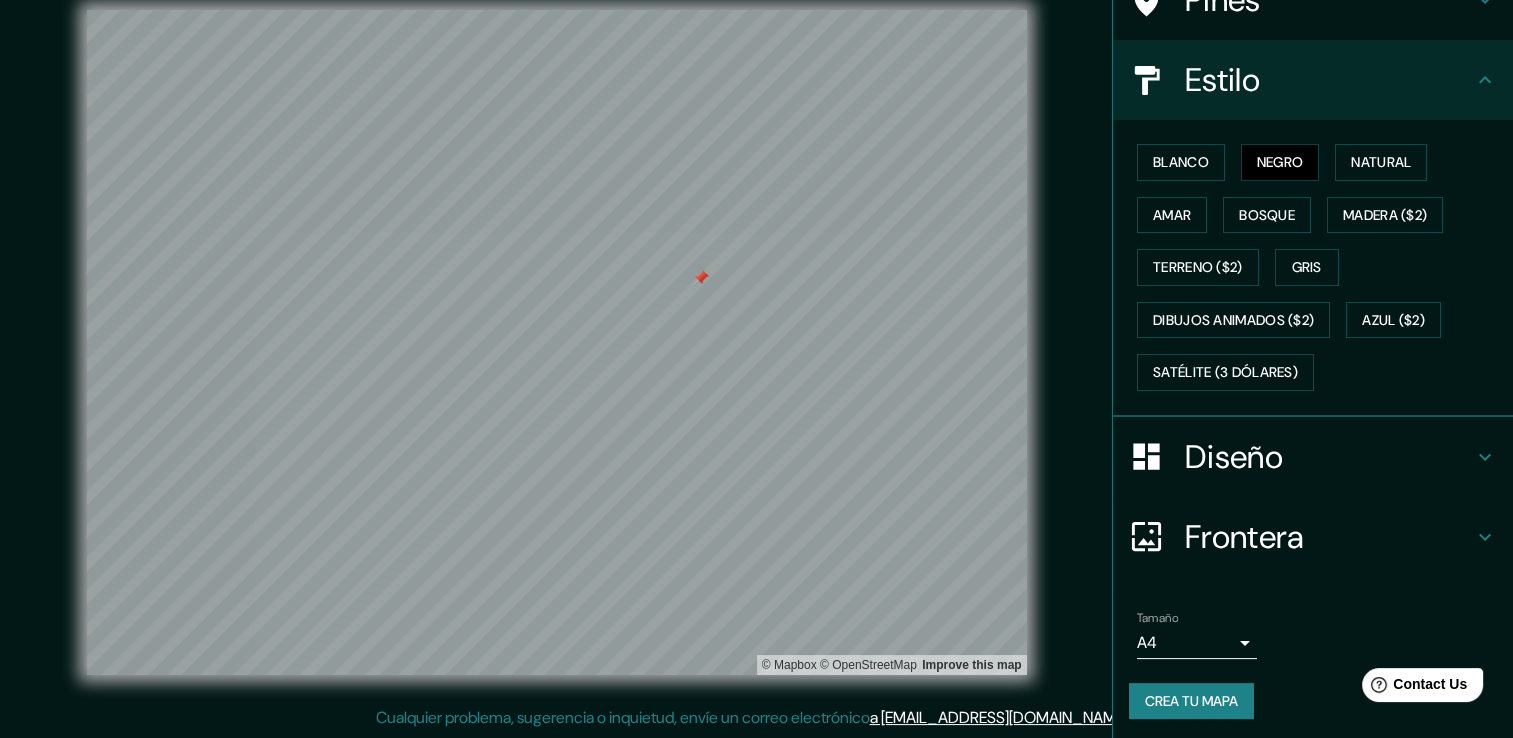 scroll, scrollTop: 187, scrollLeft: 0, axis: vertical 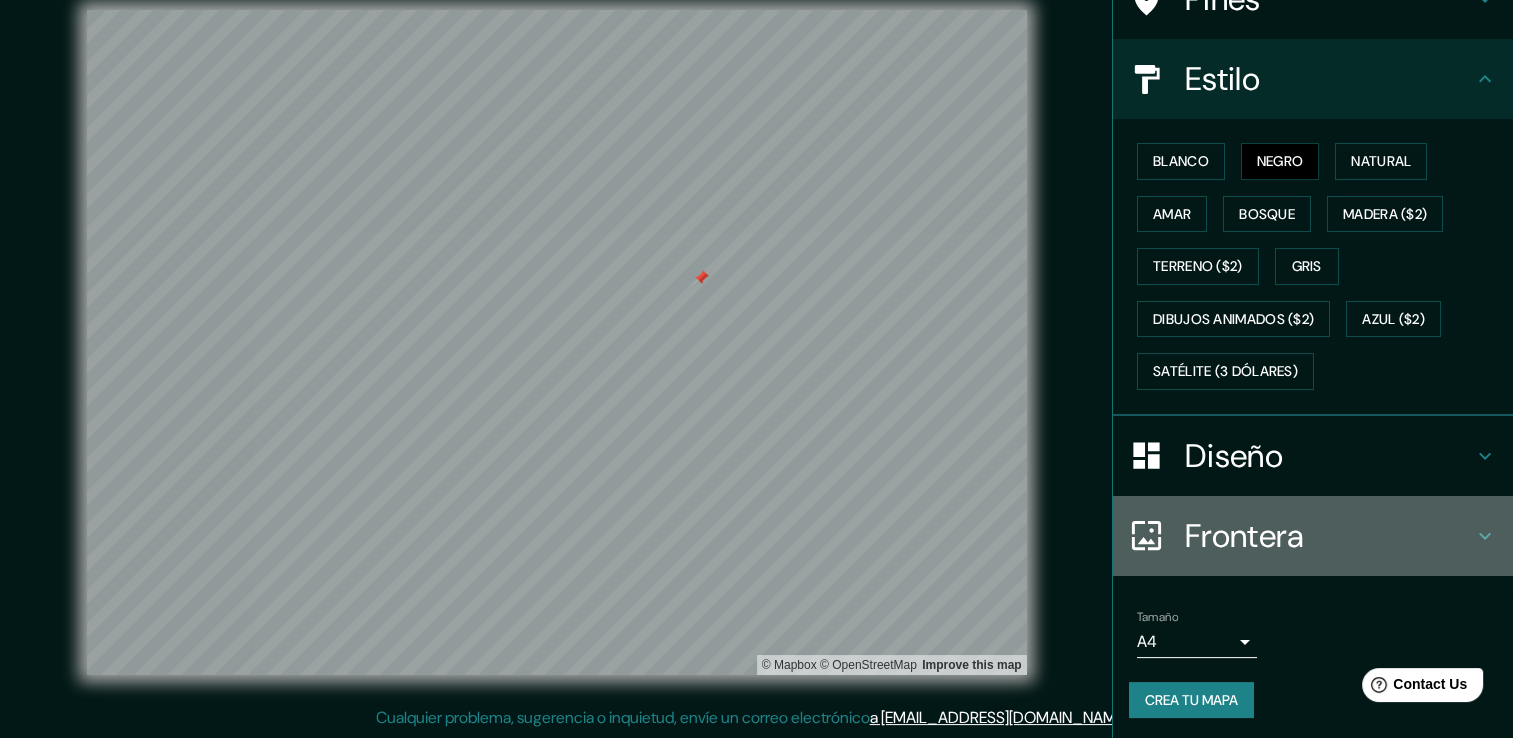 click on "Frontera" at bounding box center (1329, 536) 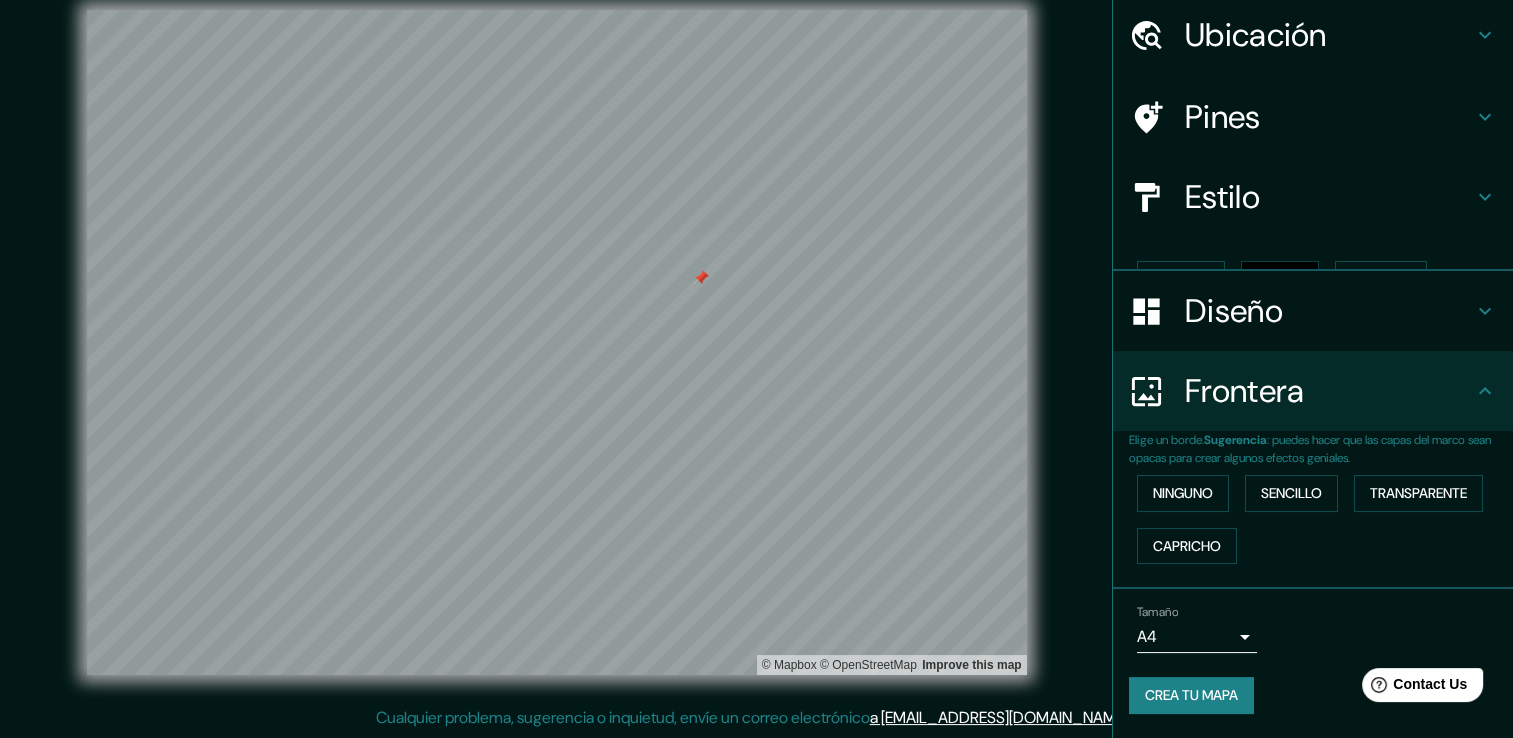 scroll, scrollTop: 33, scrollLeft: 0, axis: vertical 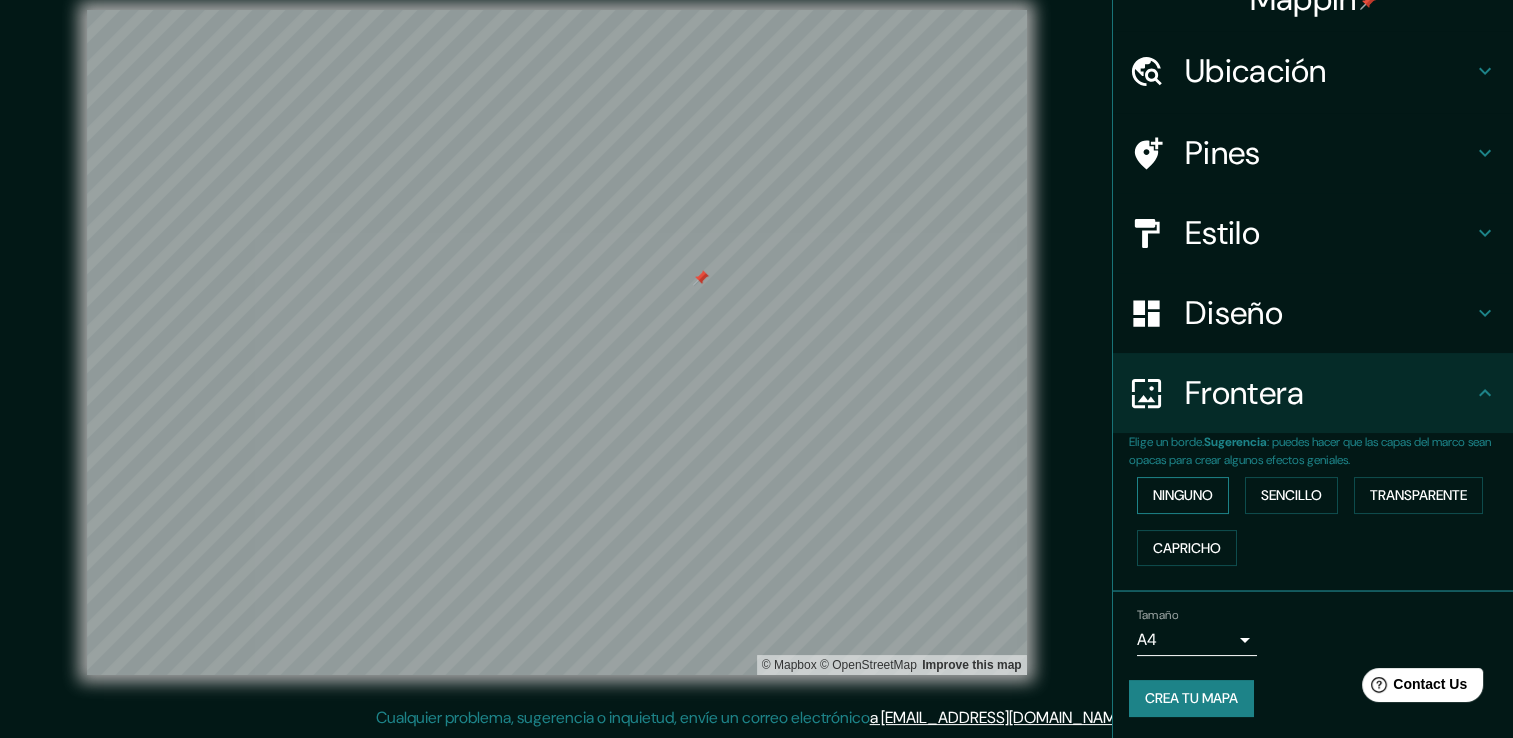 click on "Ninguno" at bounding box center [1183, 495] 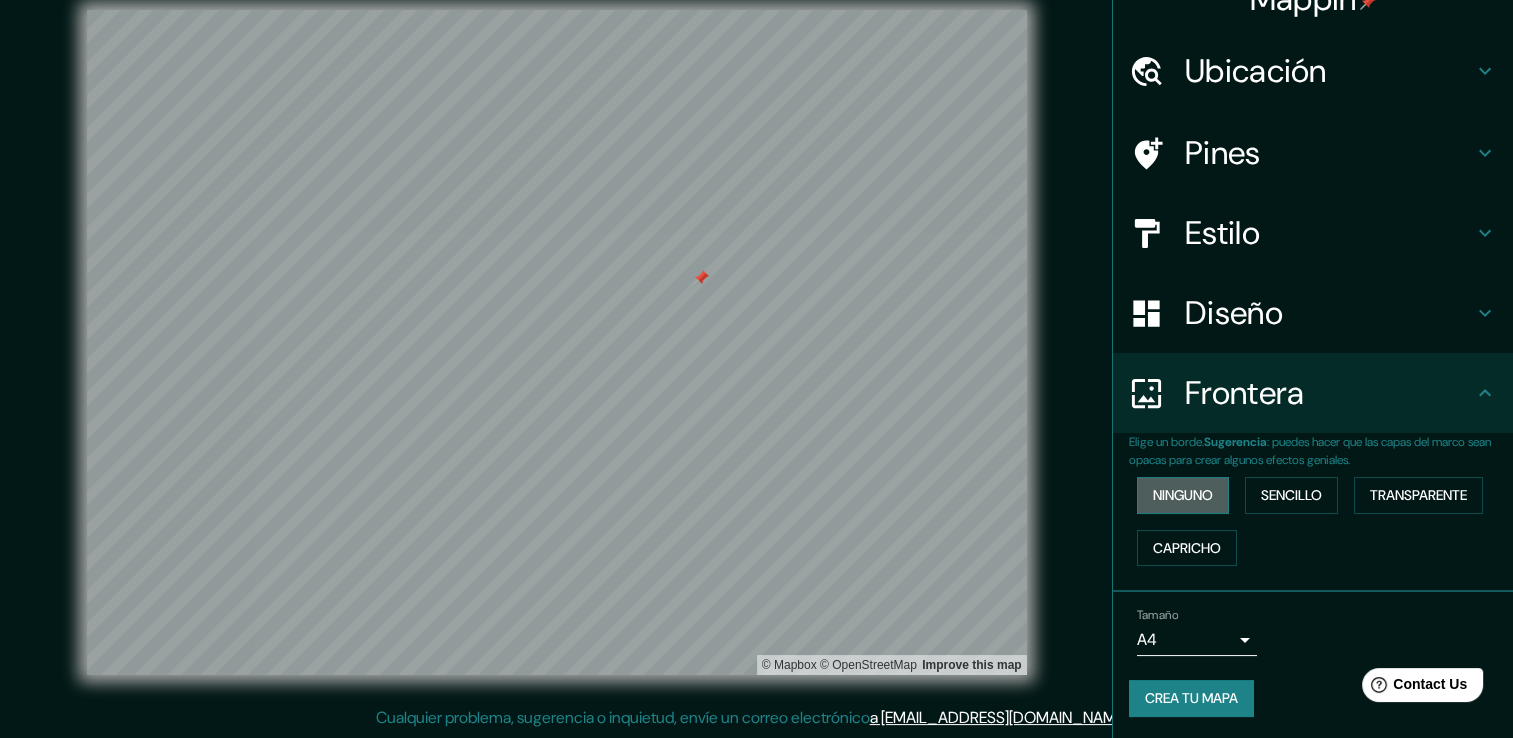 click on "Ninguno" at bounding box center (1183, 495) 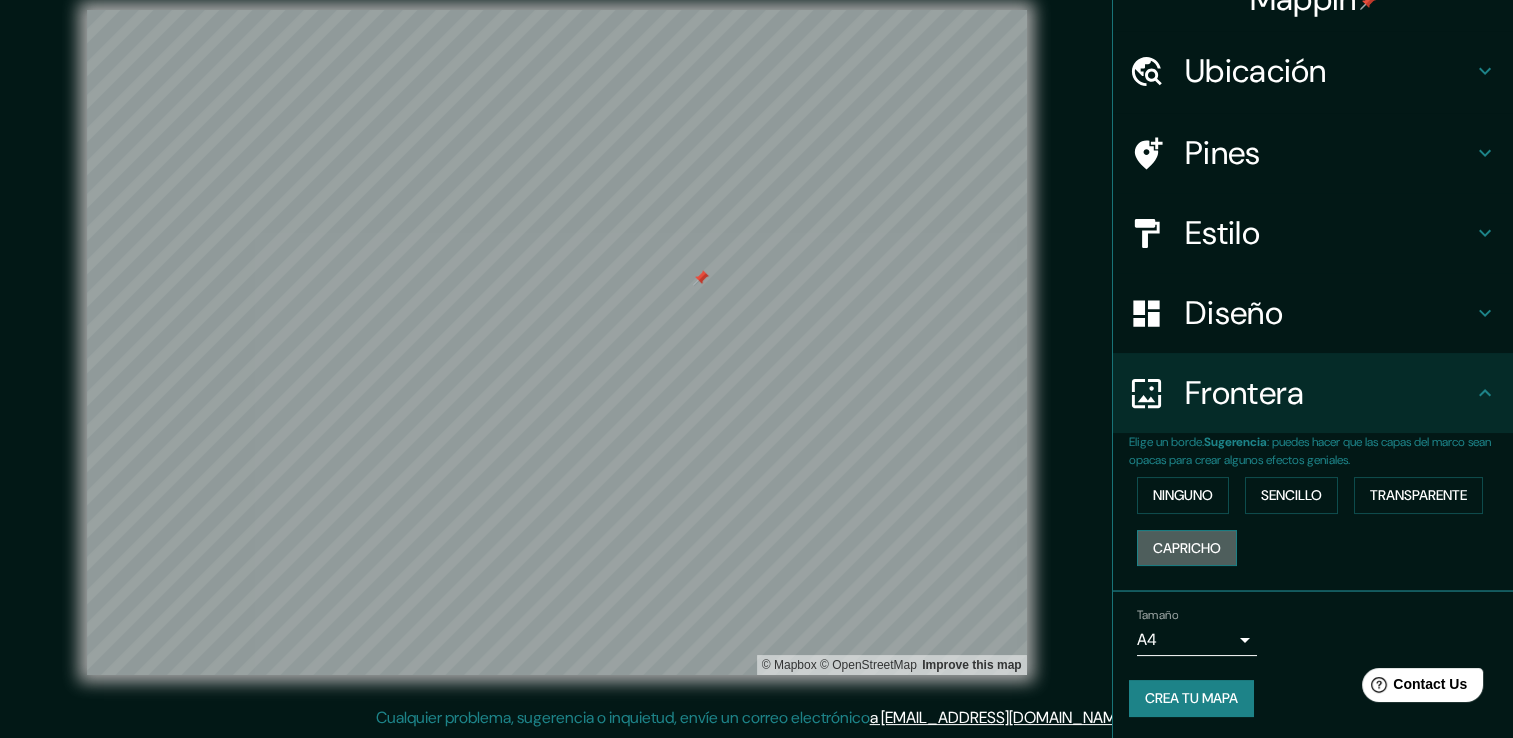 click on "Capricho" at bounding box center (1187, 548) 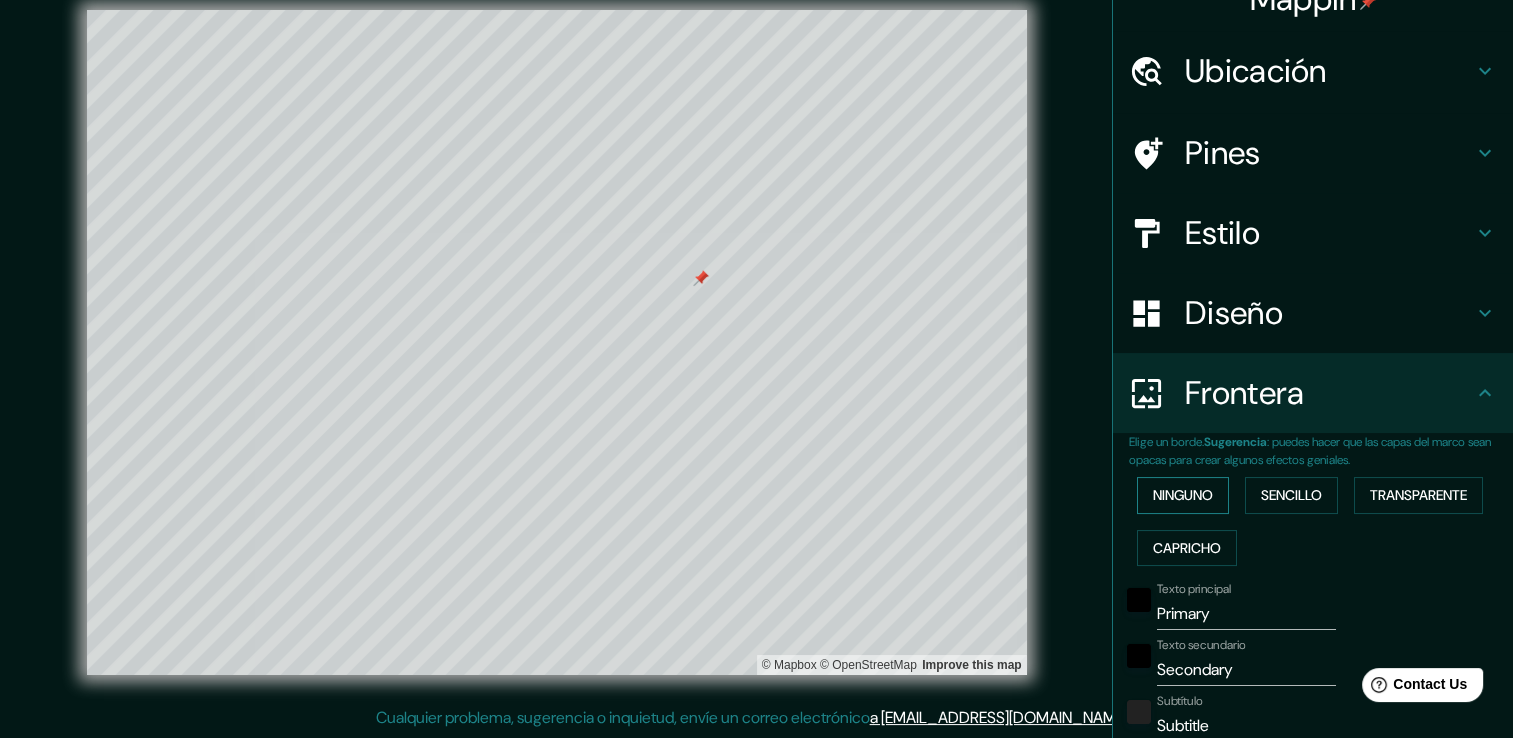 click on "Ninguno" at bounding box center [1183, 495] 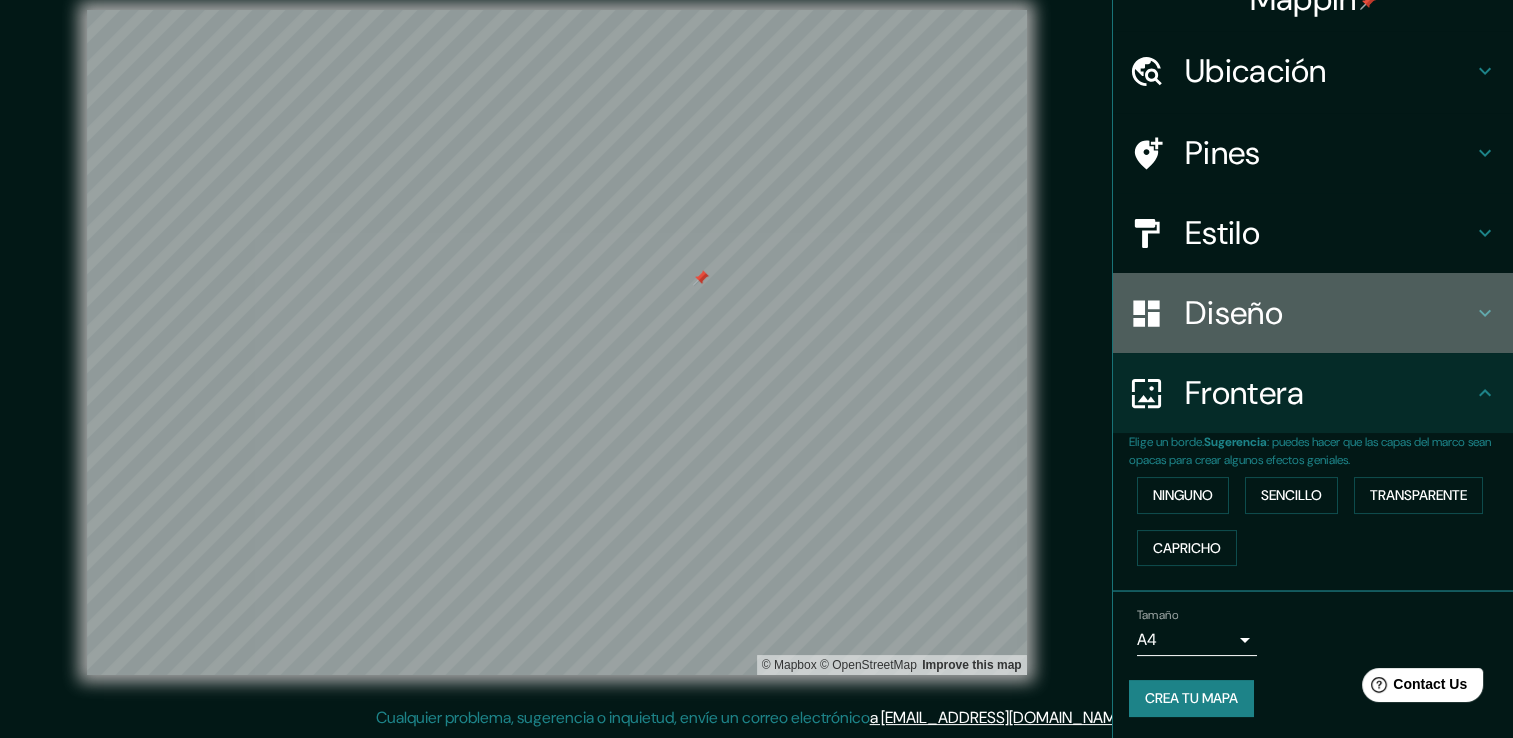 click on "Diseño" at bounding box center [1329, 313] 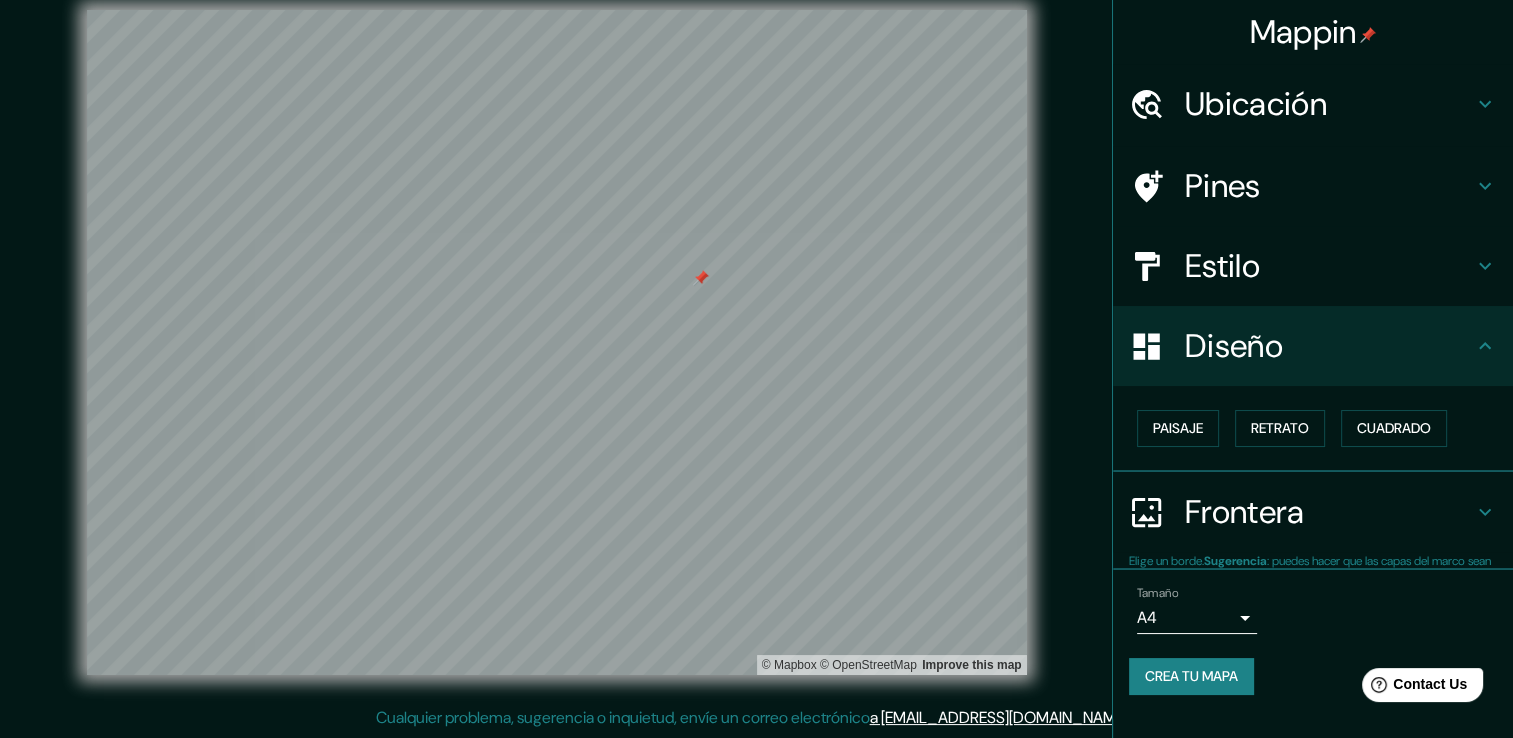 scroll, scrollTop: 0, scrollLeft: 0, axis: both 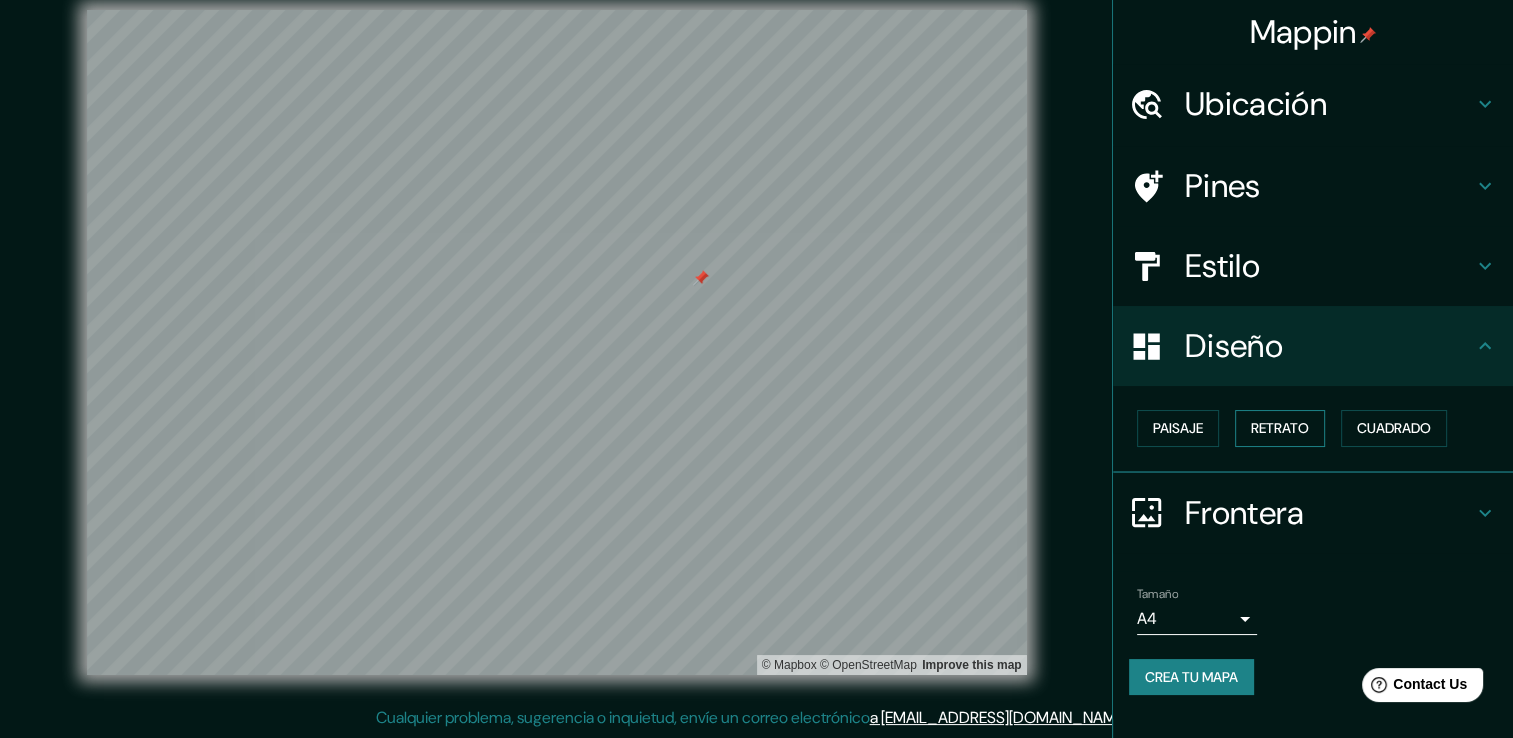 click on "Retrato" at bounding box center (1280, 428) 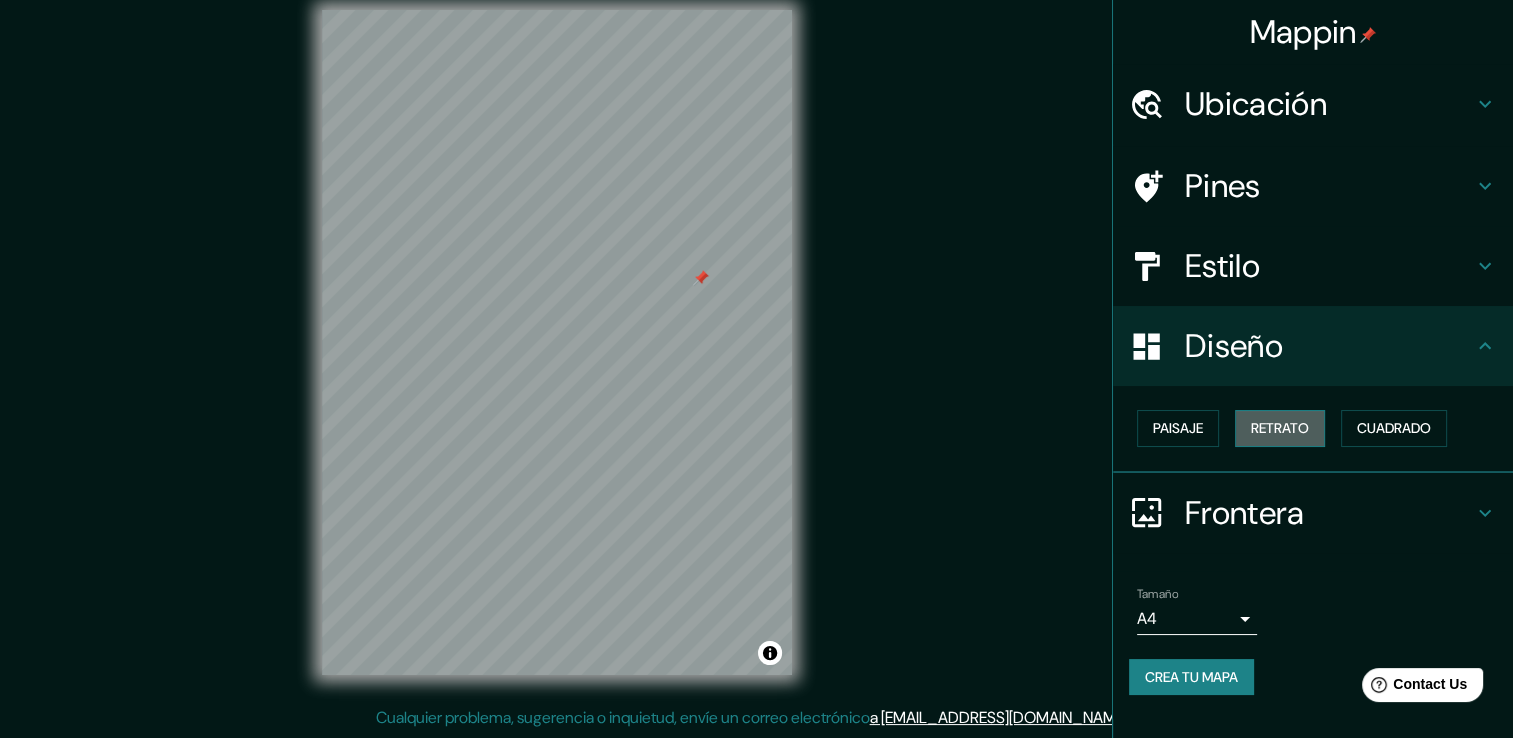 click on "Retrato" at bounding box center (1280, 428) 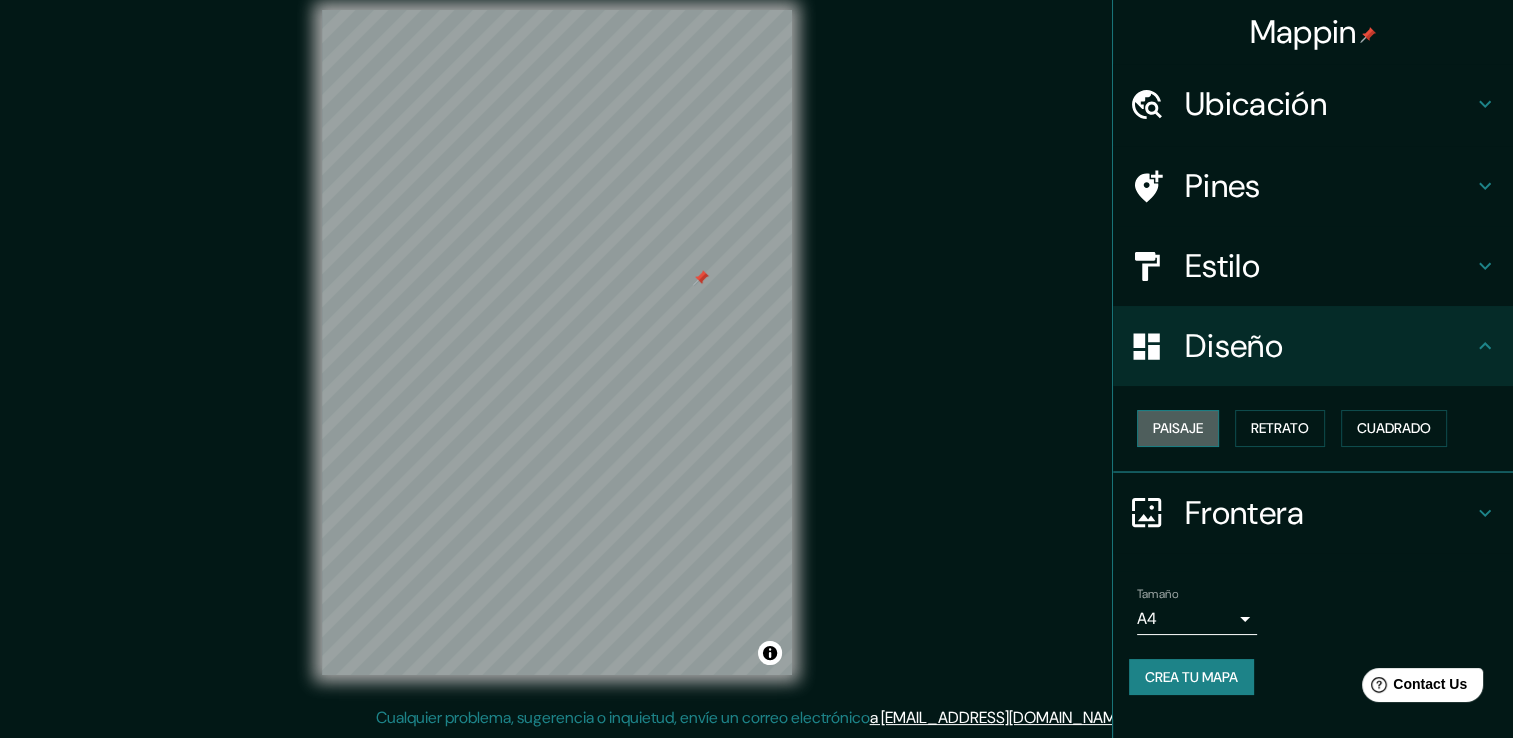 click on "Paisaje" at bounding box center [1178, 428] 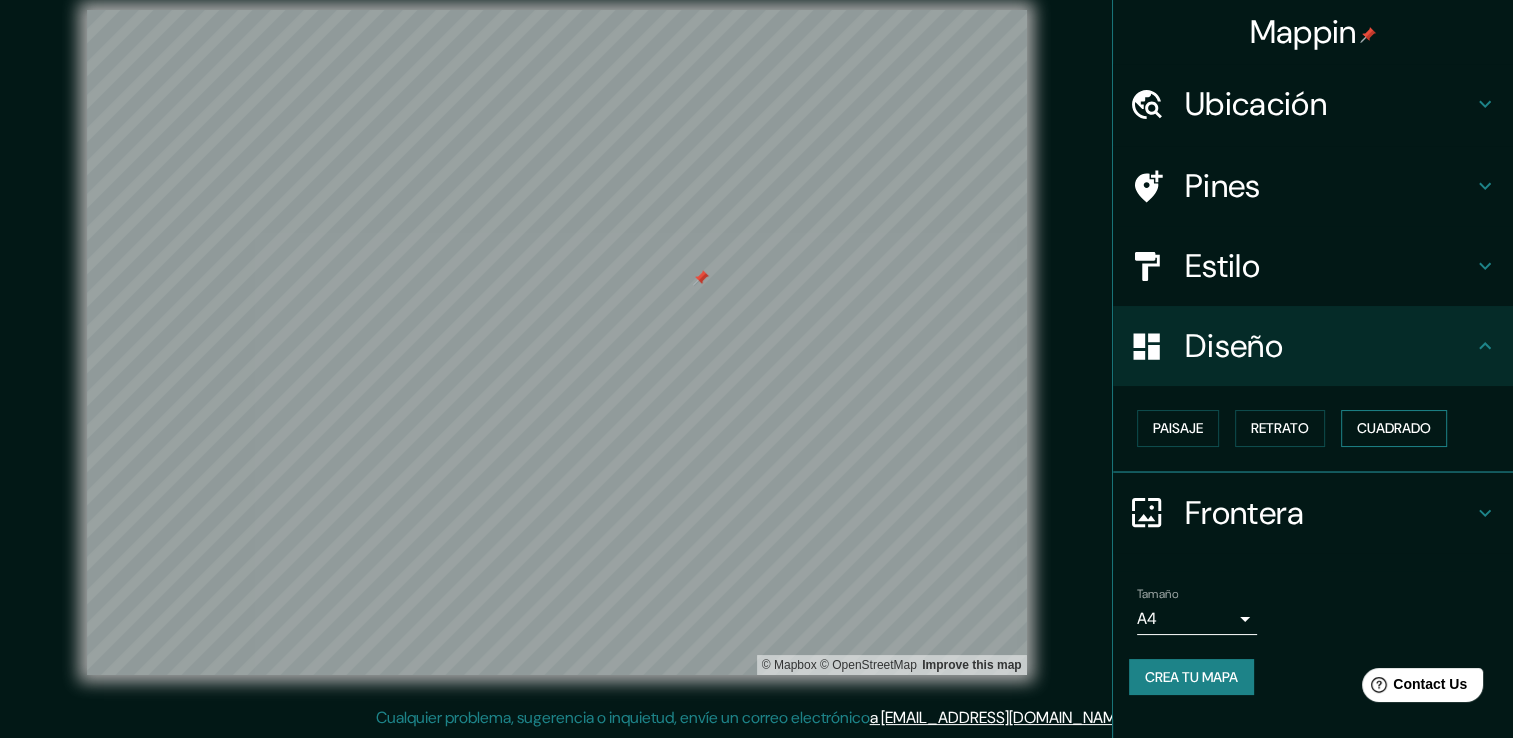 click on "Cuadrado" at bounding box center (1394, 428) 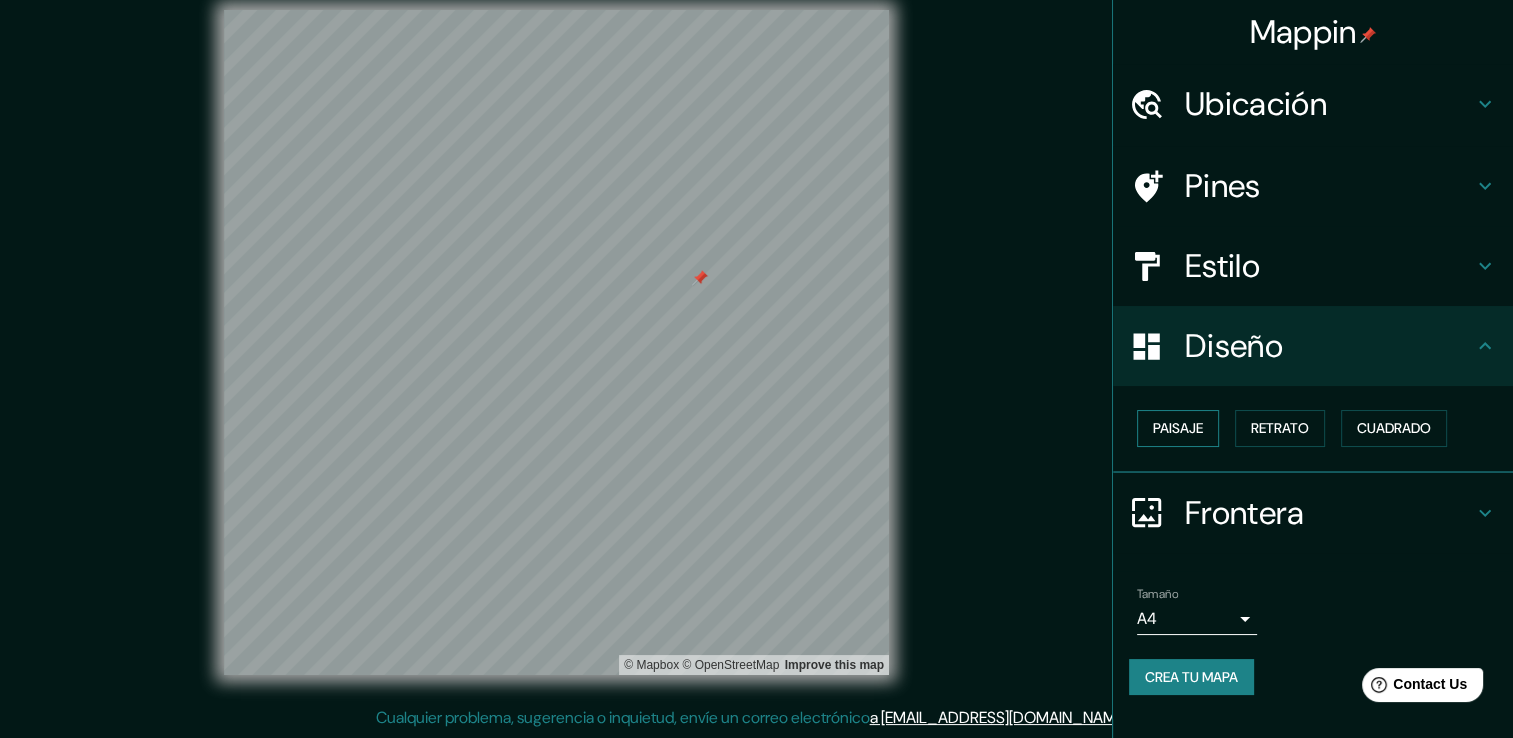 click on "Paisaje" at bounding box center (1178, 428) 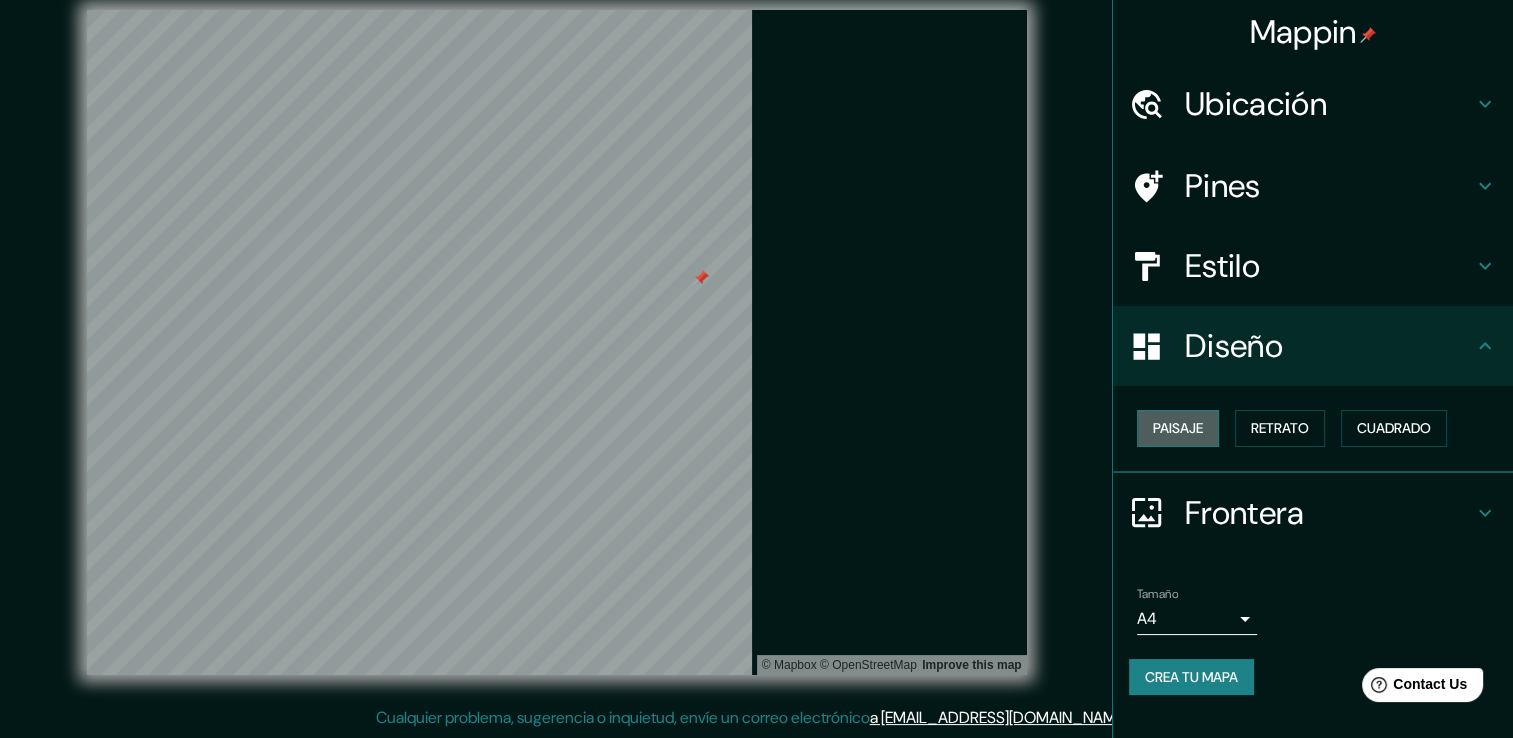 click on "Paisaje" at bounding box center (1178, 428) 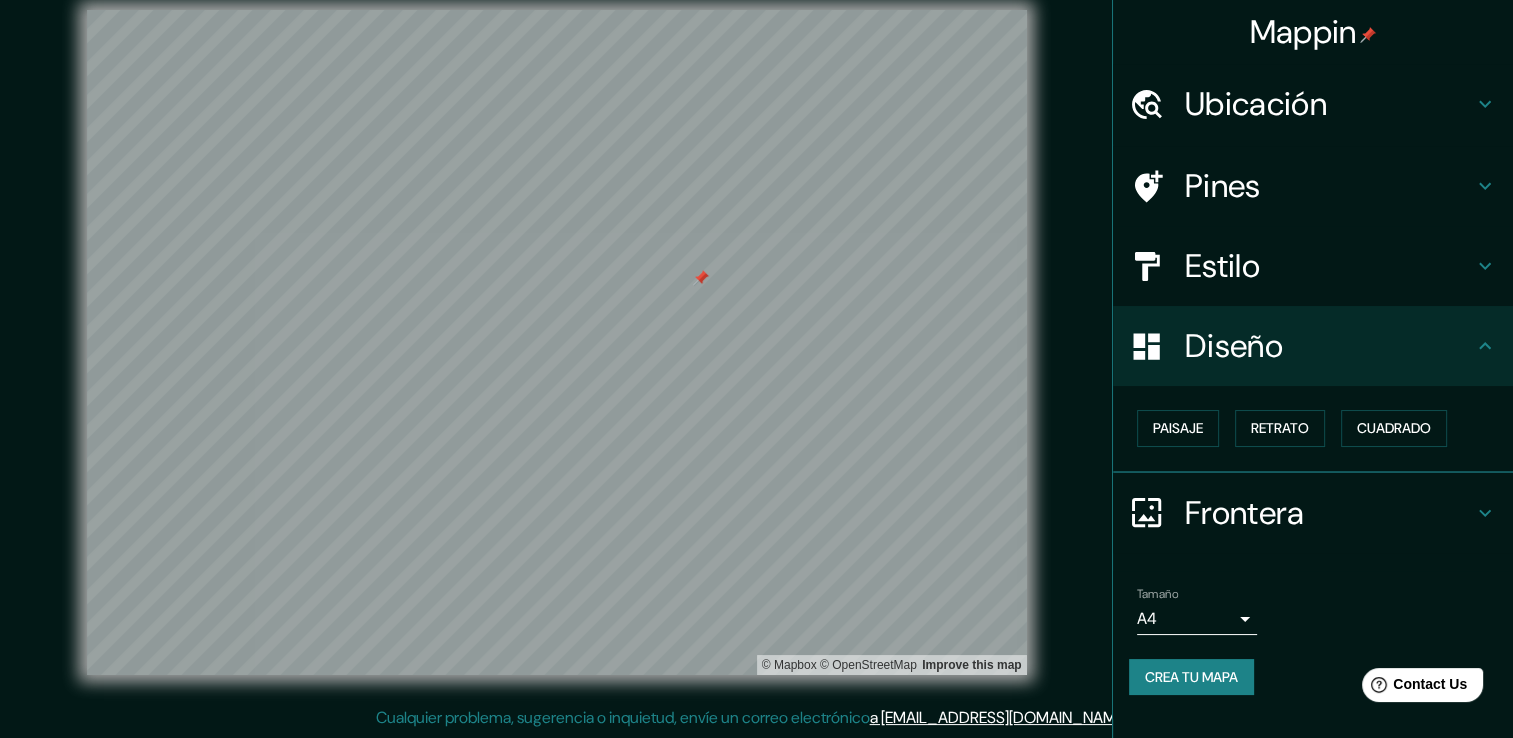 click at bounding box center [1157, 266] 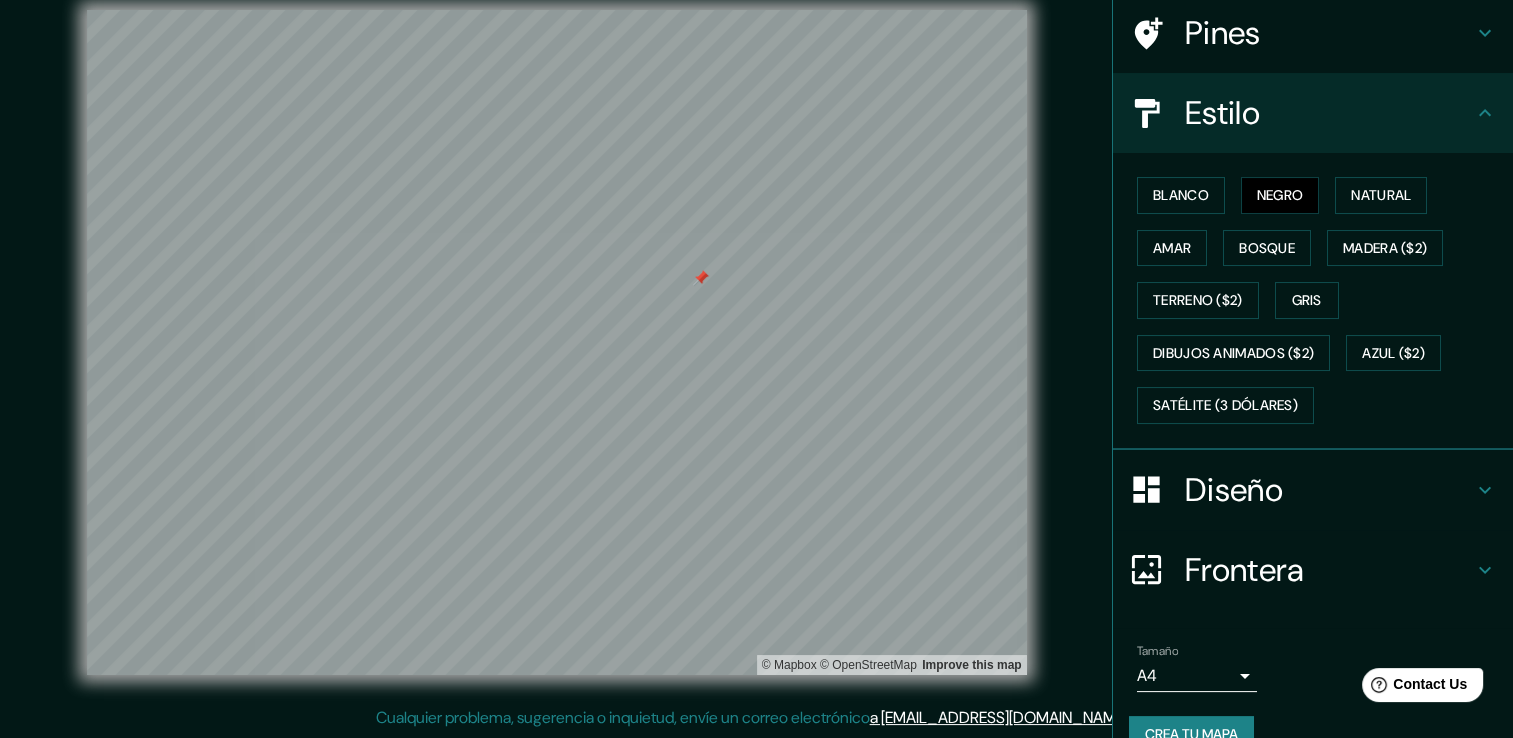 scroll, scrollTop: 87, scrollLeft: 0, axis: vertical 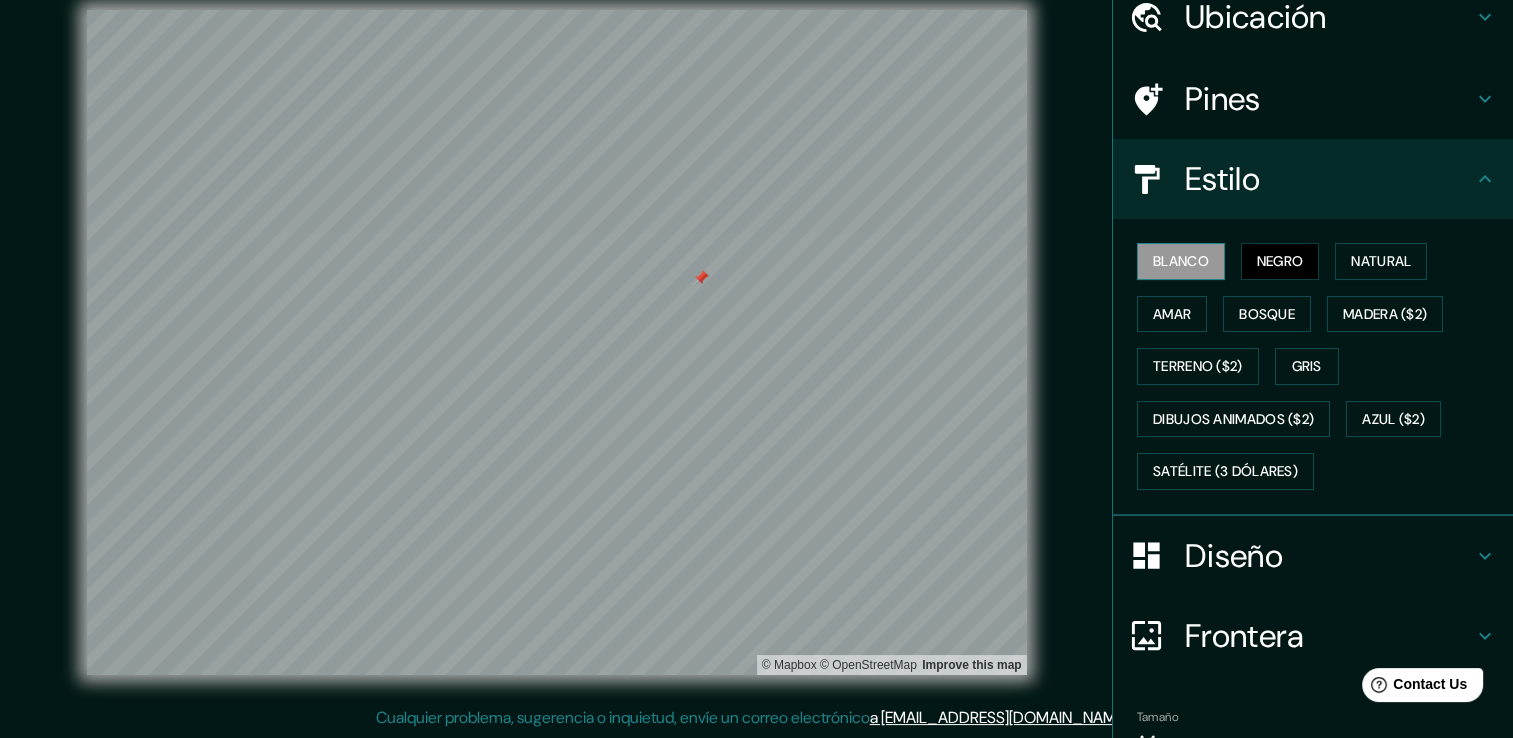 click on "Blanco" at bounding box center (1181, 261) 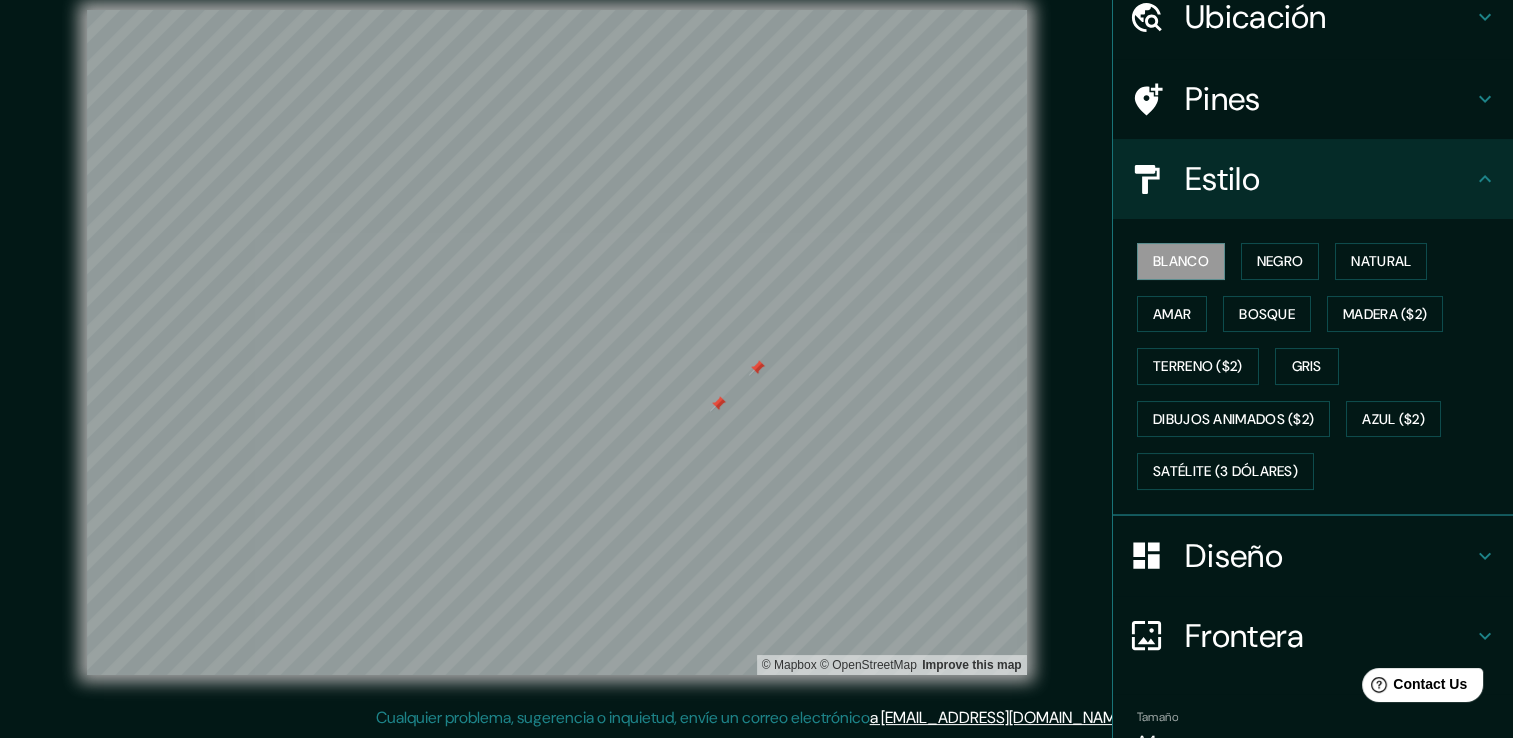 click at bounding box center (718, 404) 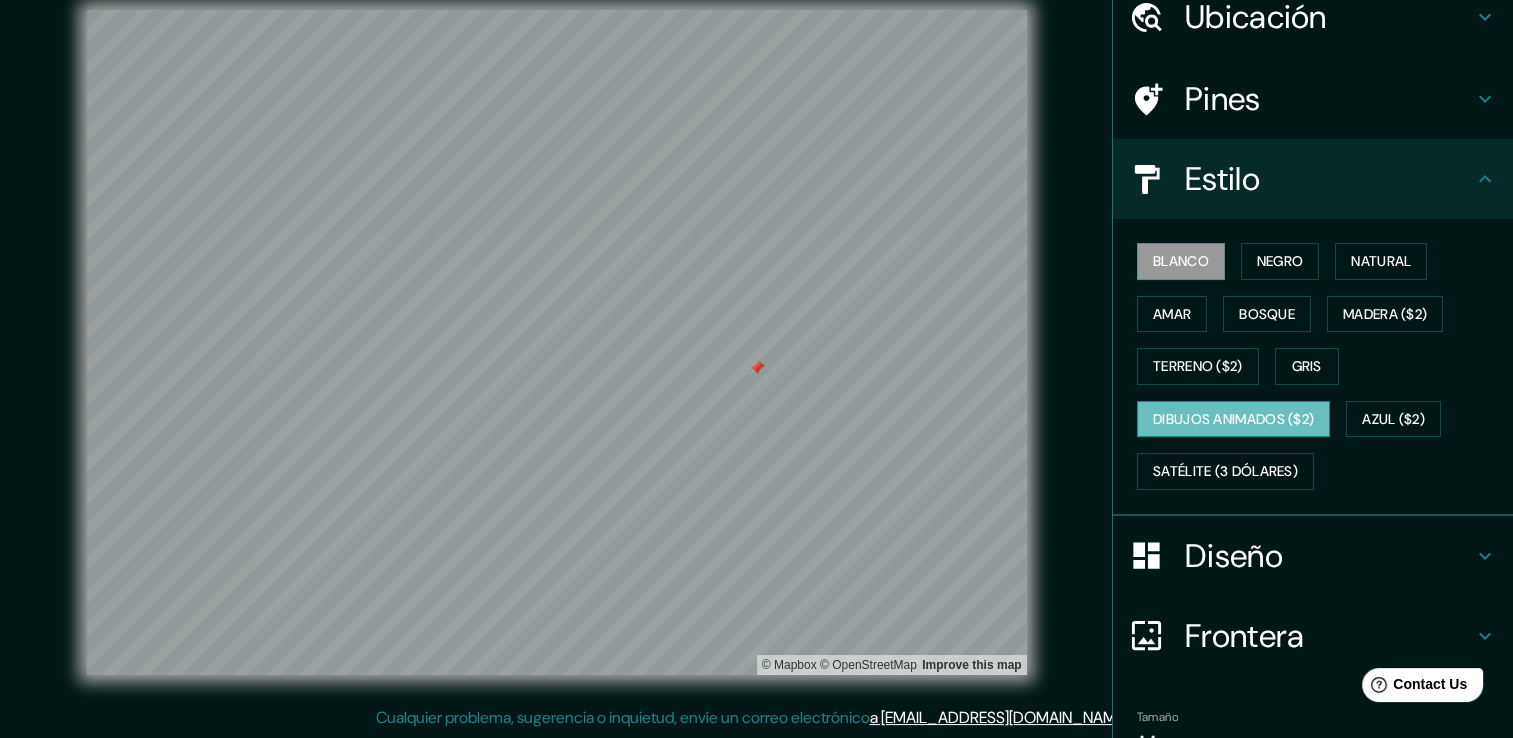 click on "Dibujos animados ($2)" at bounding box center [1233, 419] 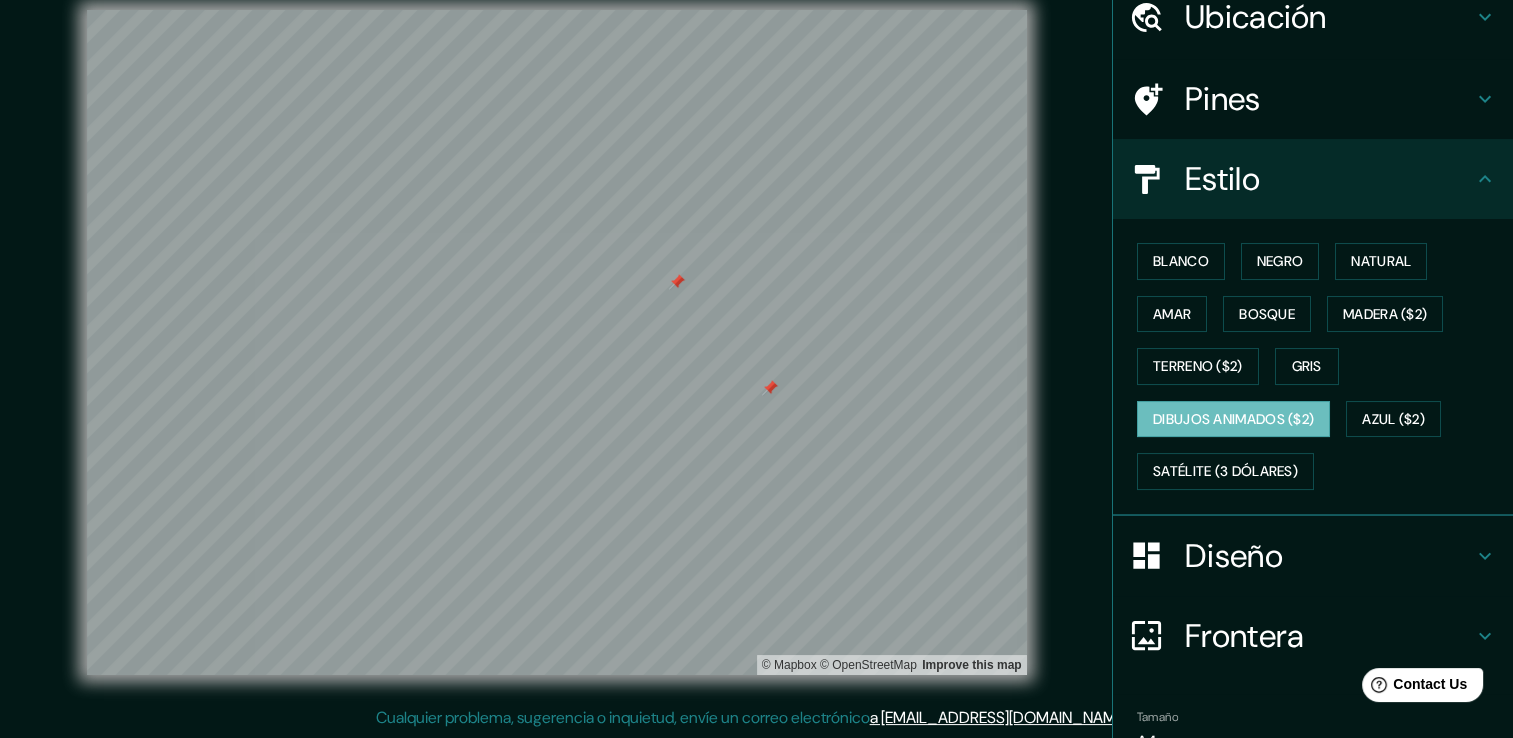 click at bounding box center [770, 388] 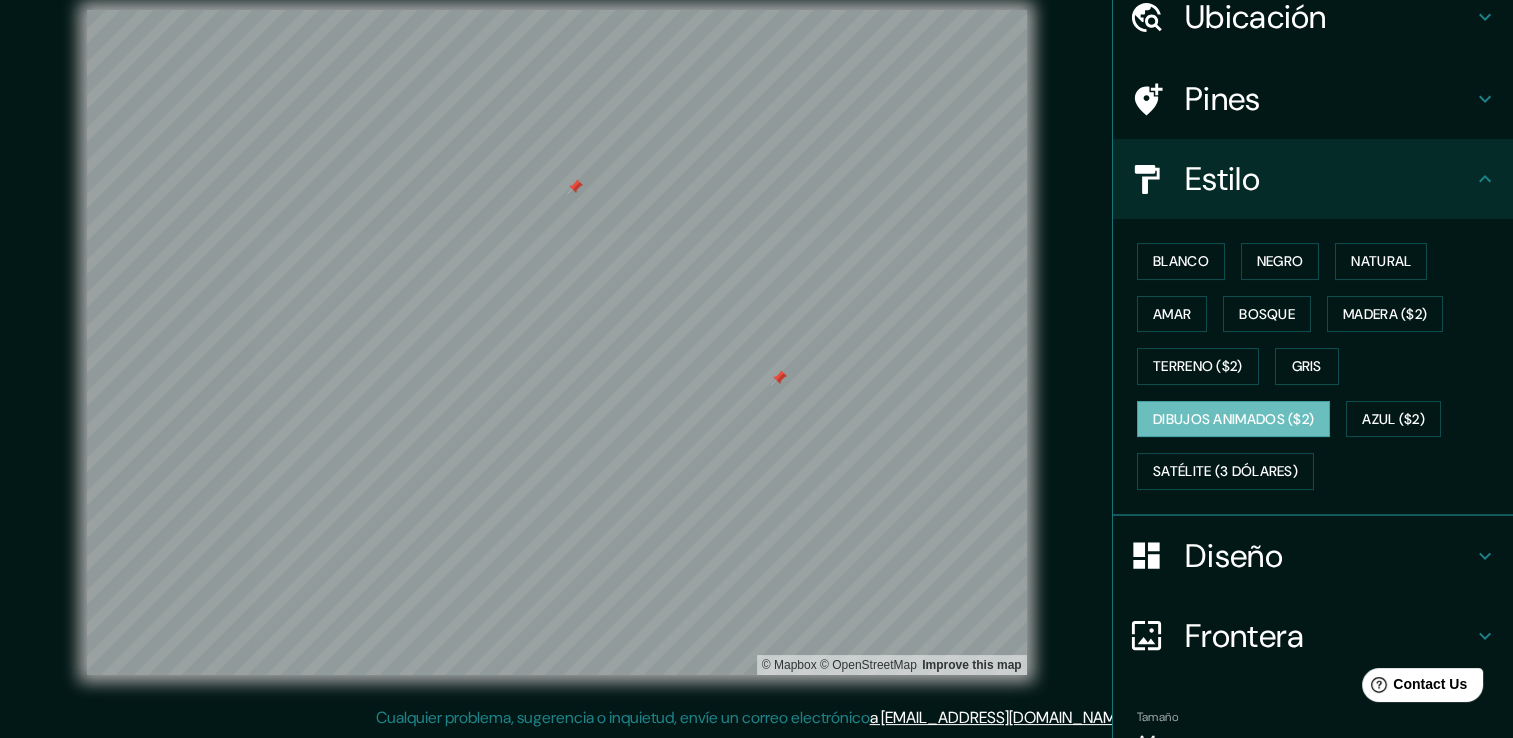click at bounding box center [779, 378] 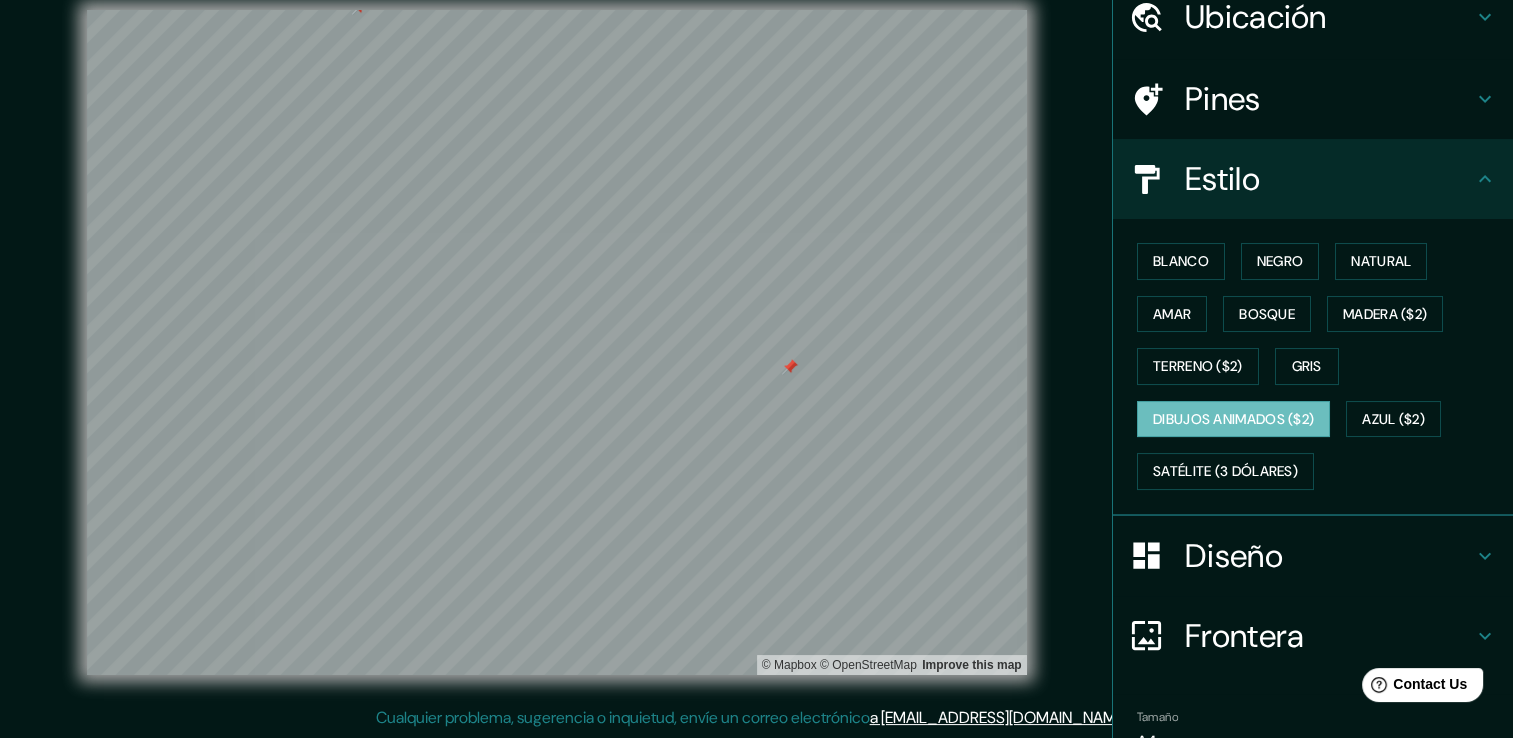 click at bounding box center (790, 367) 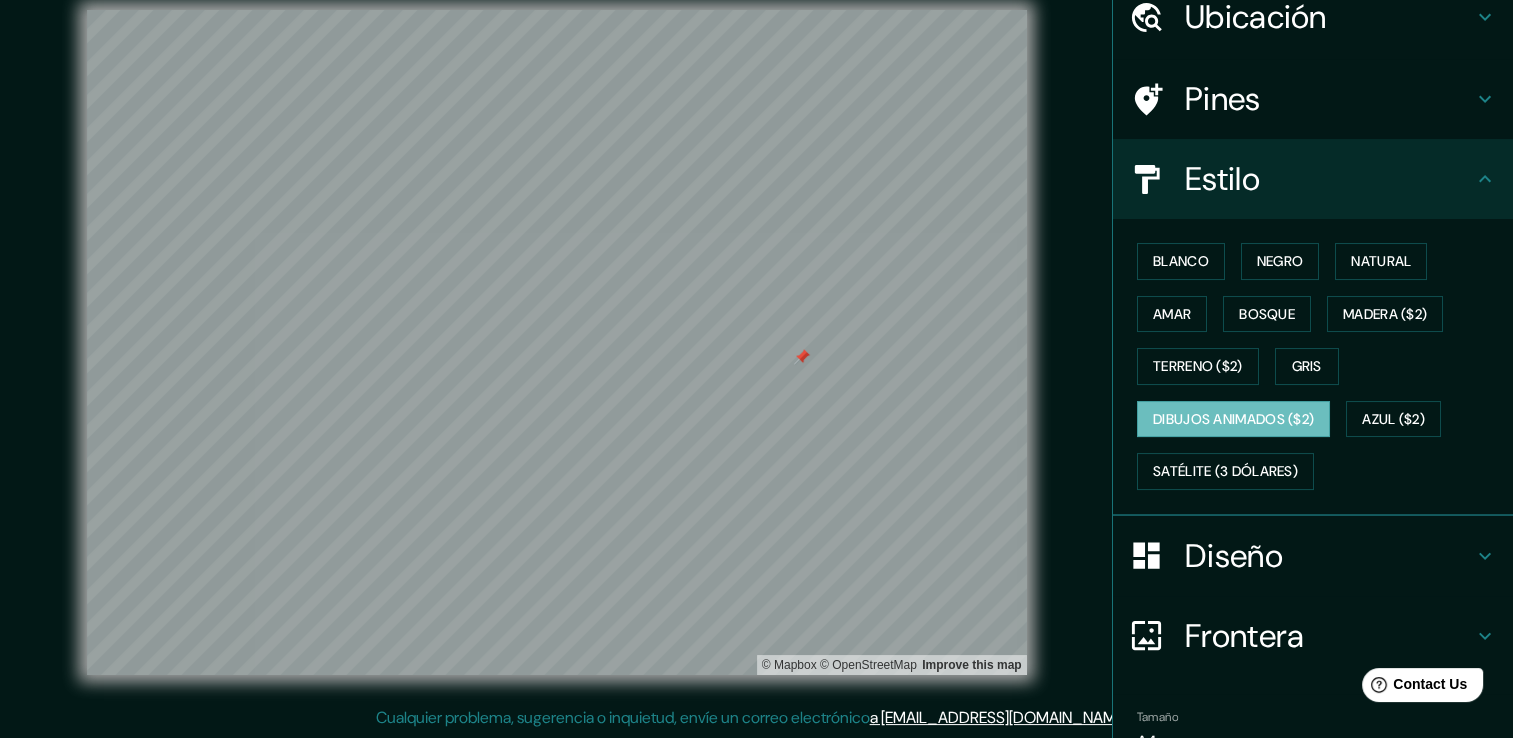 click at bounding box center [802, 357] 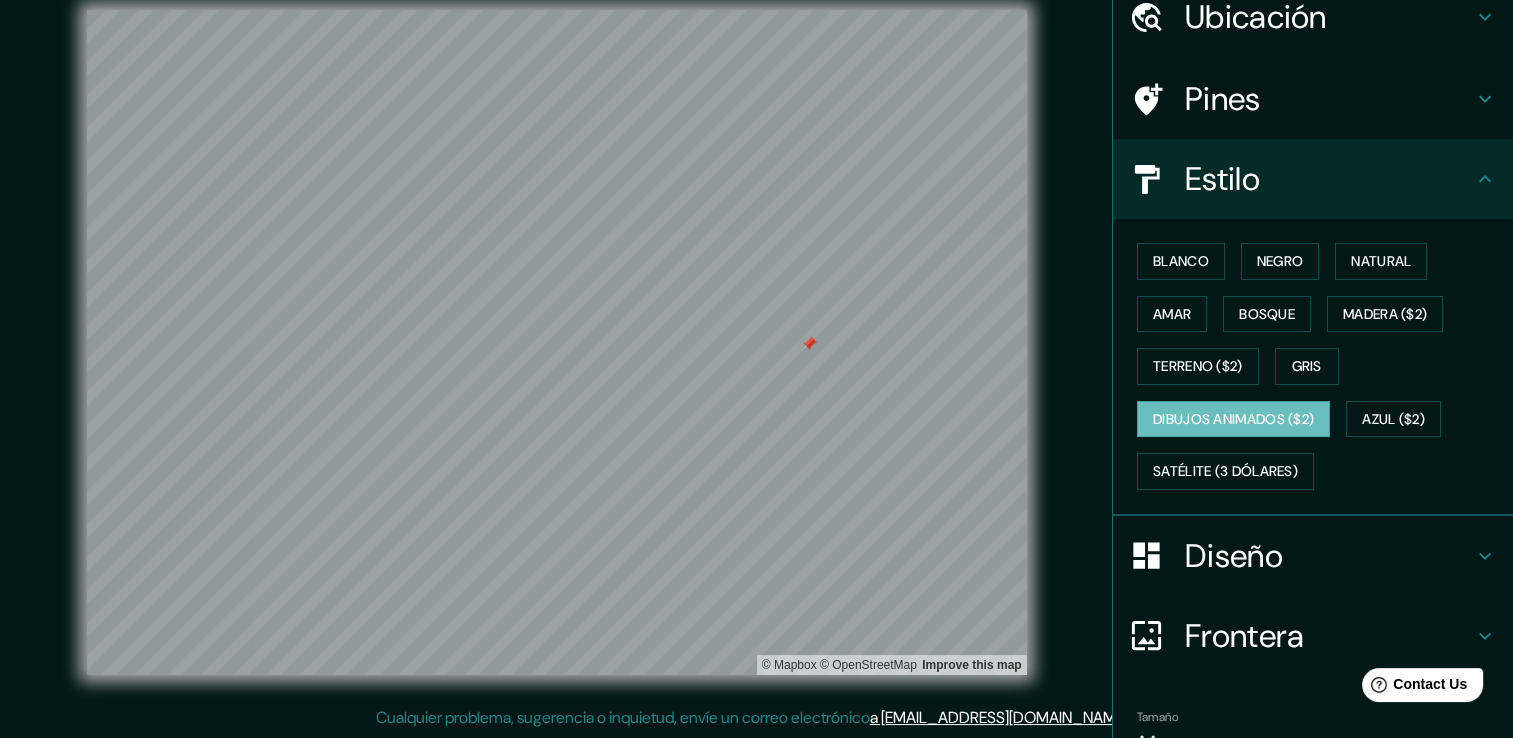 click at bounding box center (809, 344) 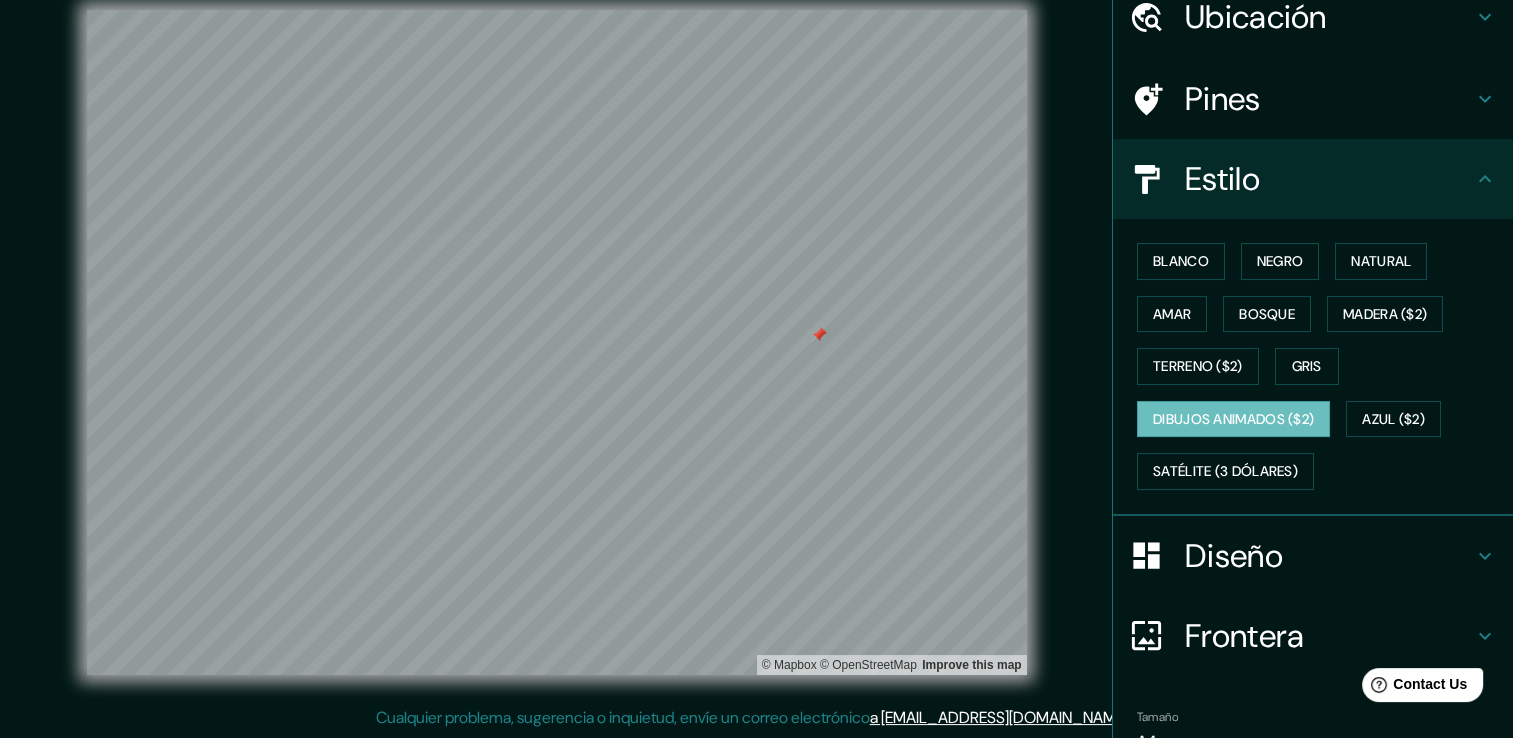 click at bounding box center (819, 335) 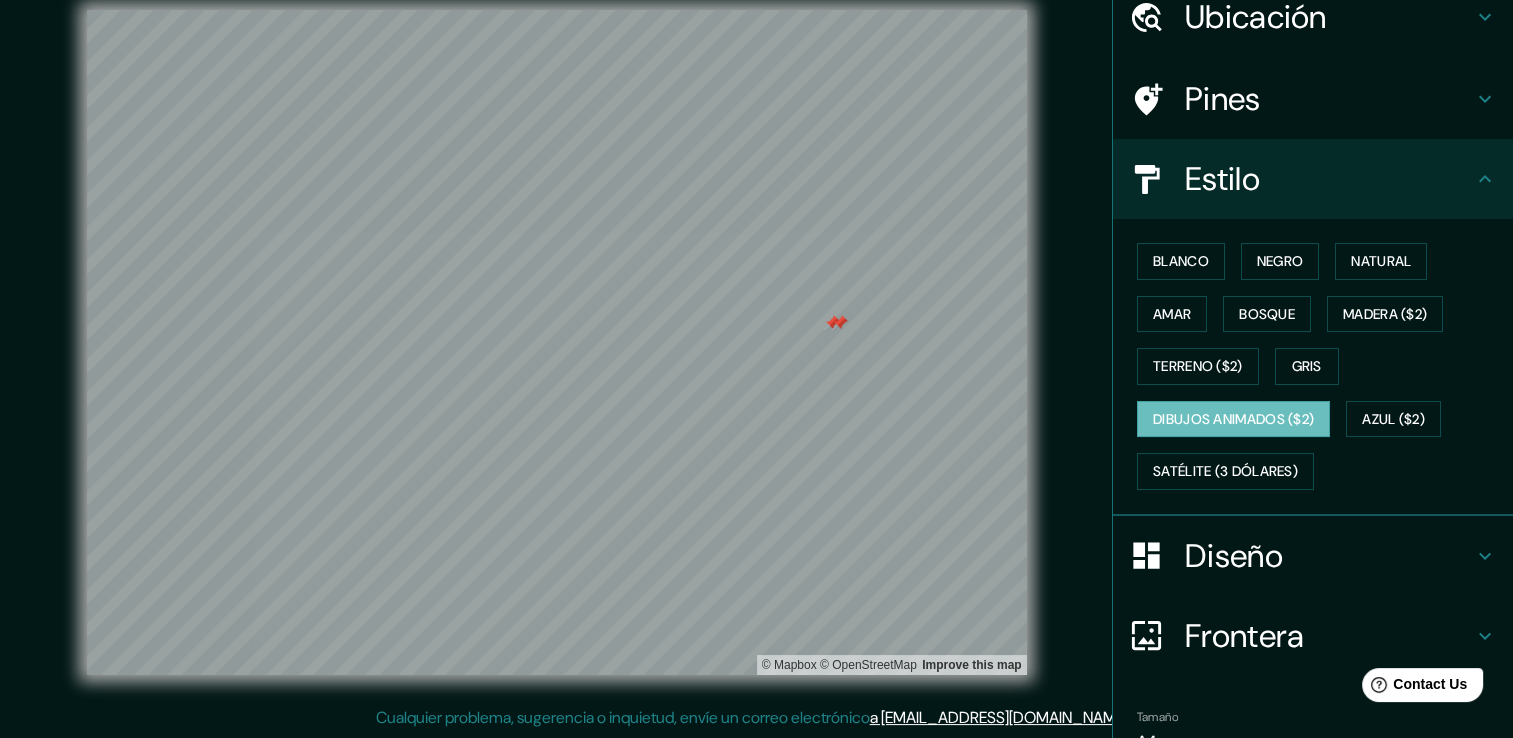 click at bounding box center (840, 323) 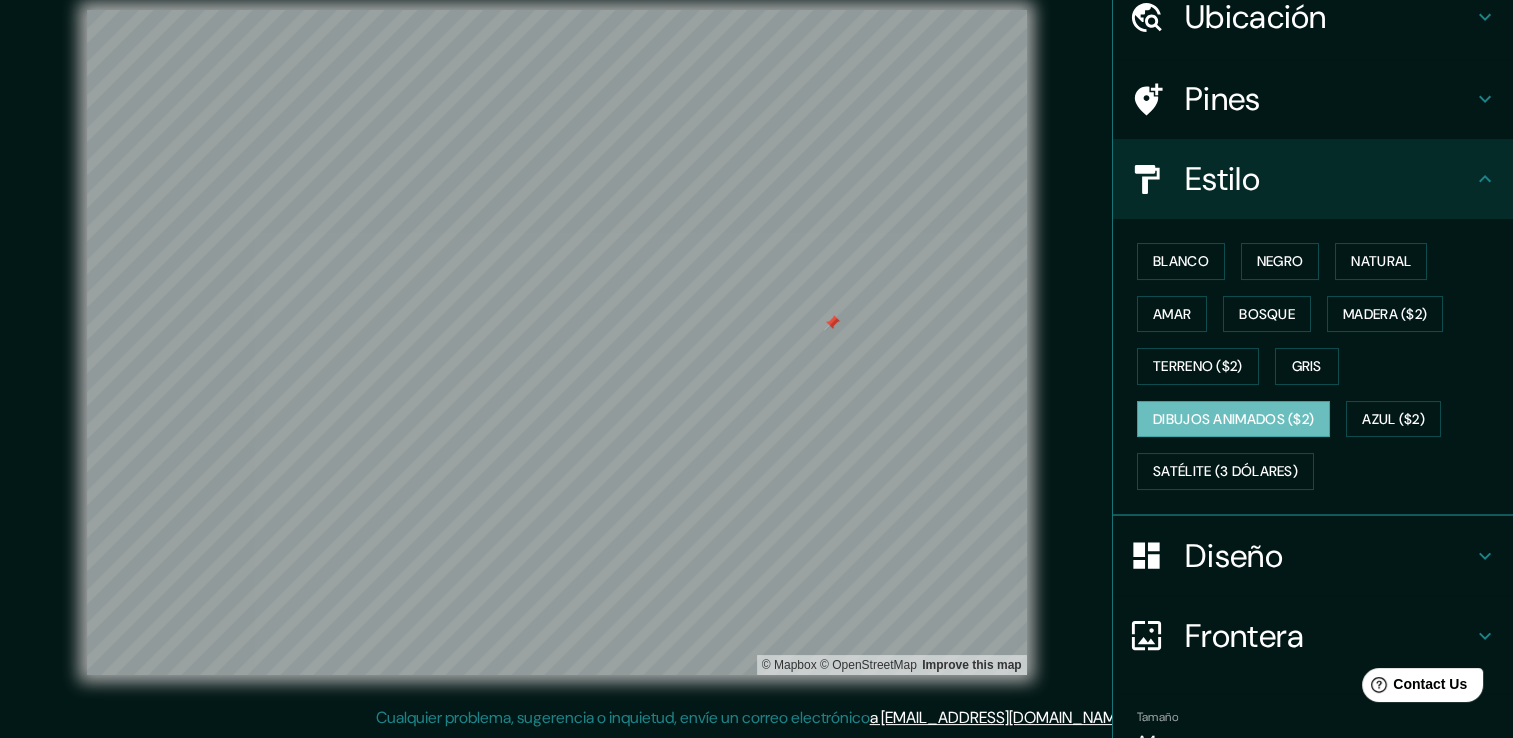 click at bounding box center (832, 323) 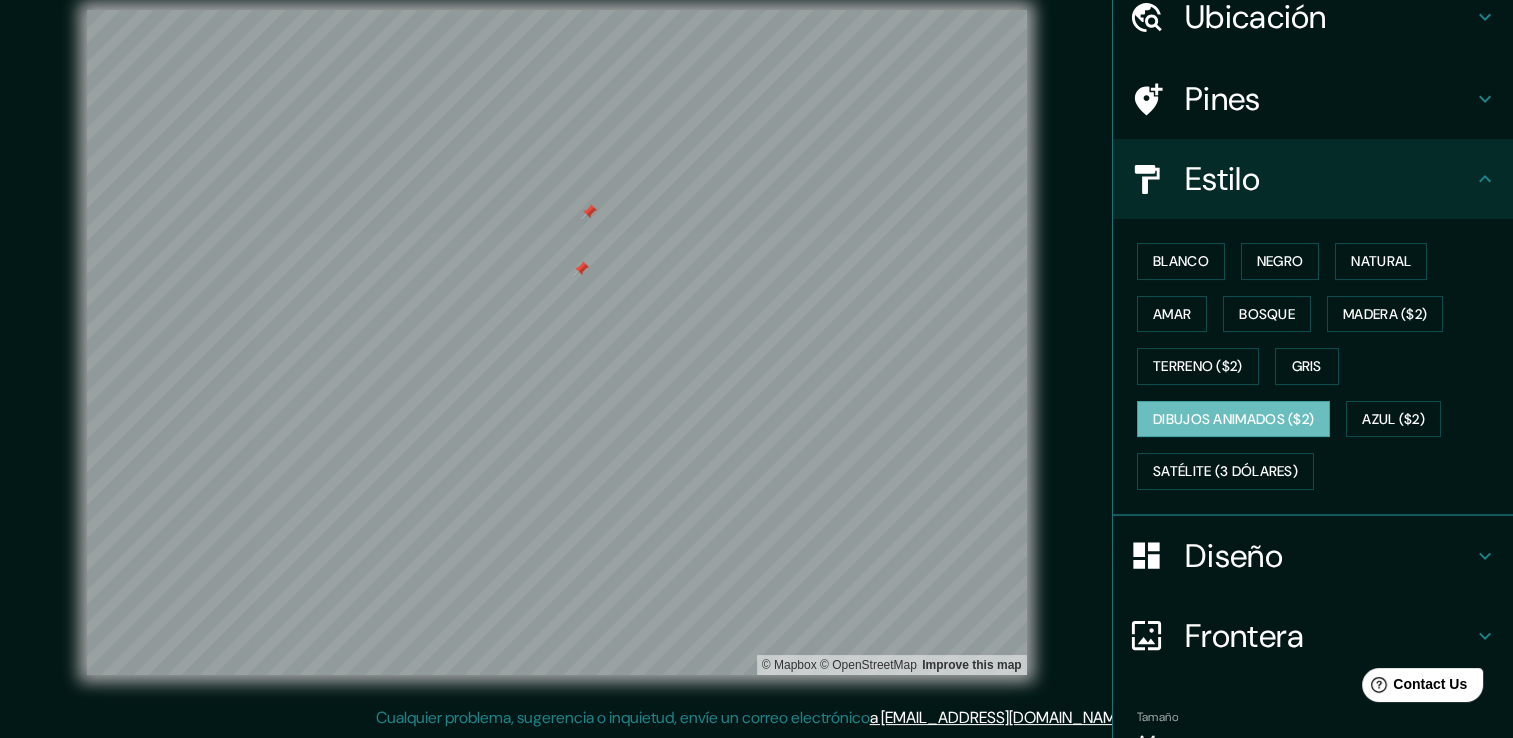click at bounding box center [581, 269] 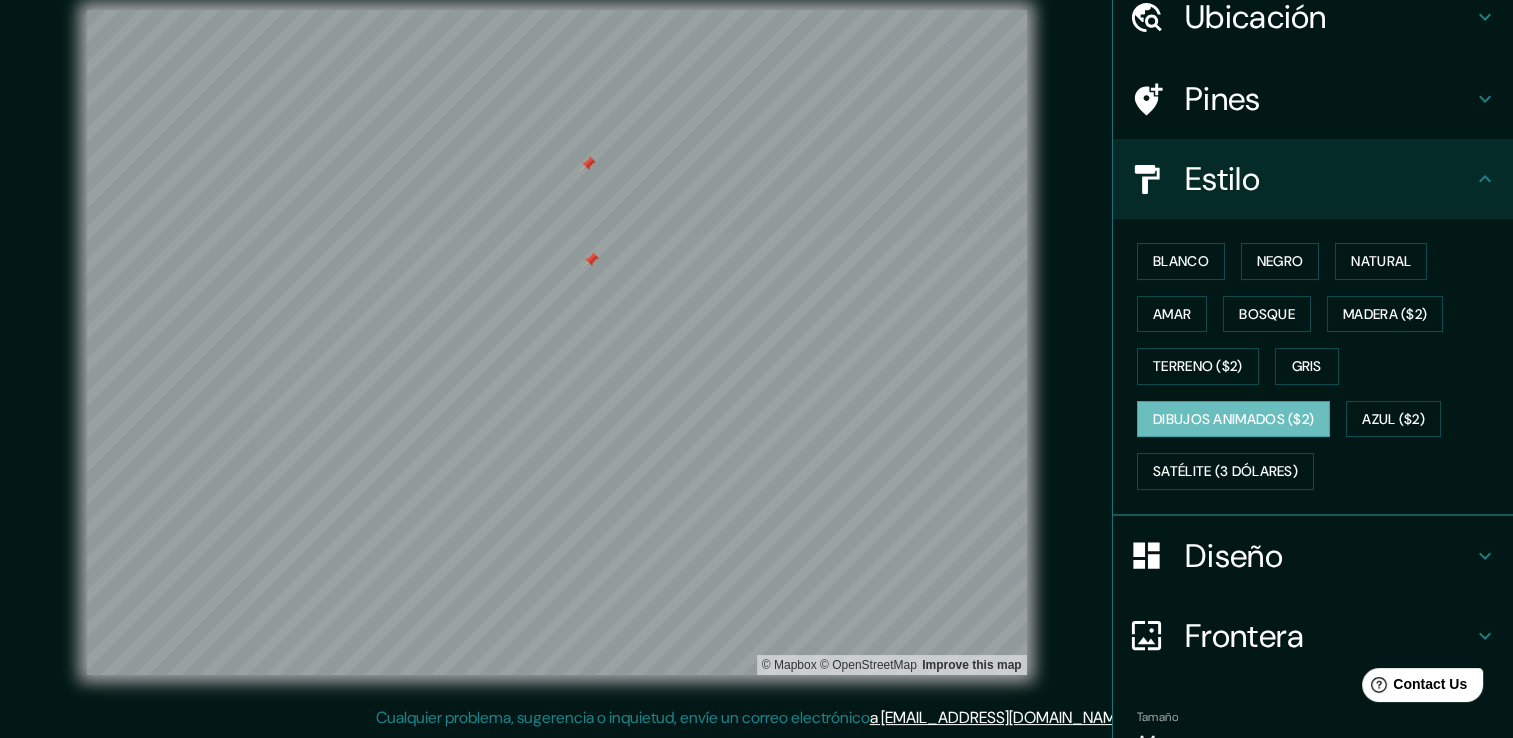click at bounding box center (591, 260) 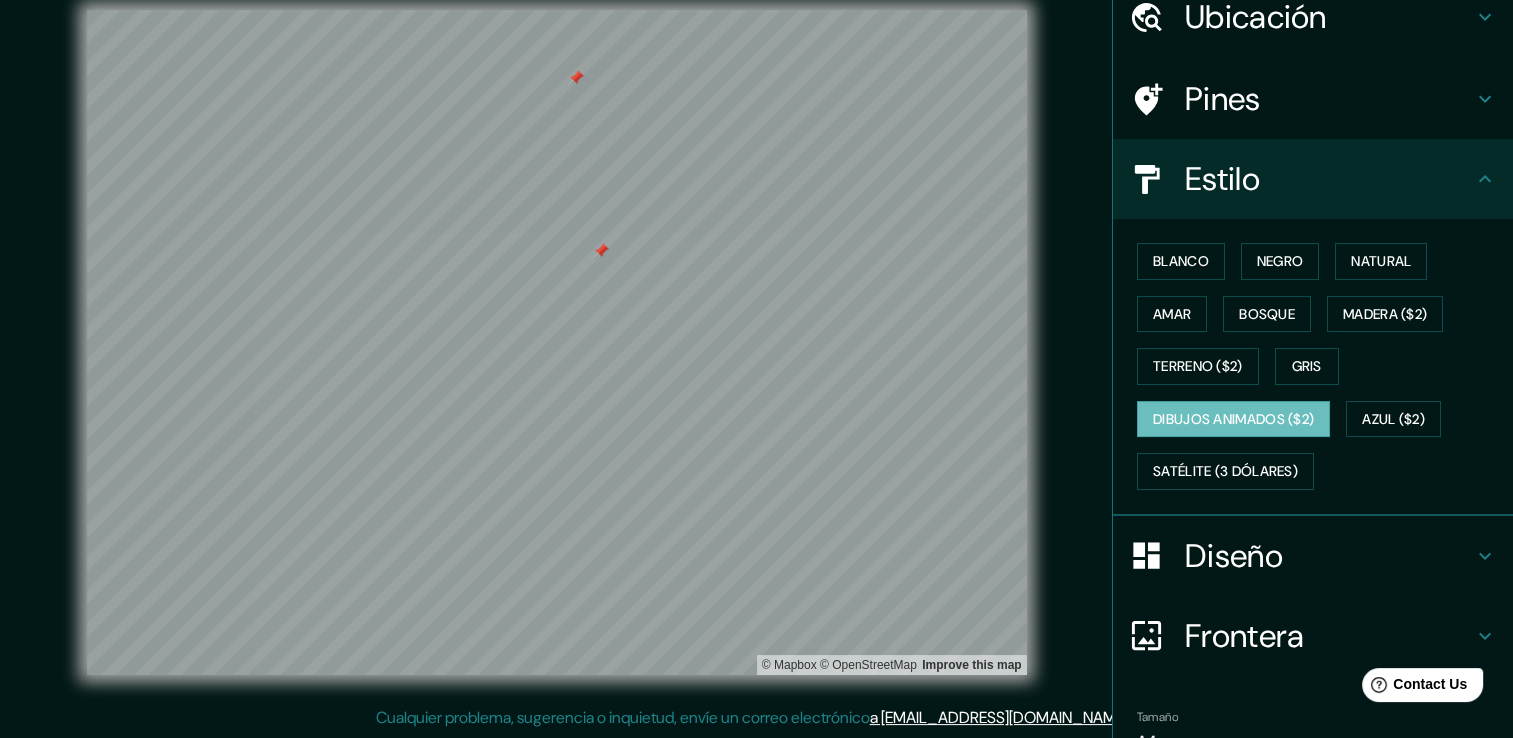 click at bounding box center (601, 251) 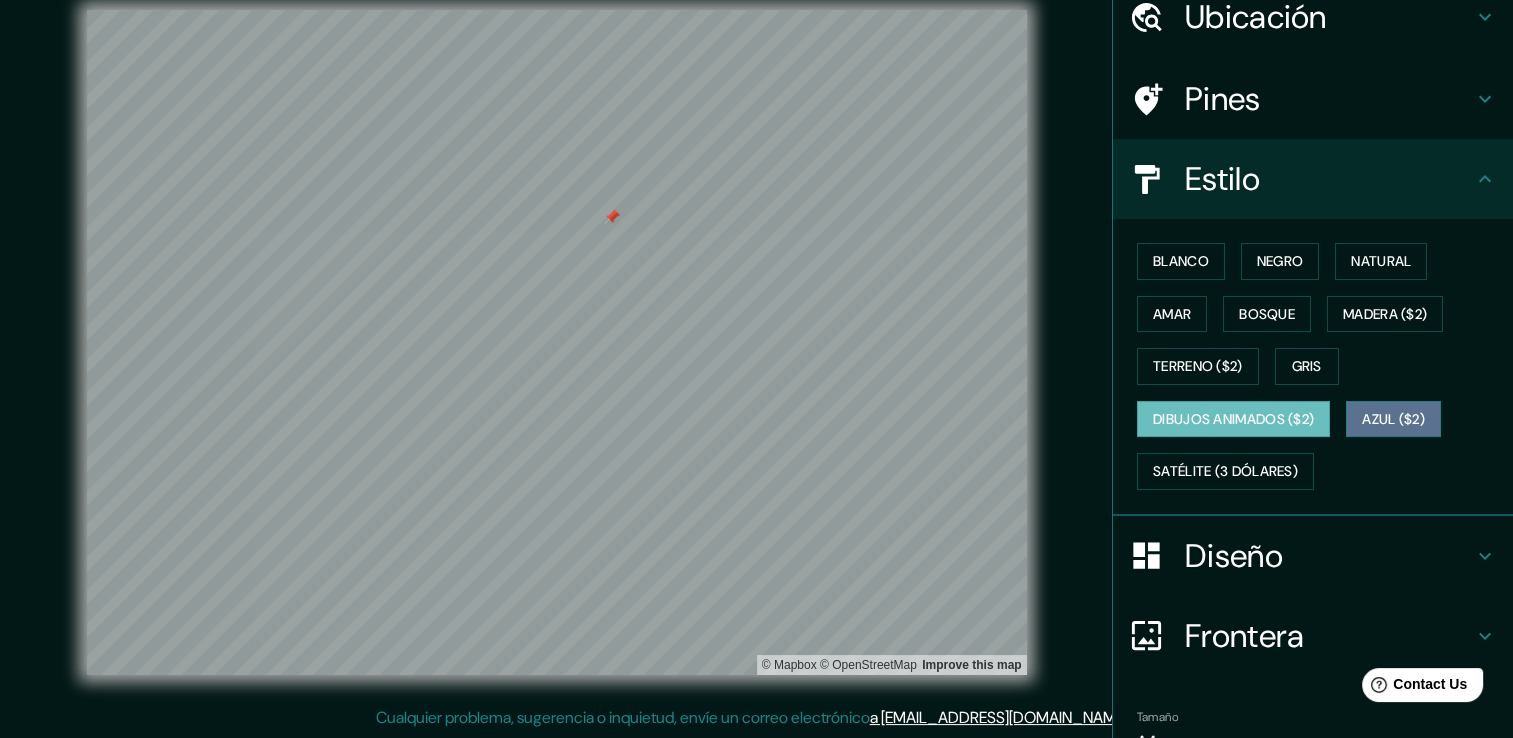 click on "Azul ($2)" at bounding box center (1393, 419) 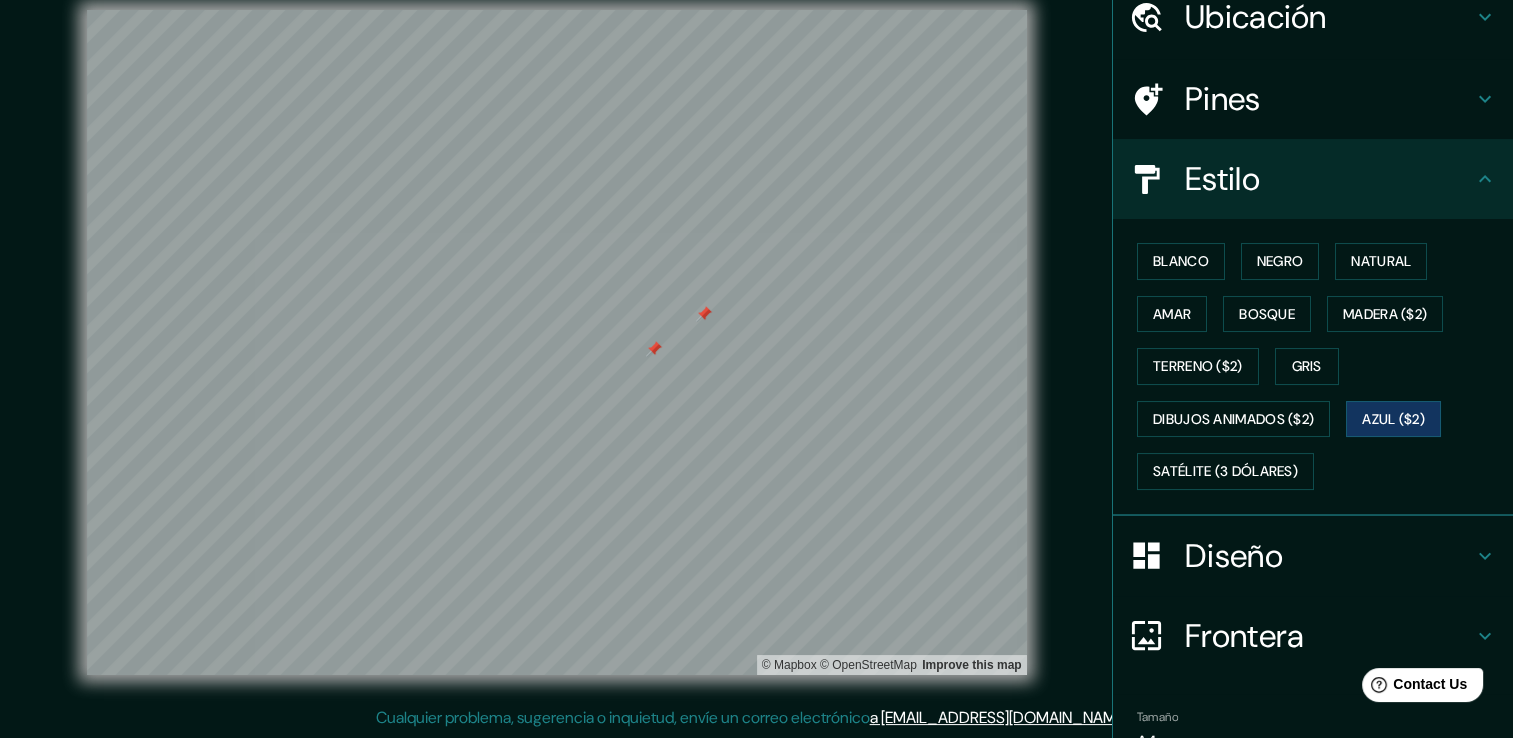 click at bounding box center (654, 349) 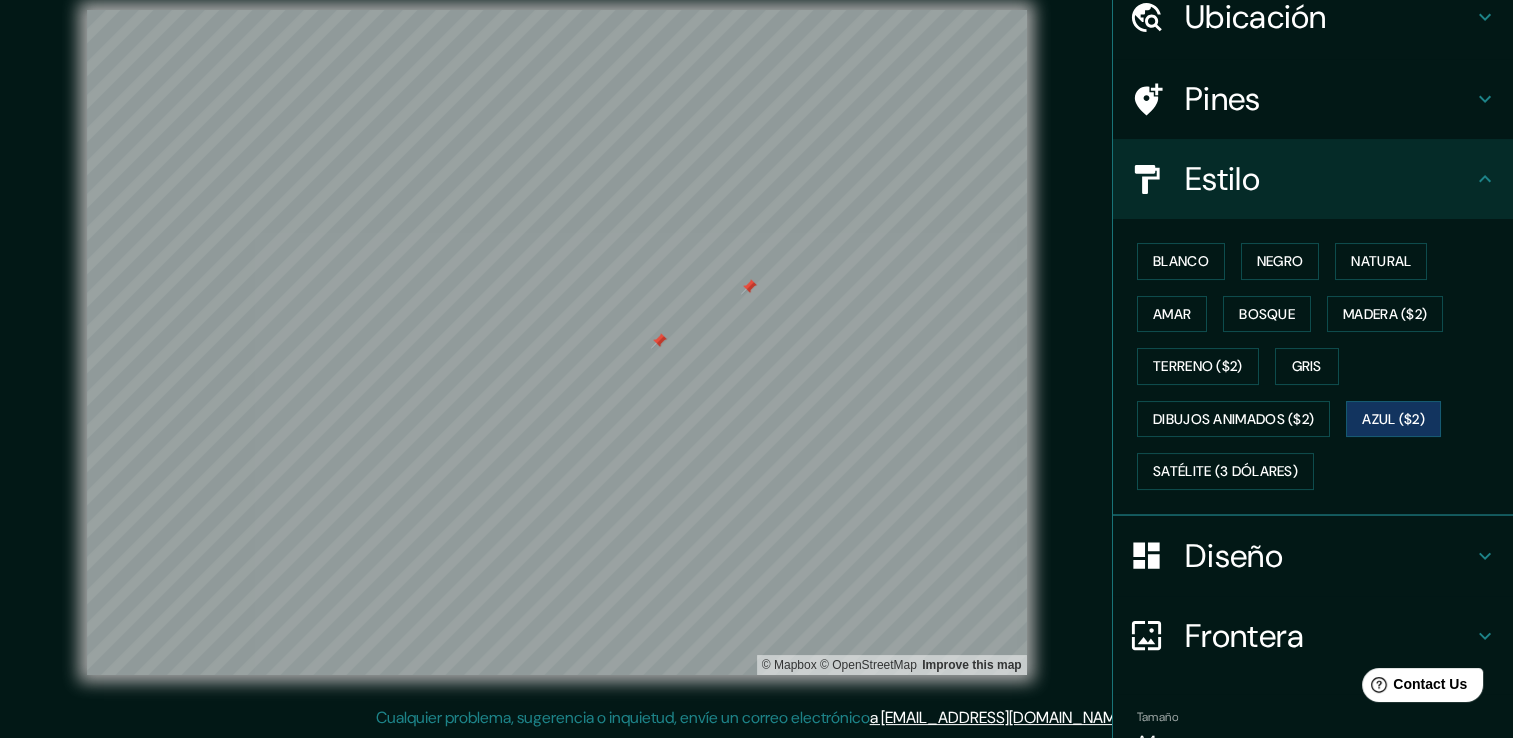click at bounding box center [659, 341] 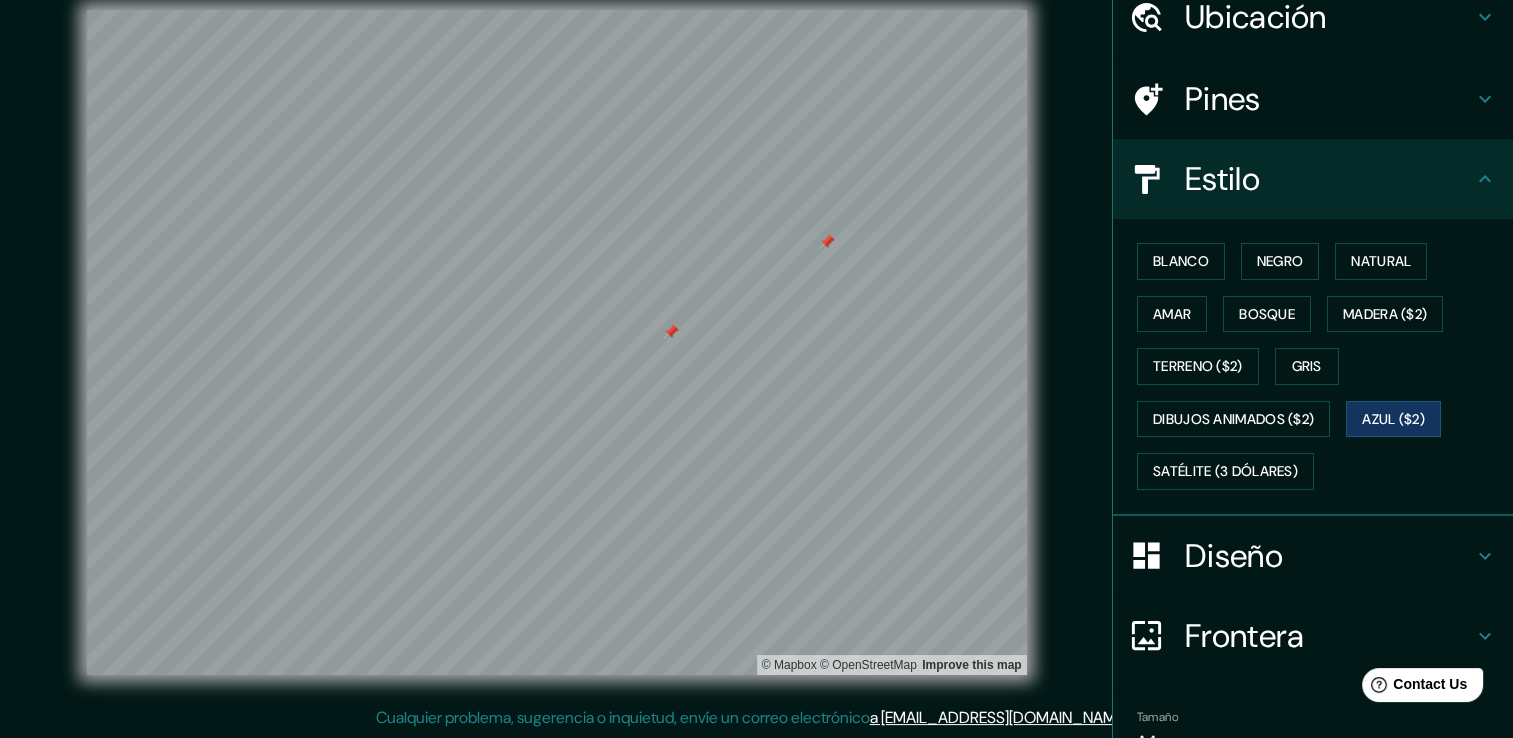 click at bounding box center (671, 332) 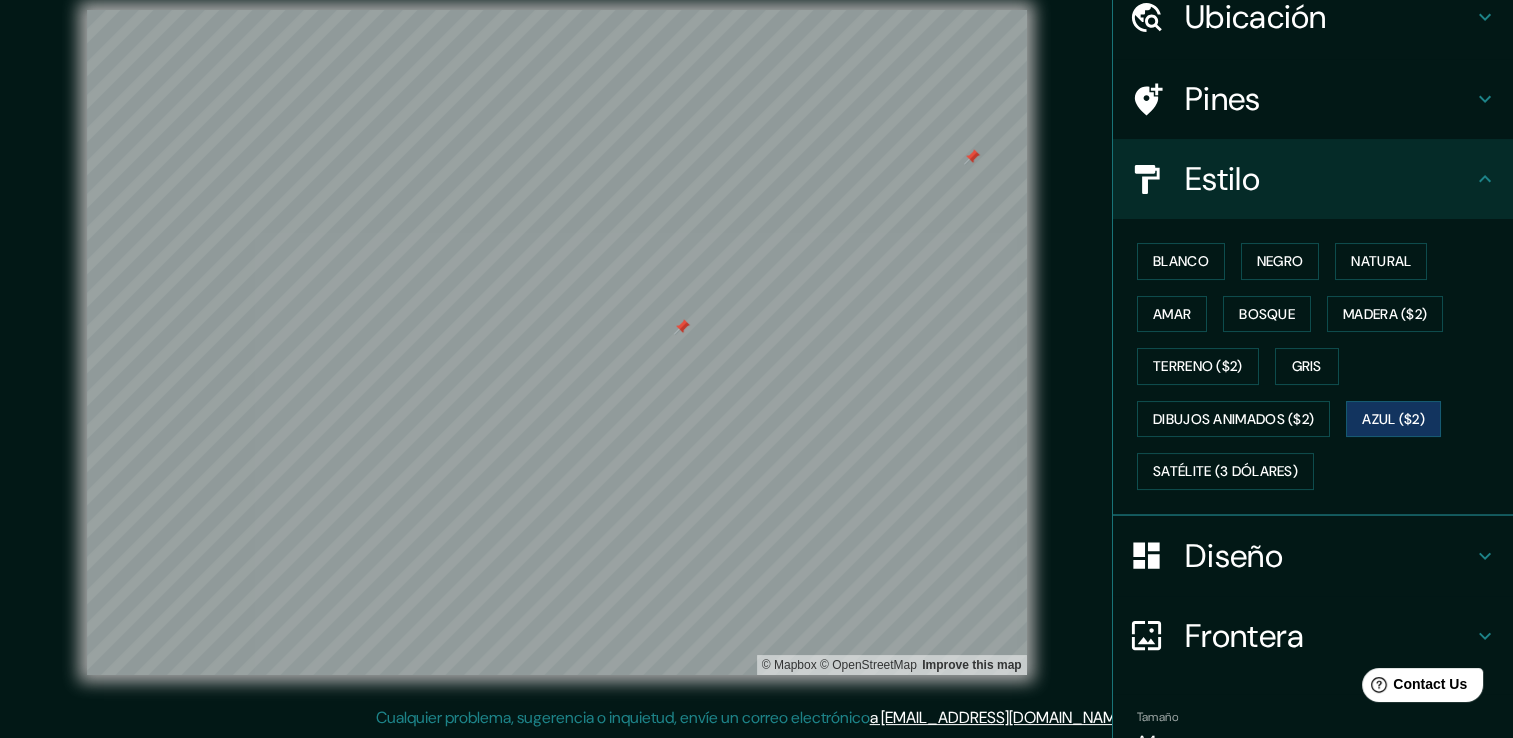 click at bounding box center [682, 327] 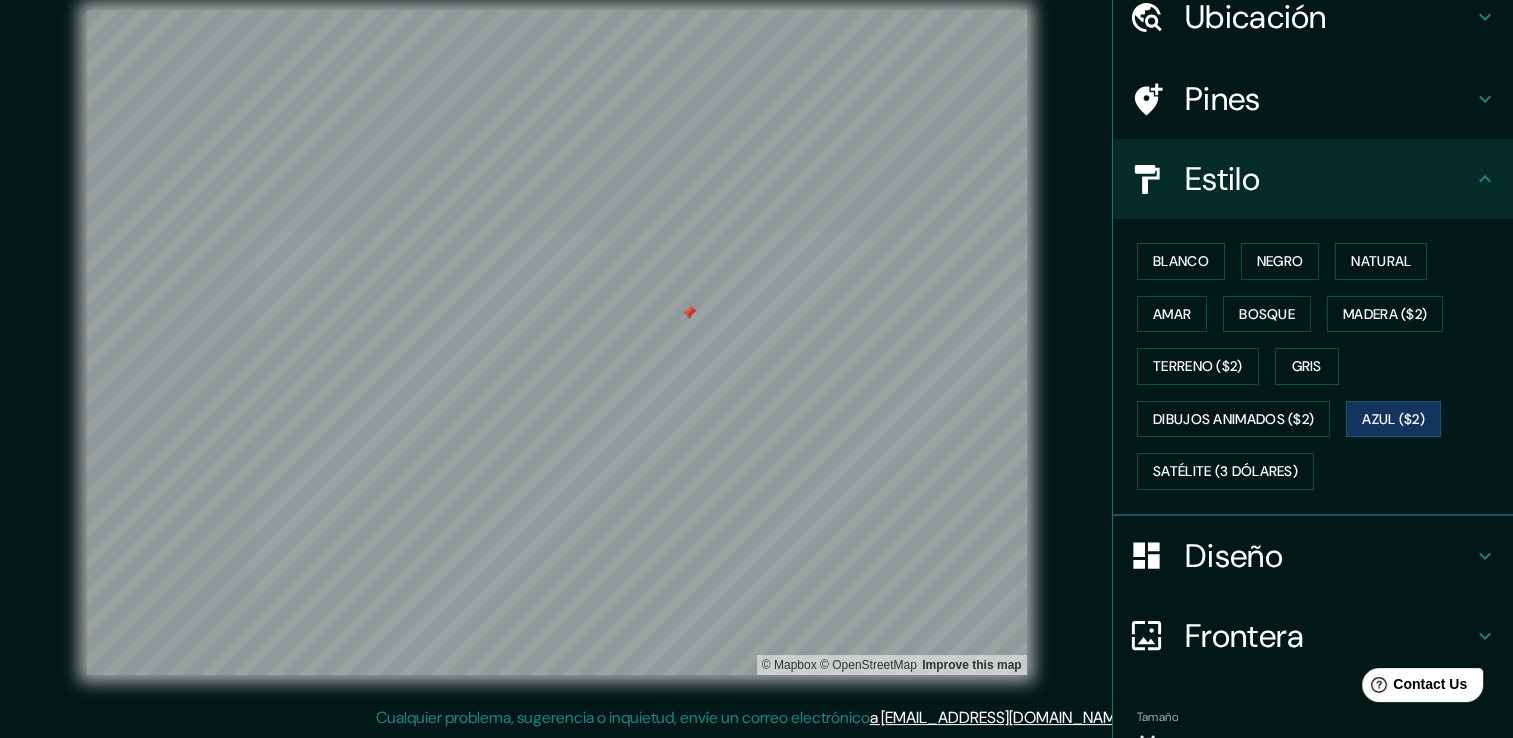 click at bounding box center [689, 313] 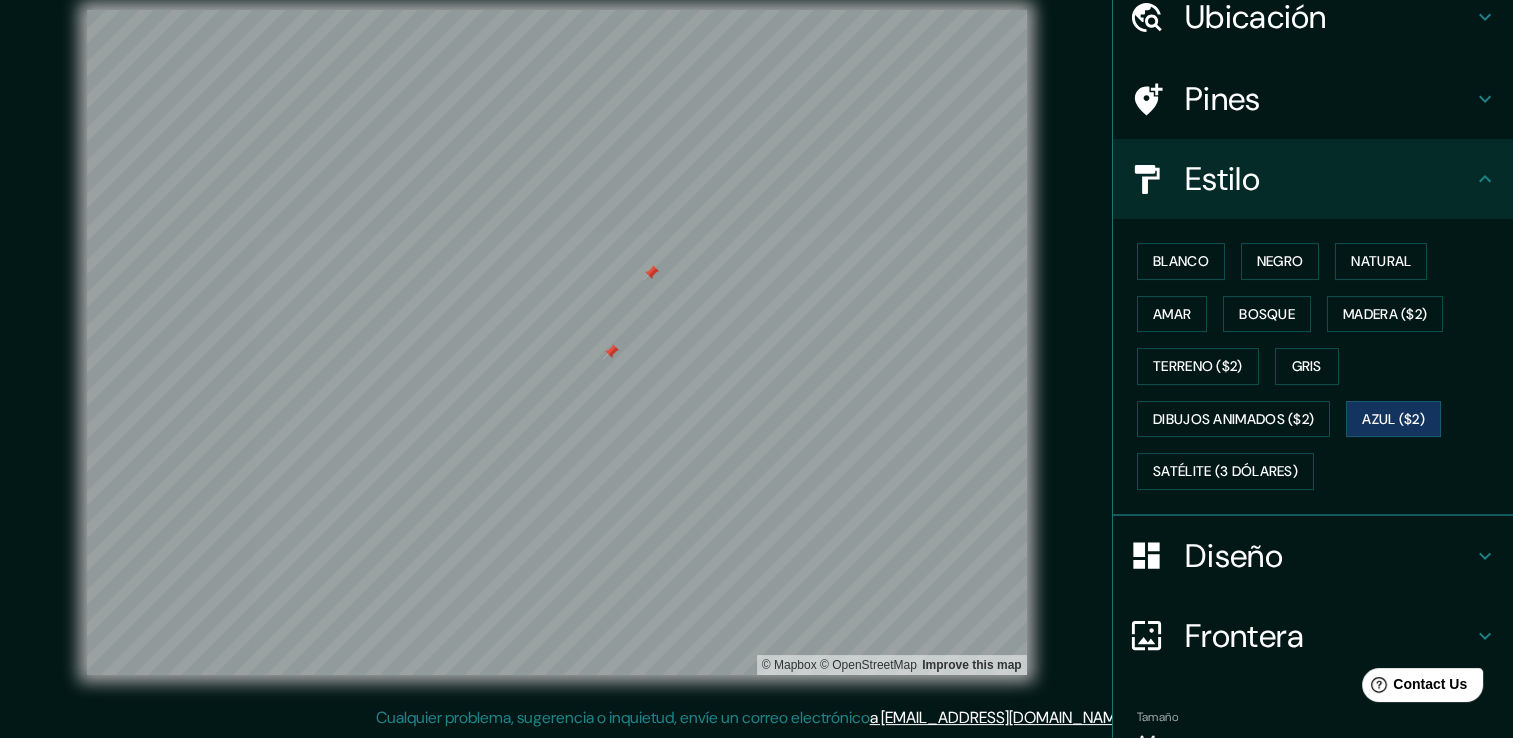 click at bounding box center (611, 352) 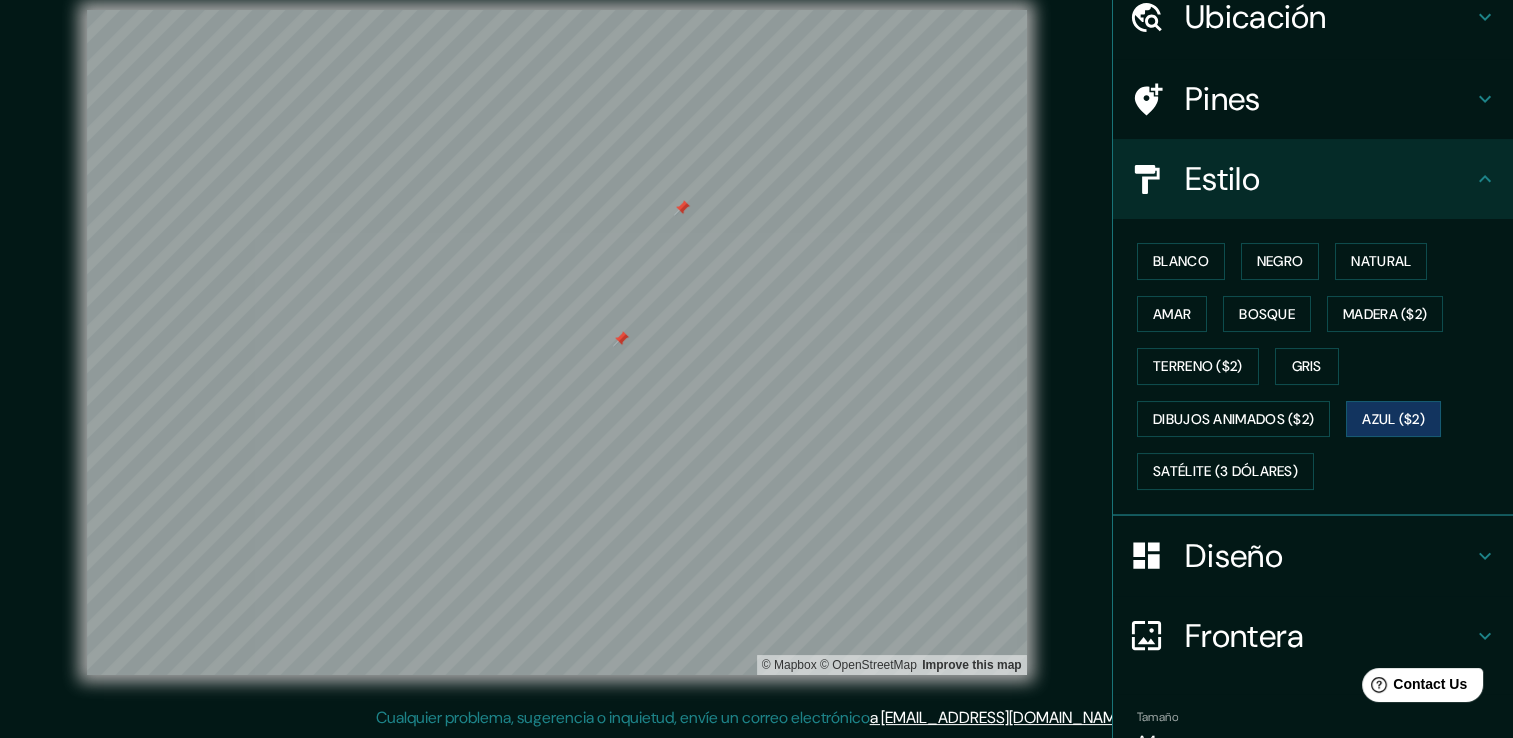 click at bounding box center [621, 339] 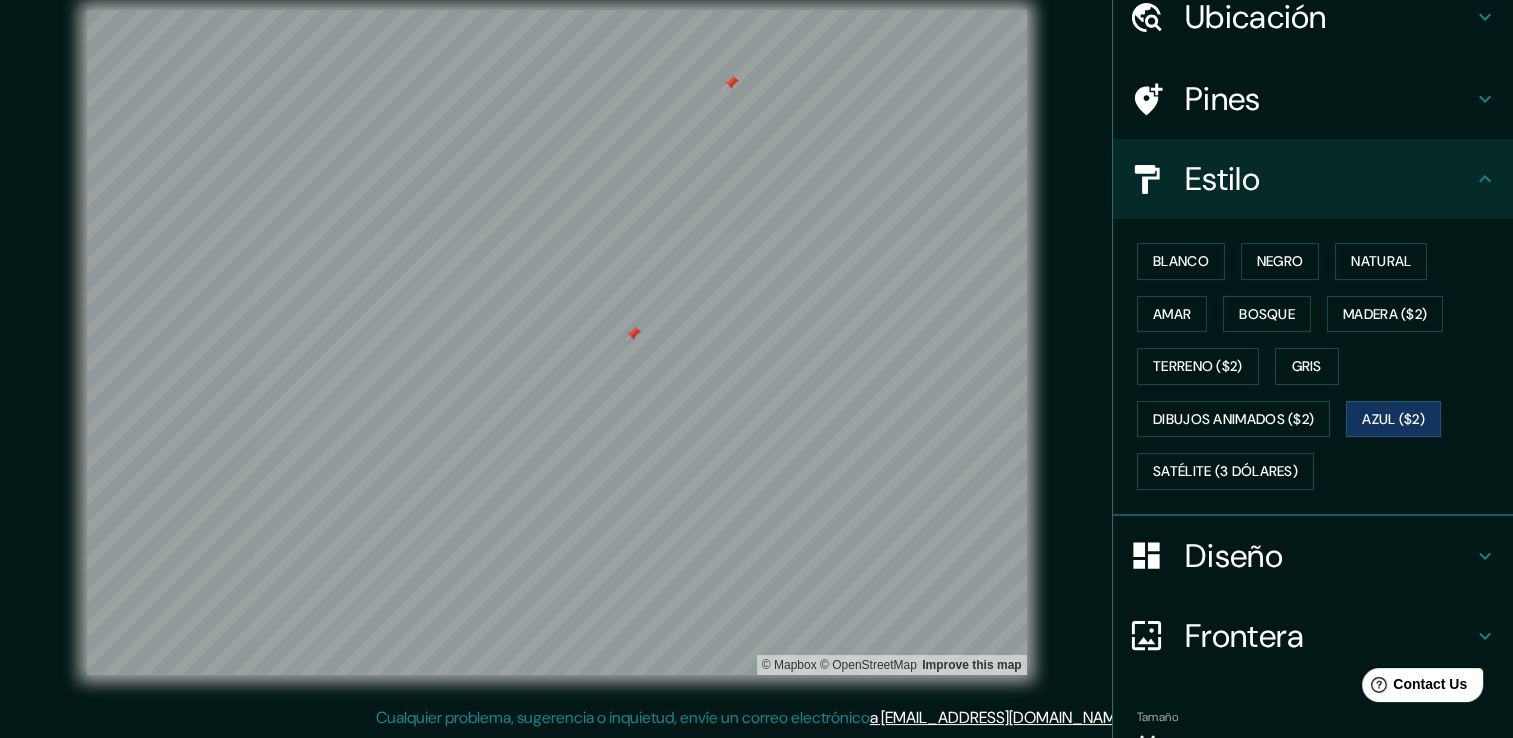 click at bounding box center (633, 334) 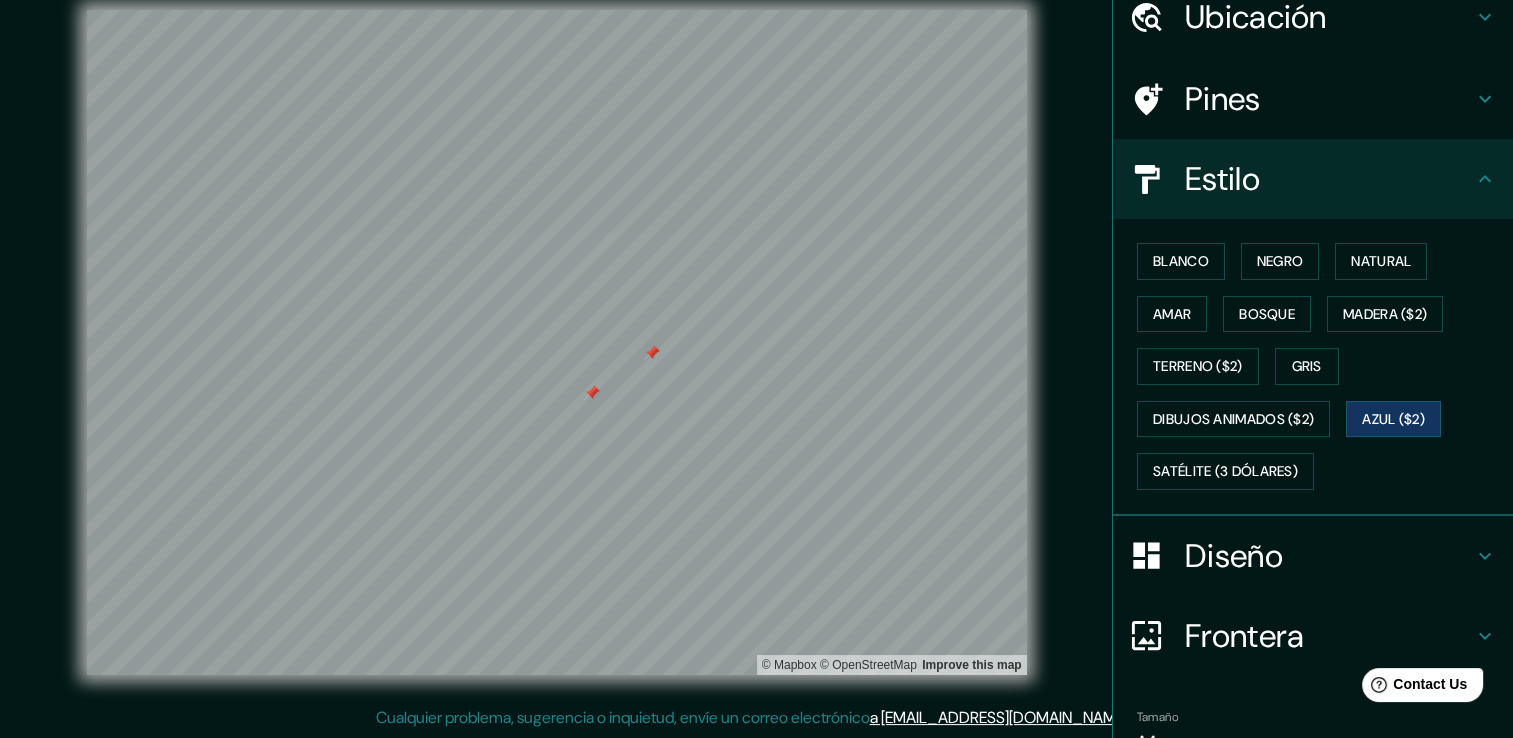 click at bounding box center (592, 393) 